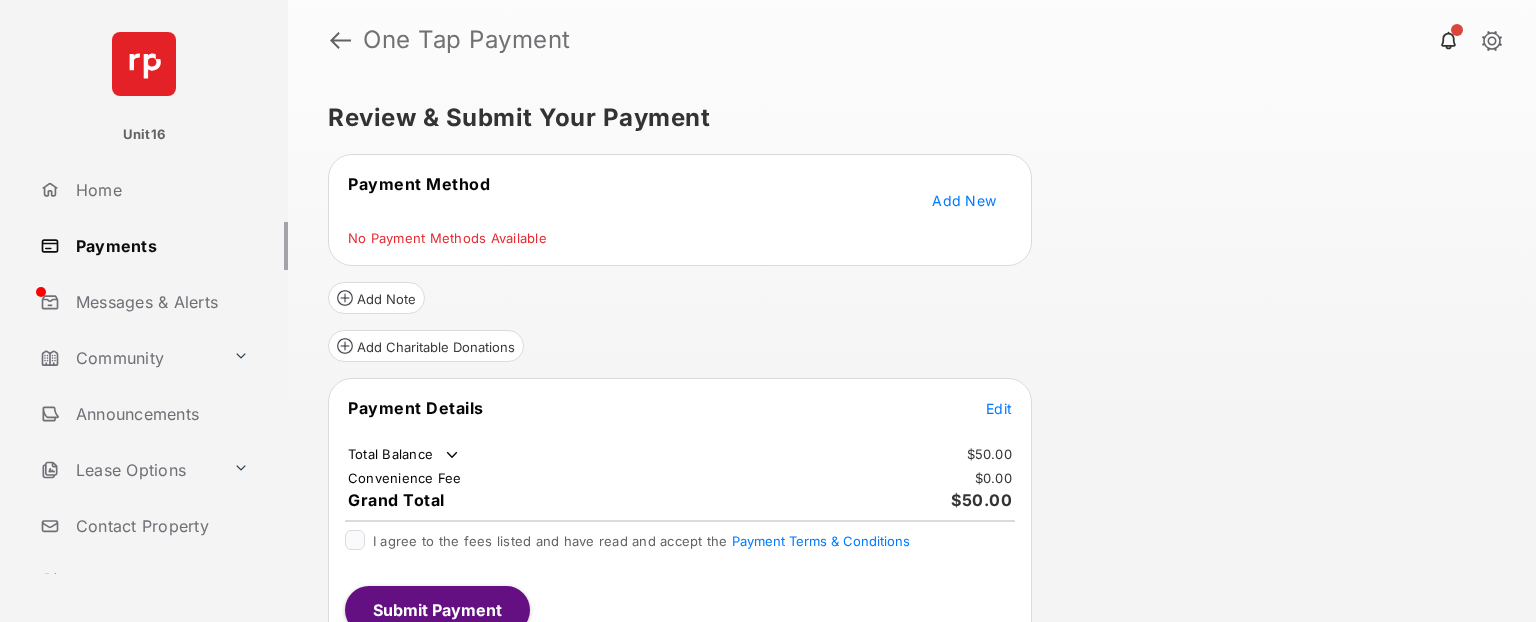 scroll, scrollTop: 0, scrollLeft: 0, axis: both 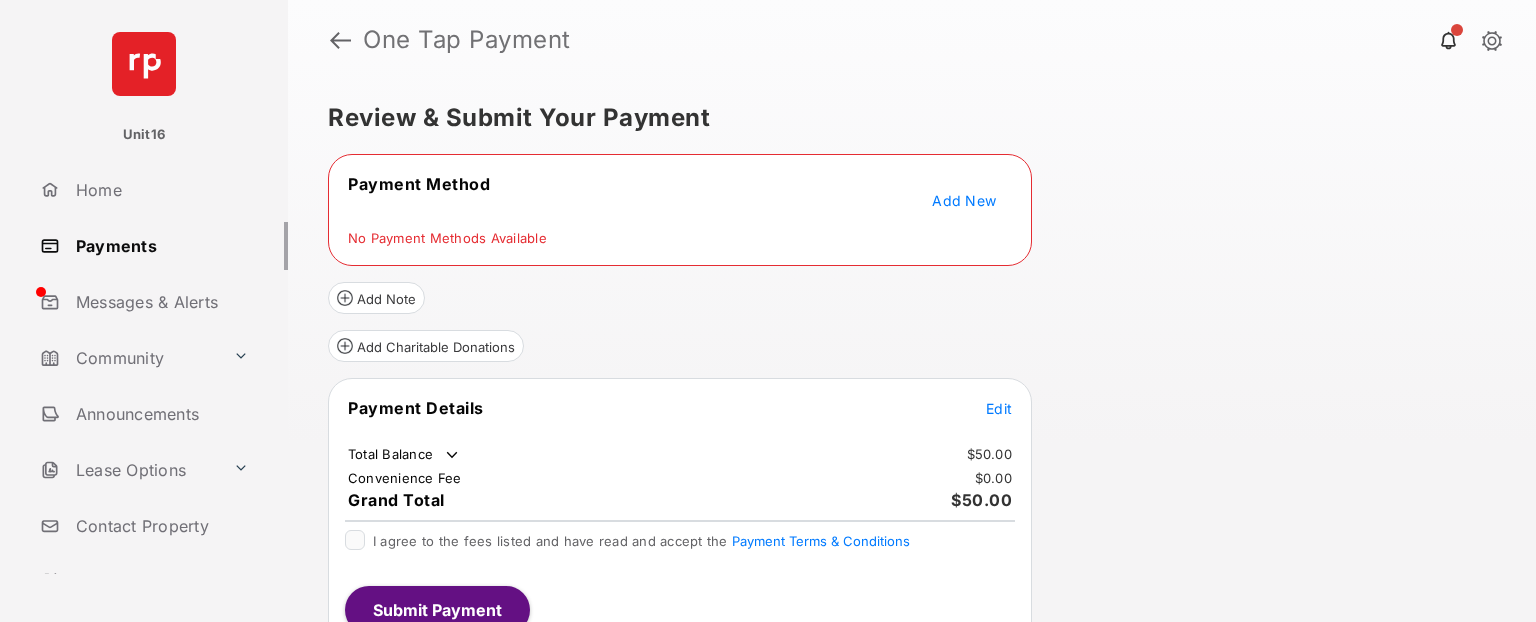 click on "Add New" at bounding box center [964, 200] 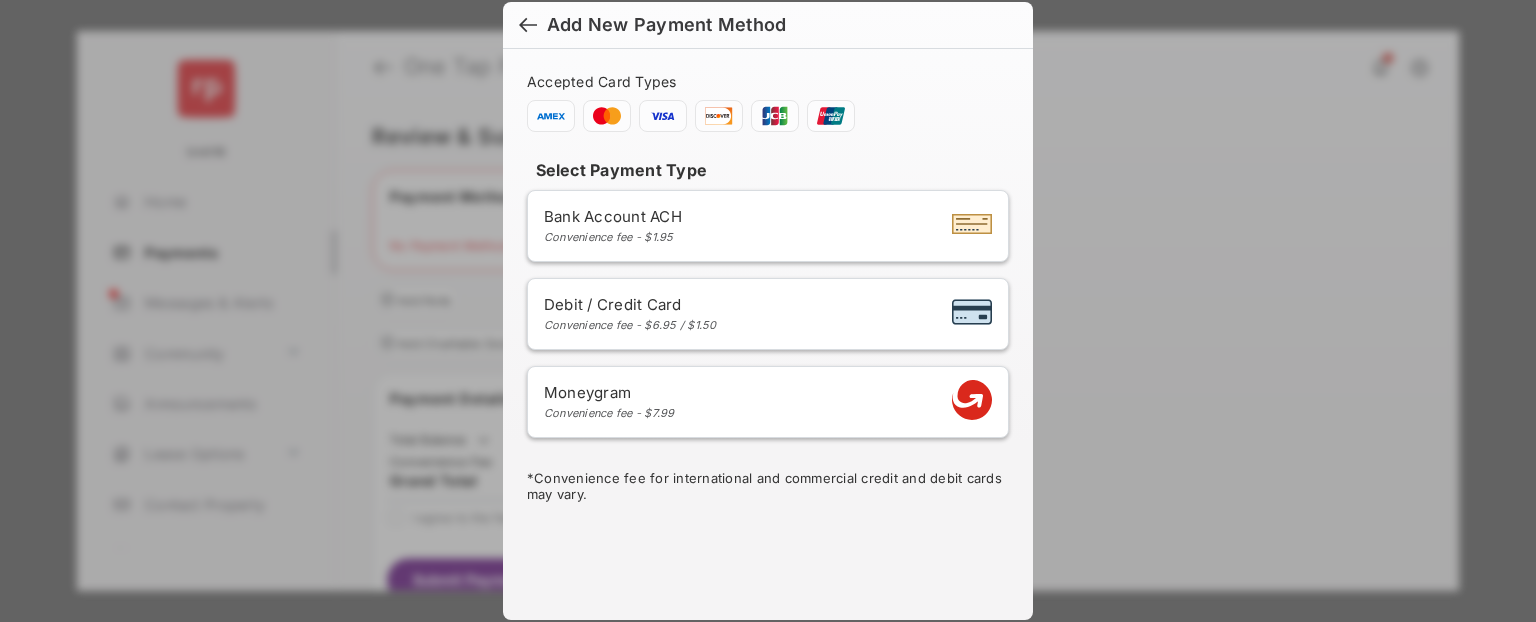 click on "Debit / Credit Card Convenience fee - $6.95 / $1.50" at bounding box center [630, 313] 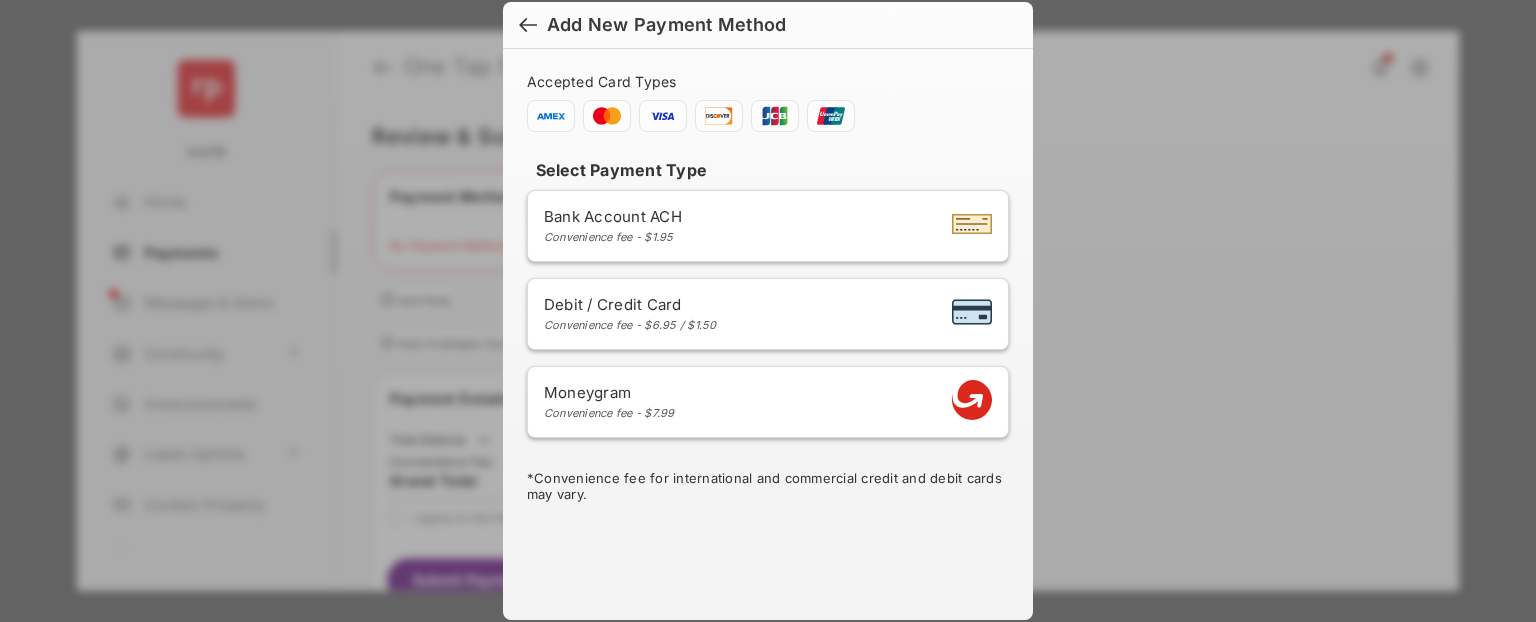 select on "**" 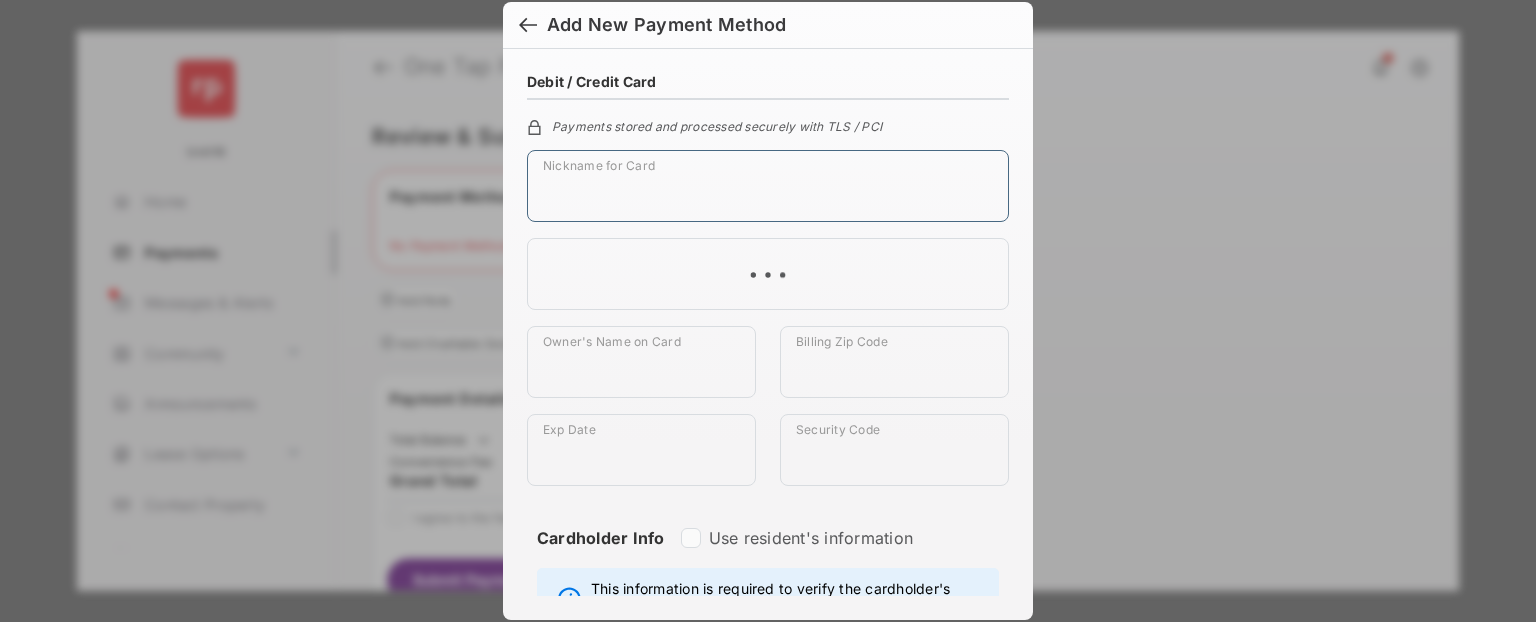 click on "Nickname for Card" at bounding box center [768, 186] 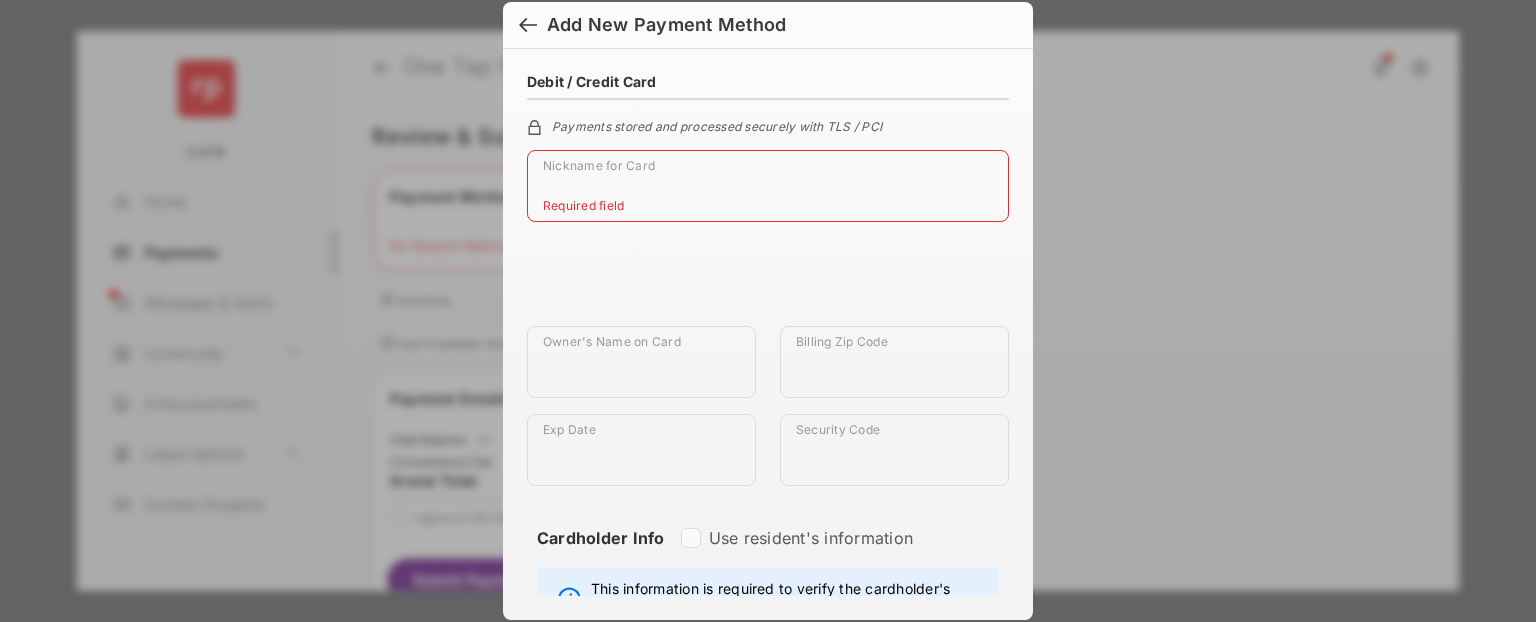 paste on "**********" 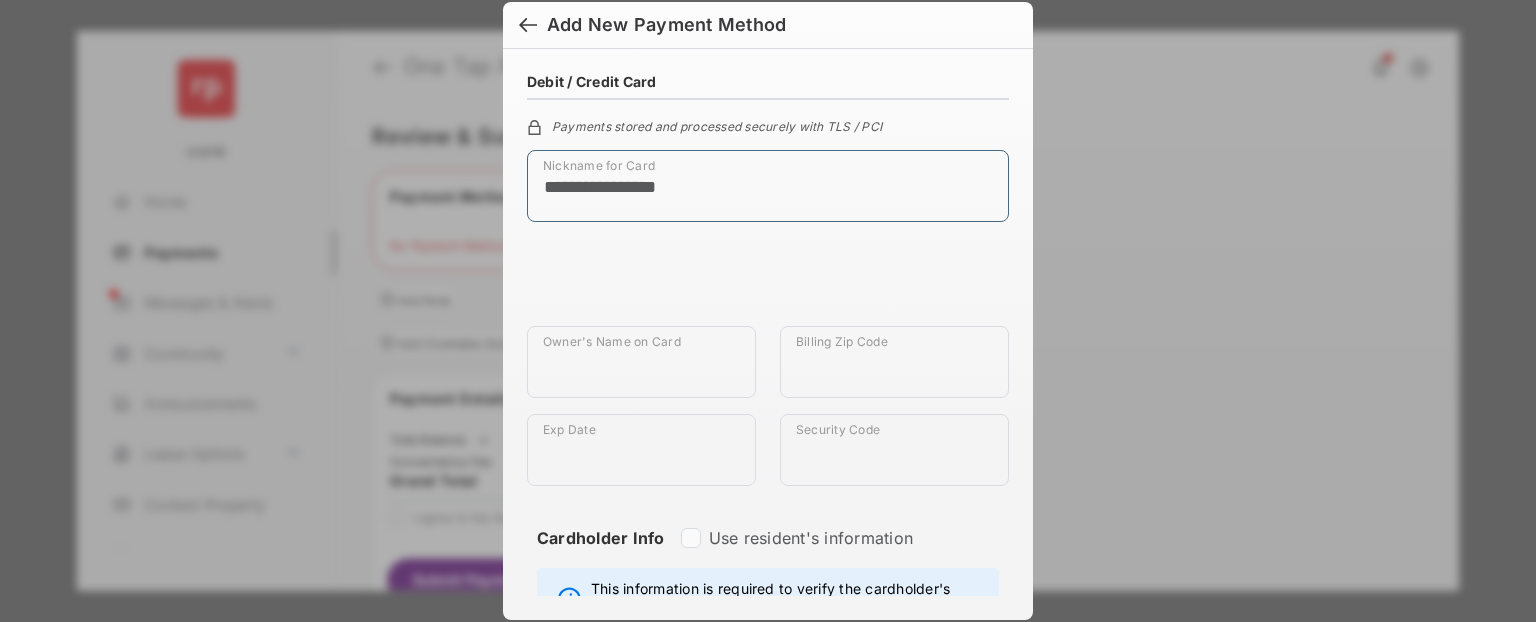 drag, startPoint x: 766, startPoint y: 194, endPoint x: 413, endPoint y: 189, distance: 353.0354 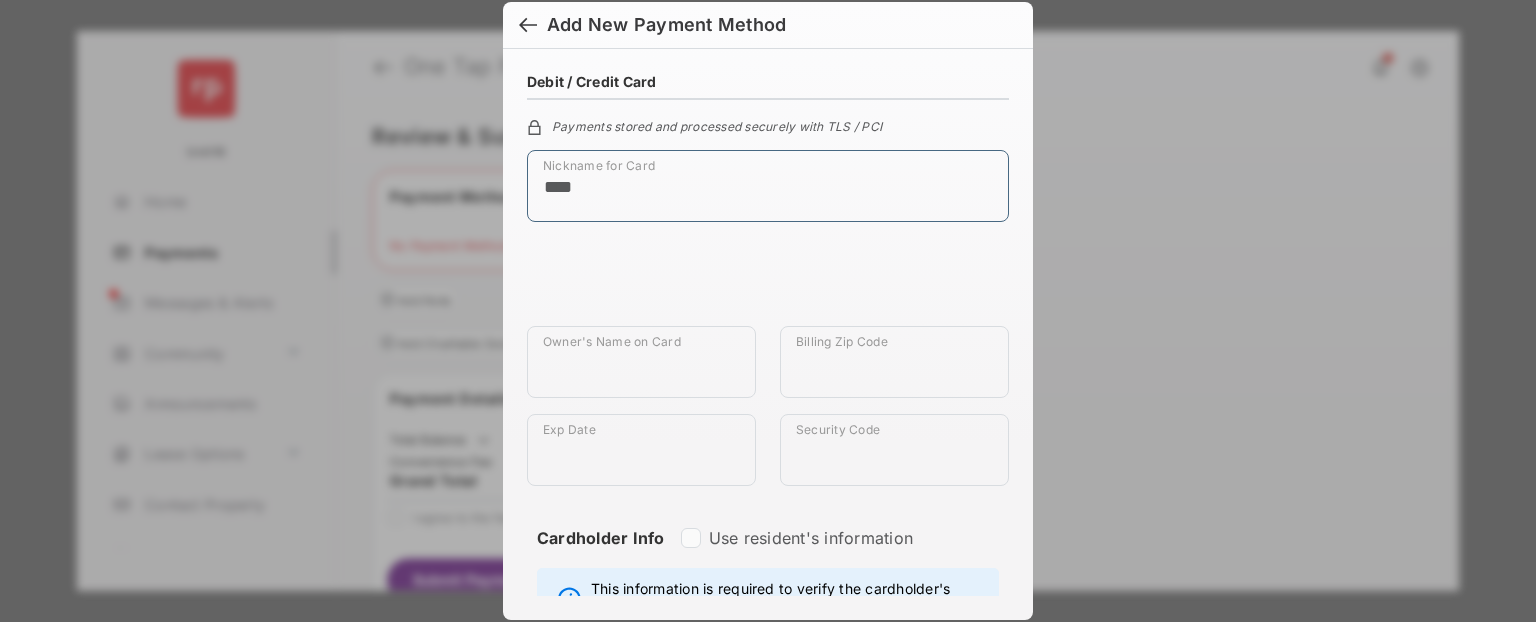 type on "****" 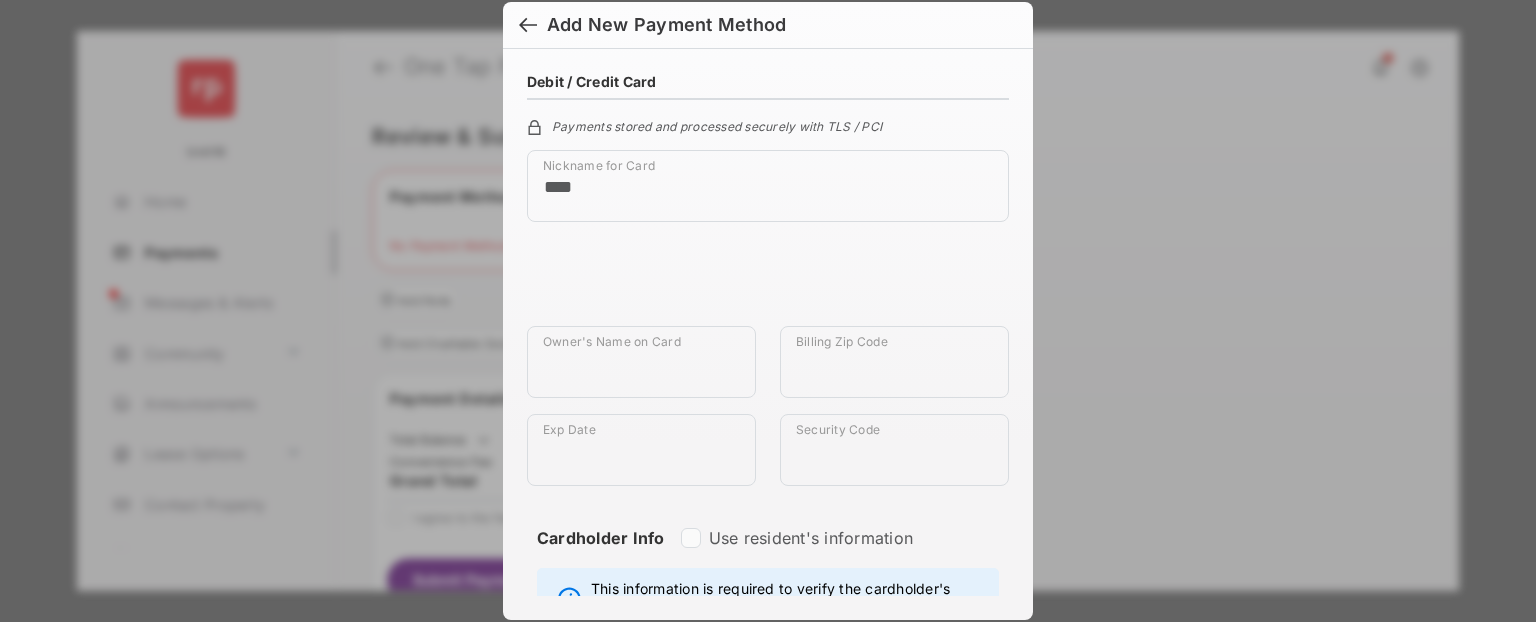 click on "**********" at bounding box center [768, 311] 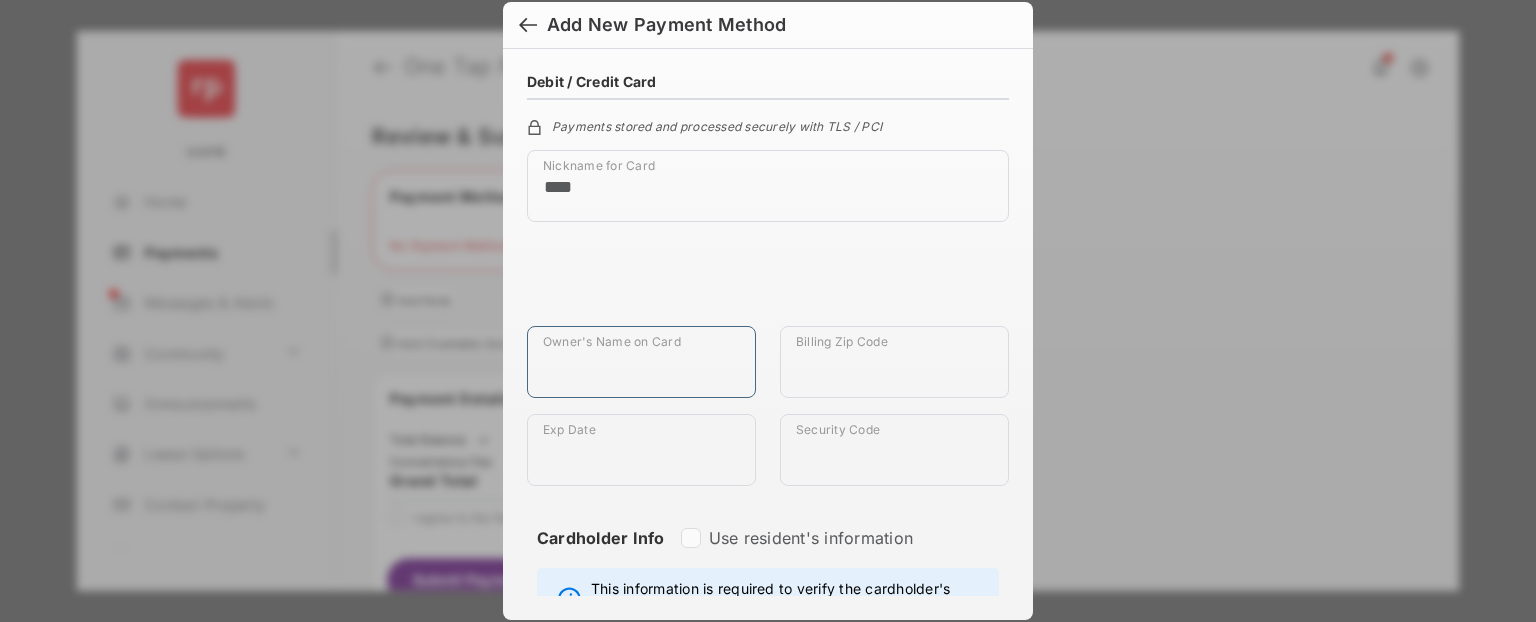 click on "Owner's Name on Card" at bounding box center (641, 362) 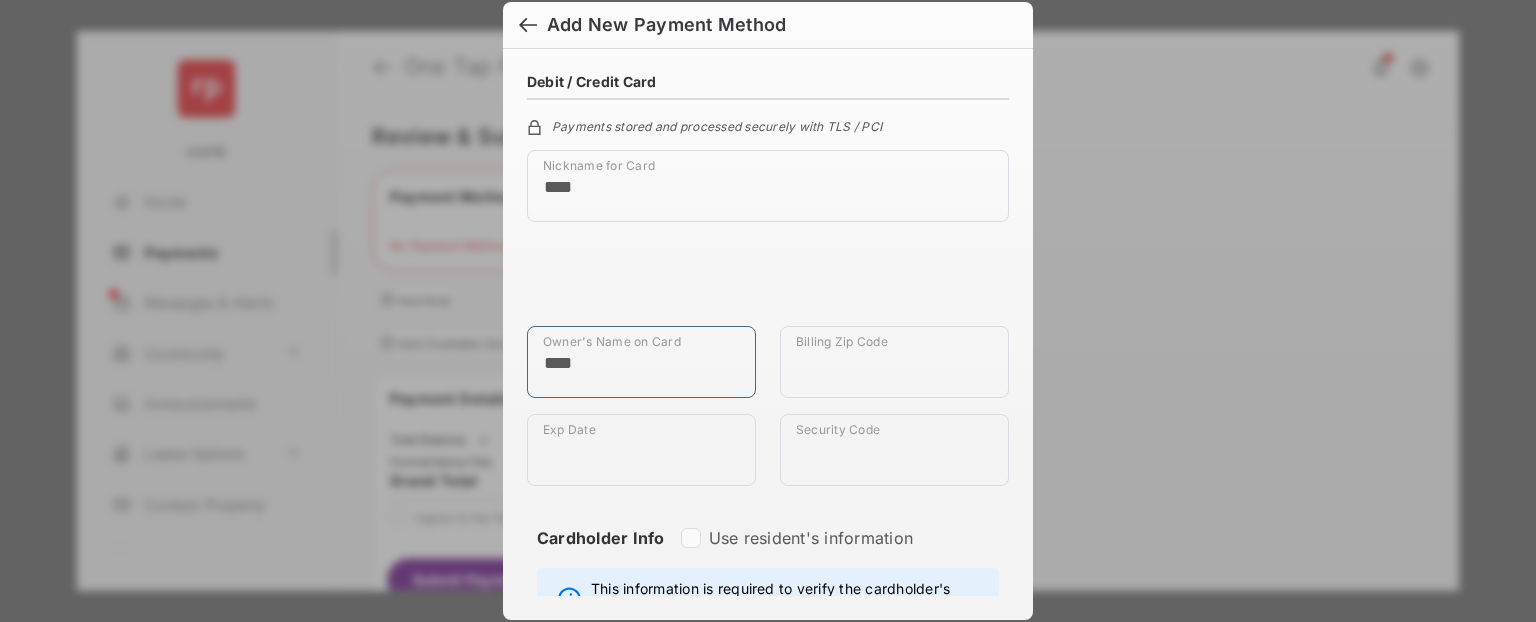 type on "****" 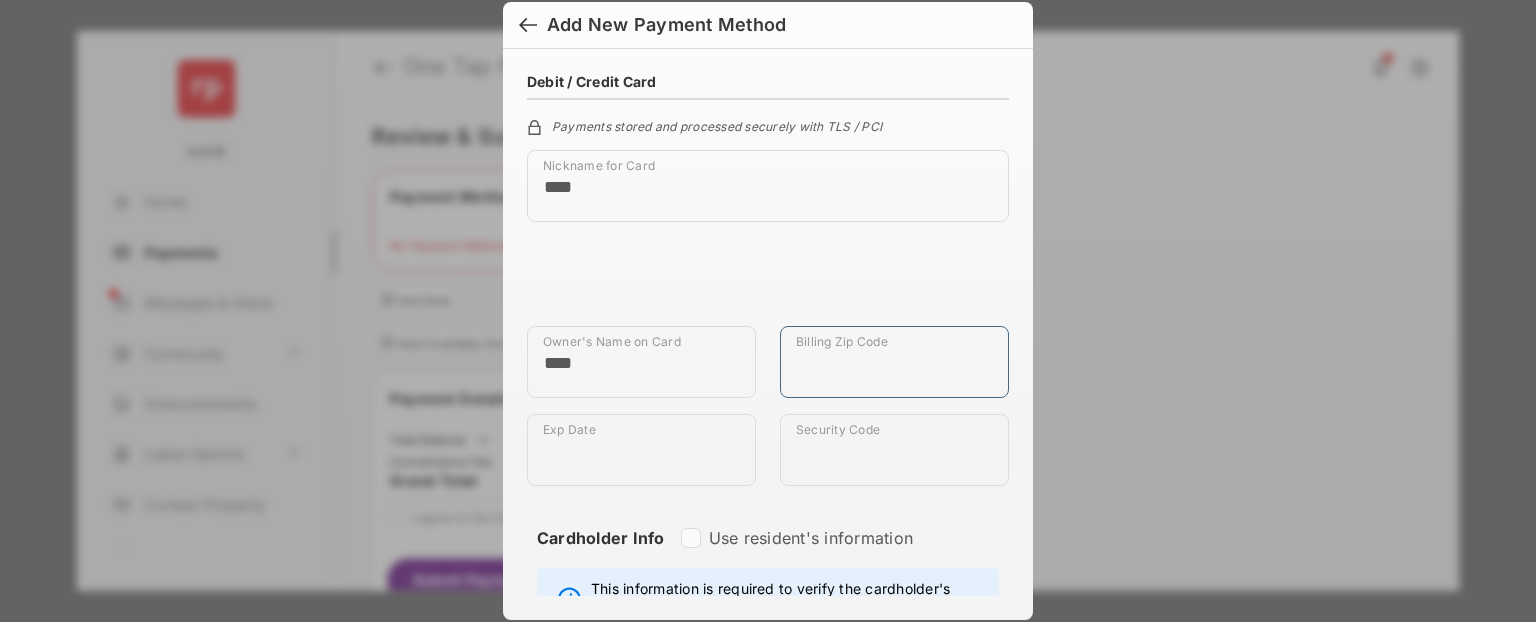 click on "Billing Zip Code" at bounding box center [894, 362] 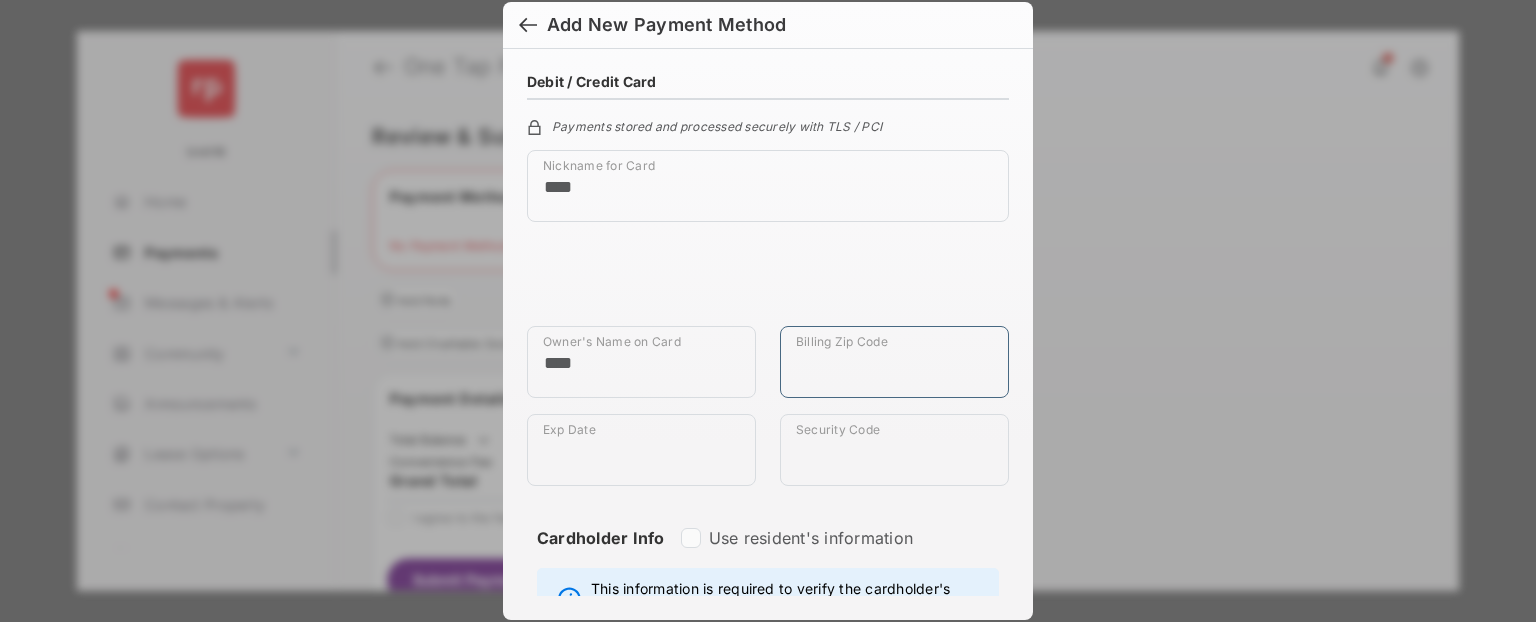 type on "*****" 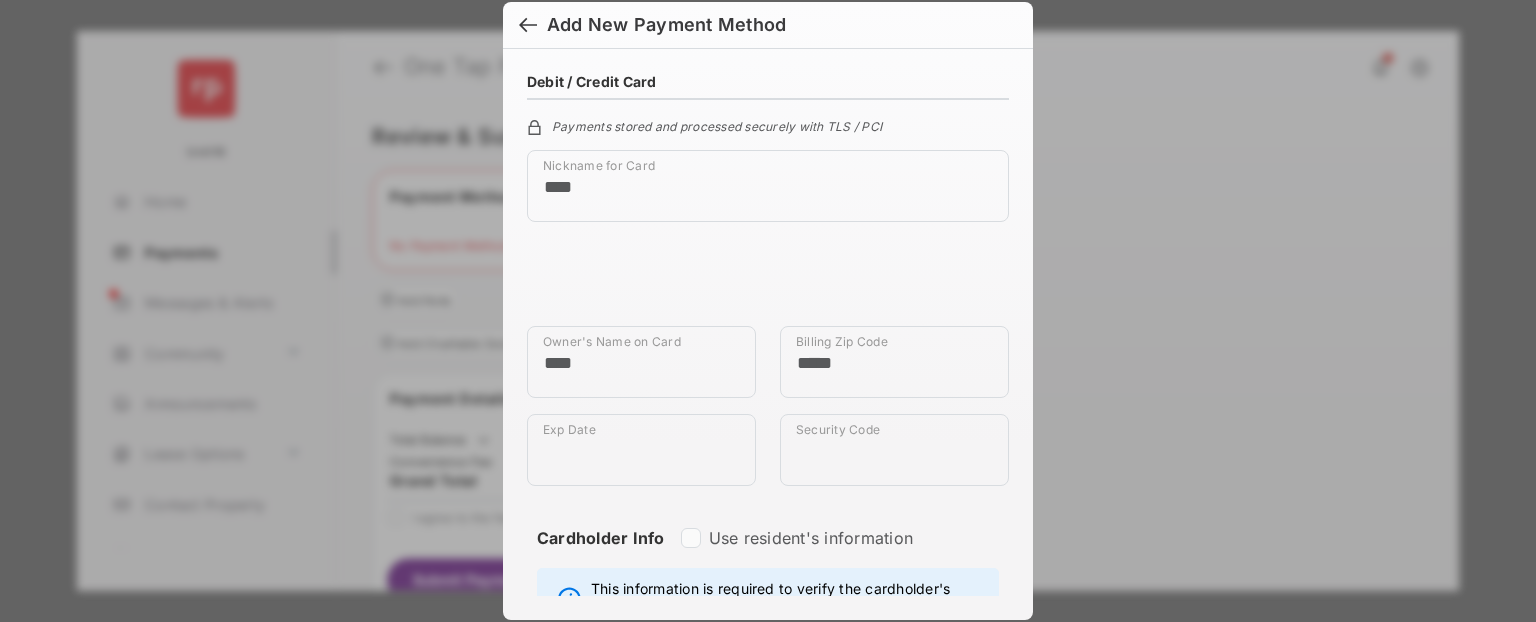 type on "*******" 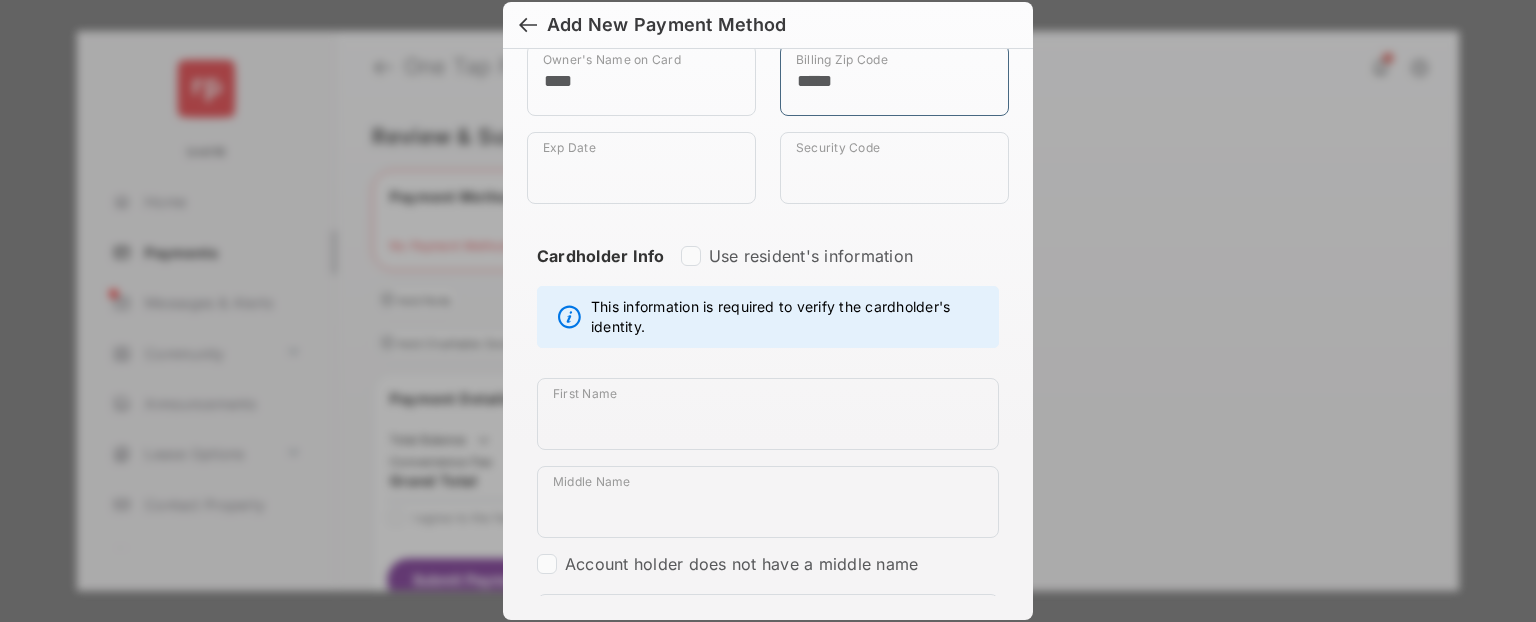 scroll, scrollTop: 284, scrollLeft: 0, axis: vertical 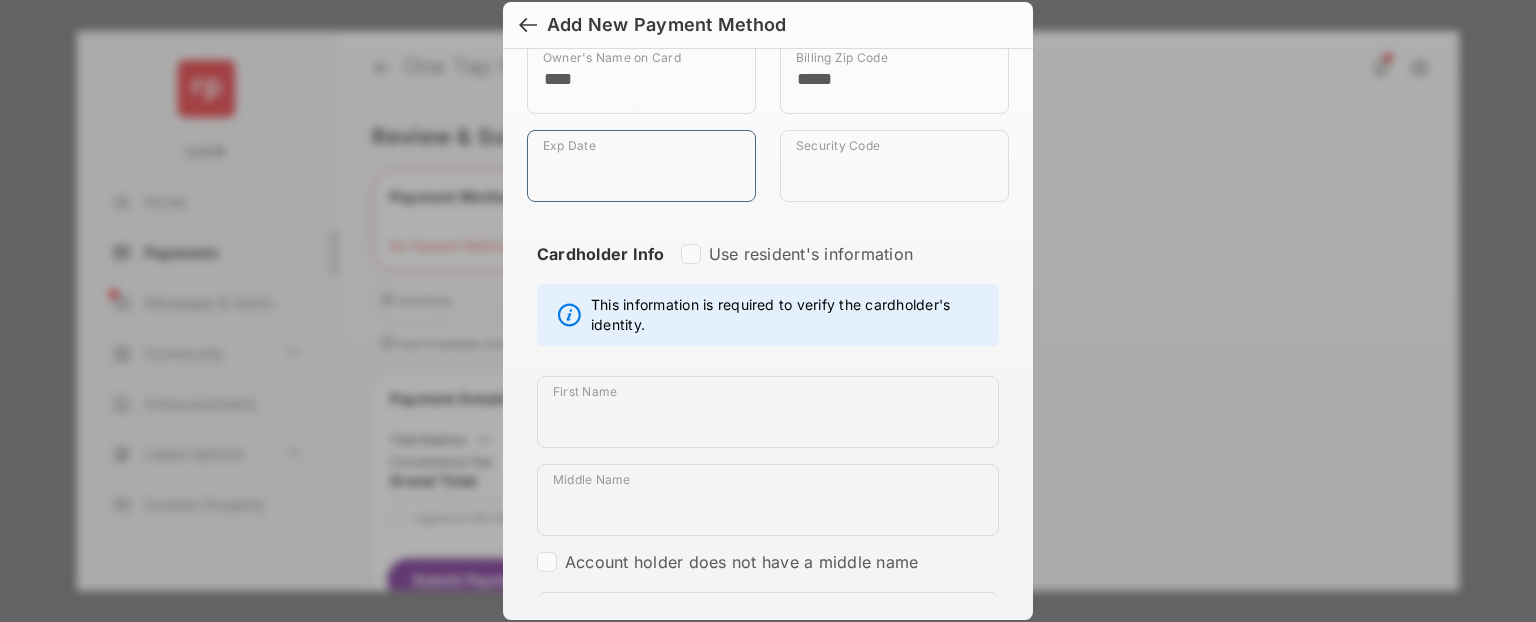 click on "Exp Date" at bounding box center (641, 166) 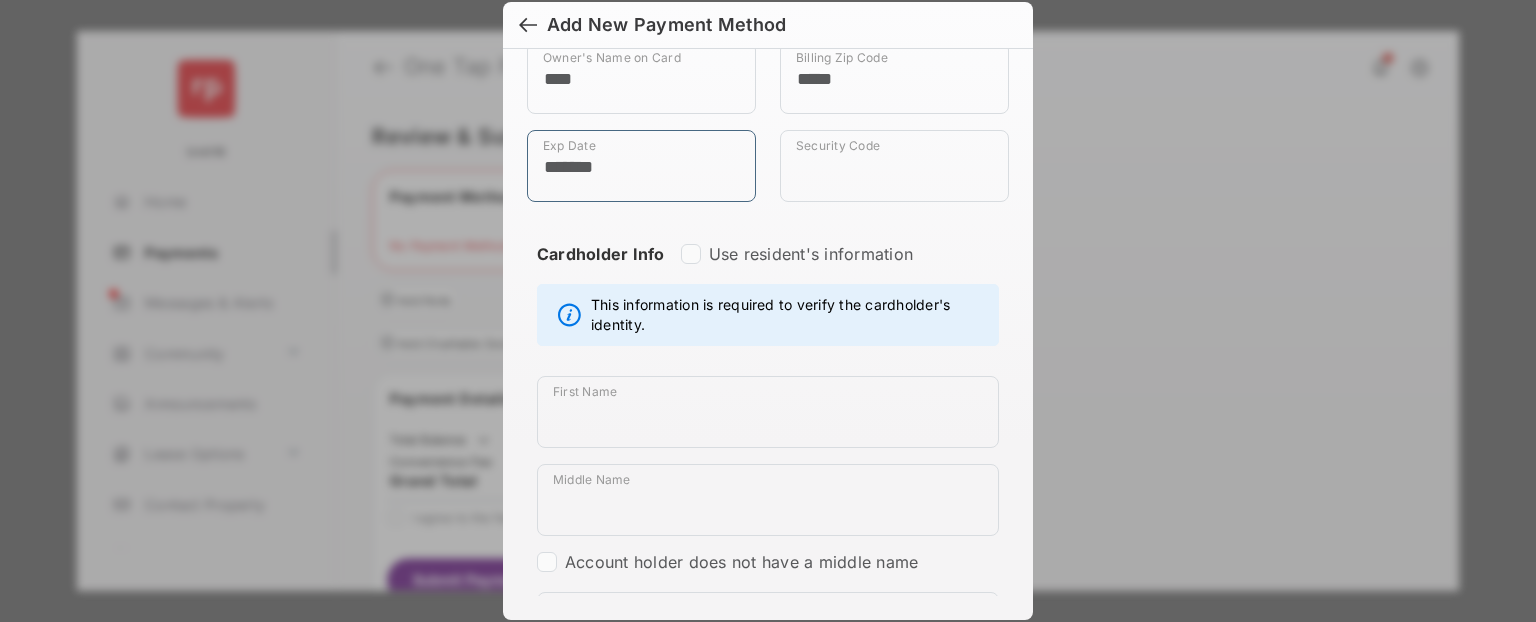 type on "*******" 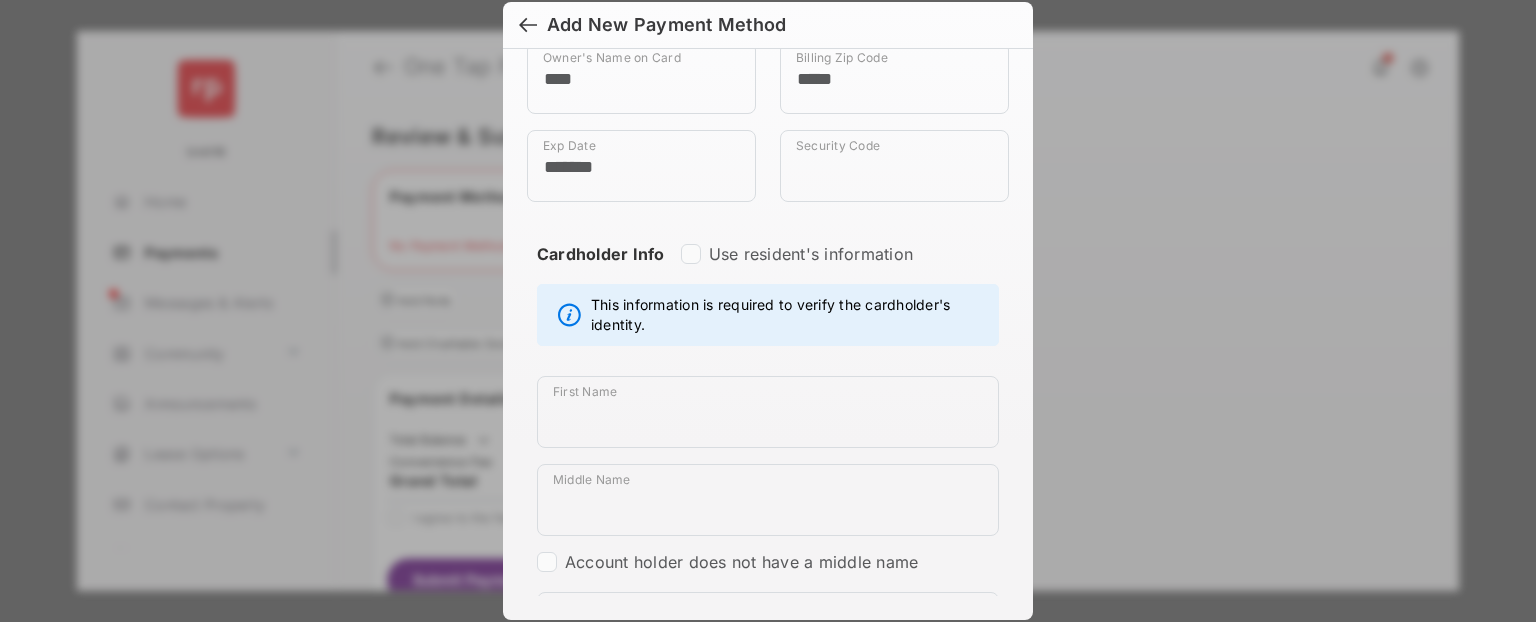 click on "Security Code Required field" at bounding box center [894, 174] 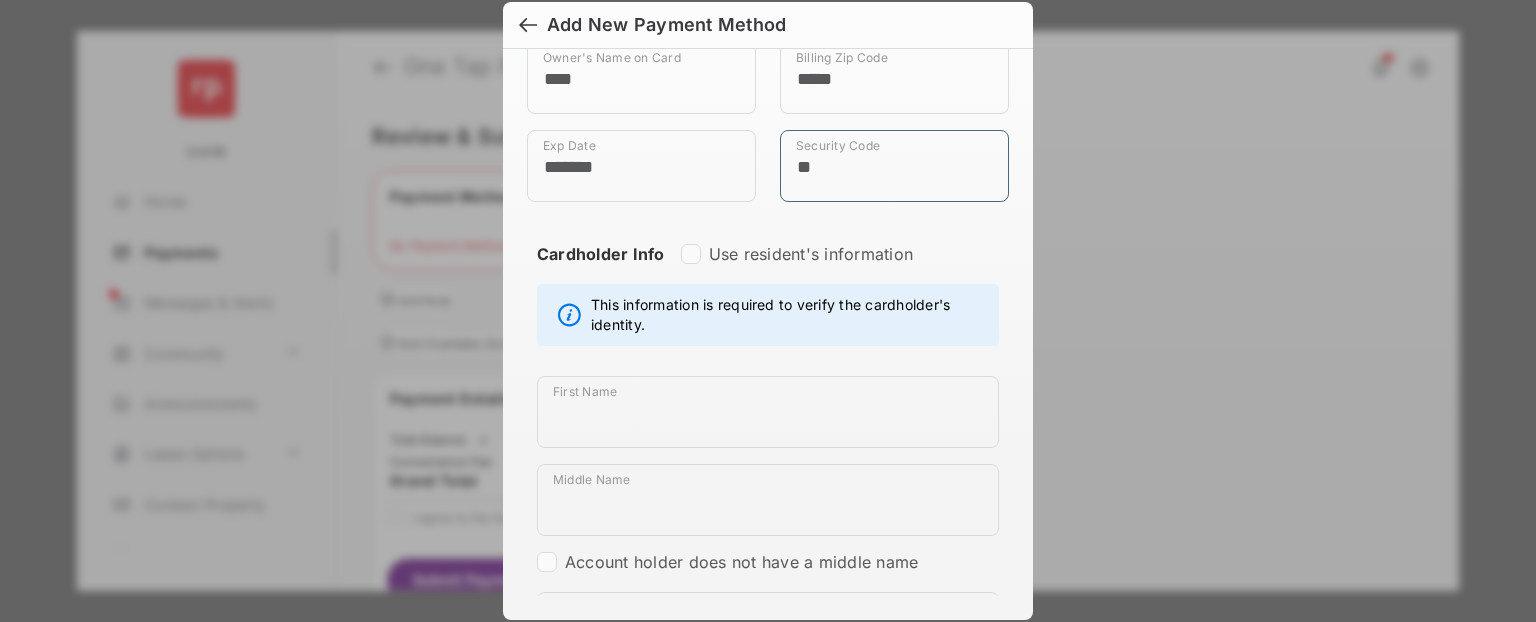 click on "**" at bounding box center [894, 166] 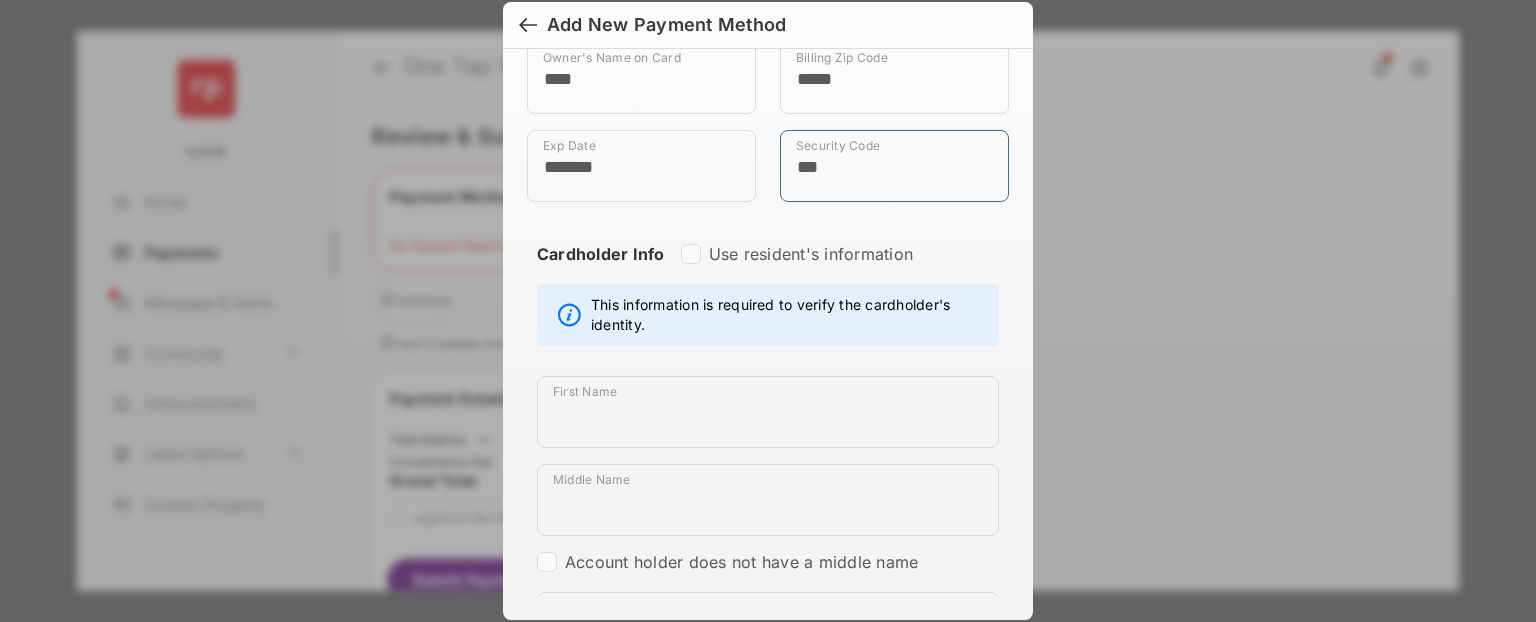 type on "***" 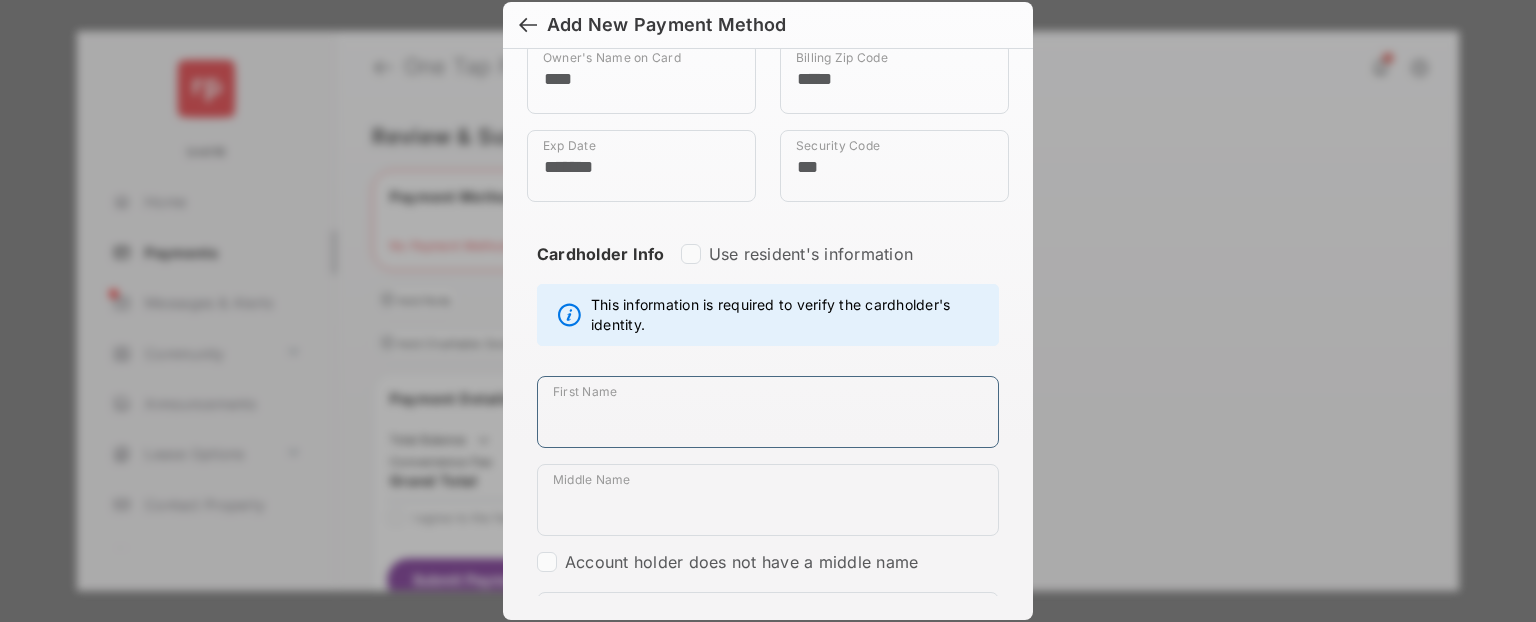 click on "First Name" at bounding box center [768, 412] 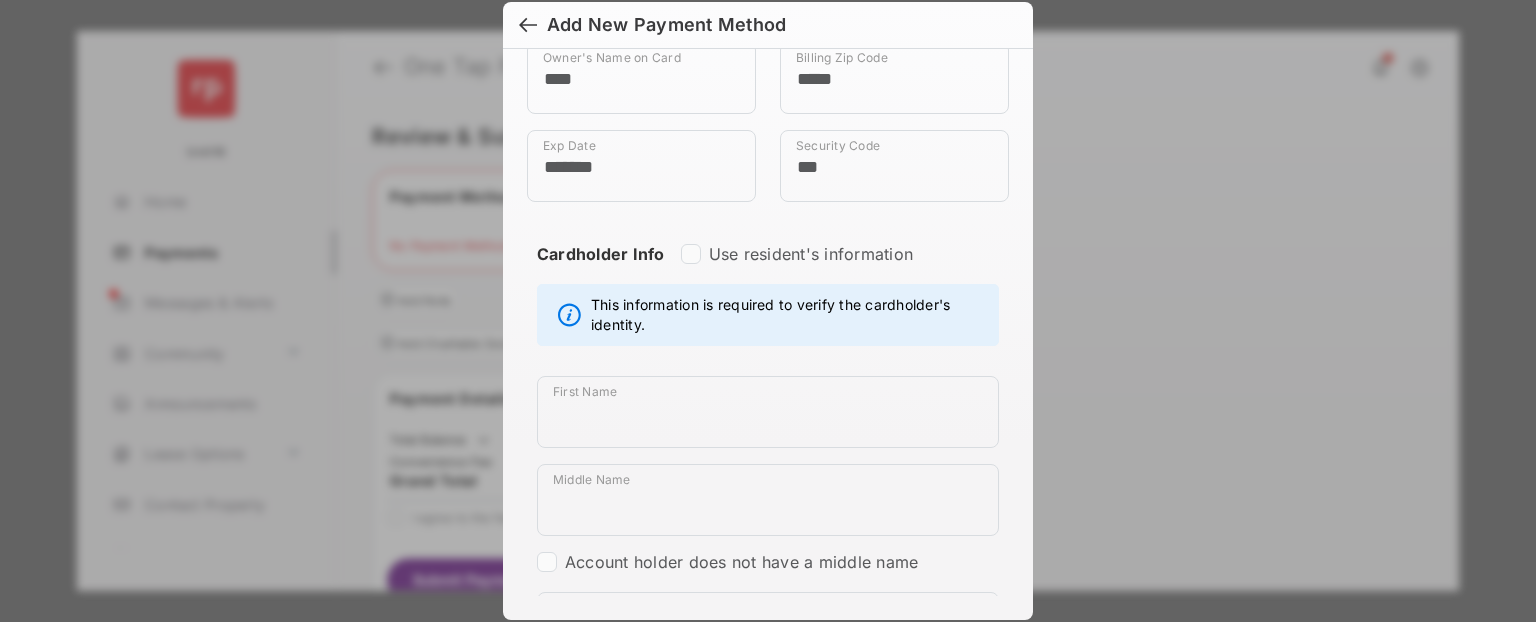 click on "This information is required to verify the cardholder's identity." at bounding box center [789, 315] 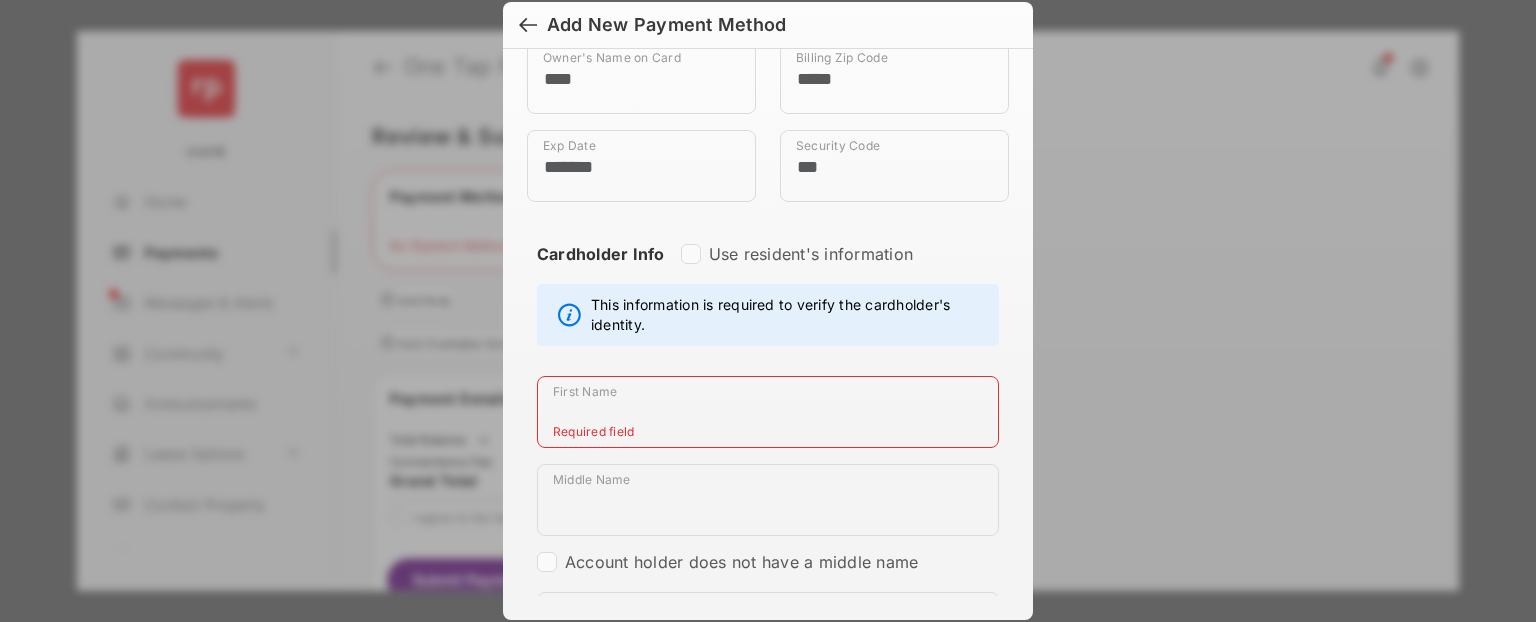 type on "*****" 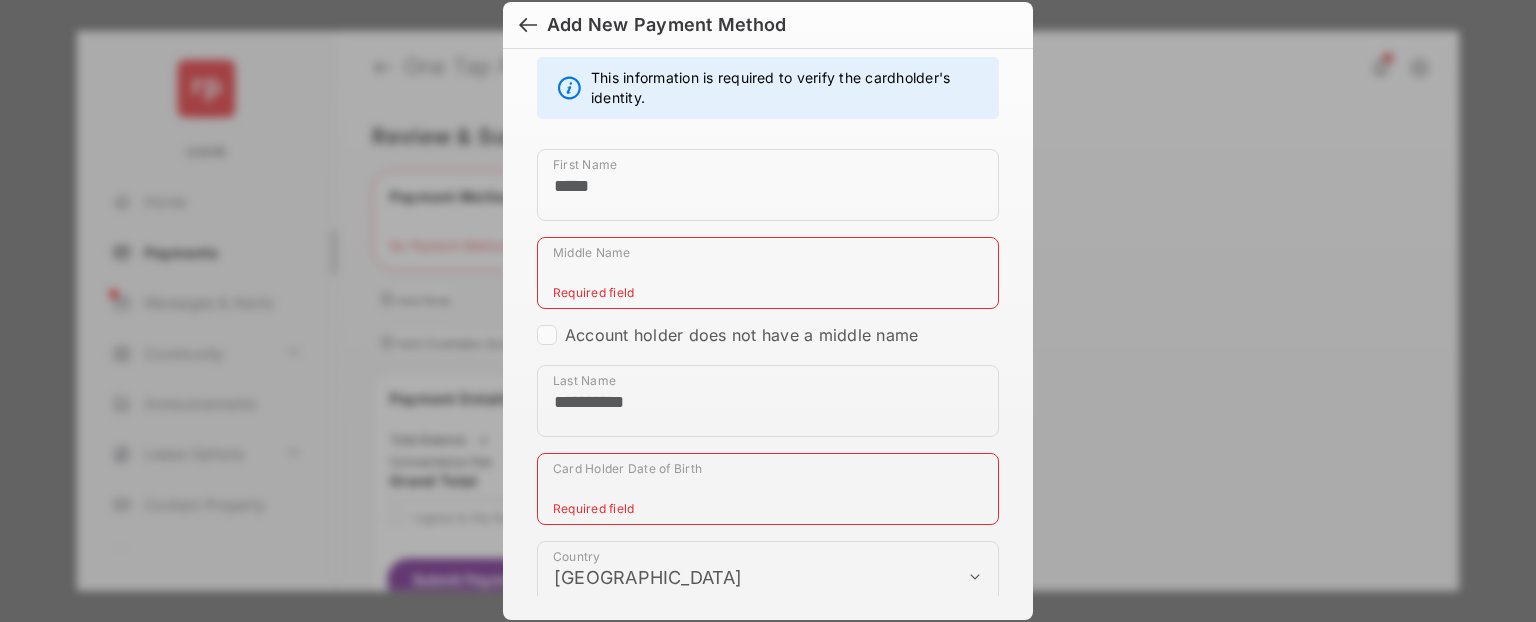 scroll, scrollTop: 520, scrollLeft: 0, axis: vertical 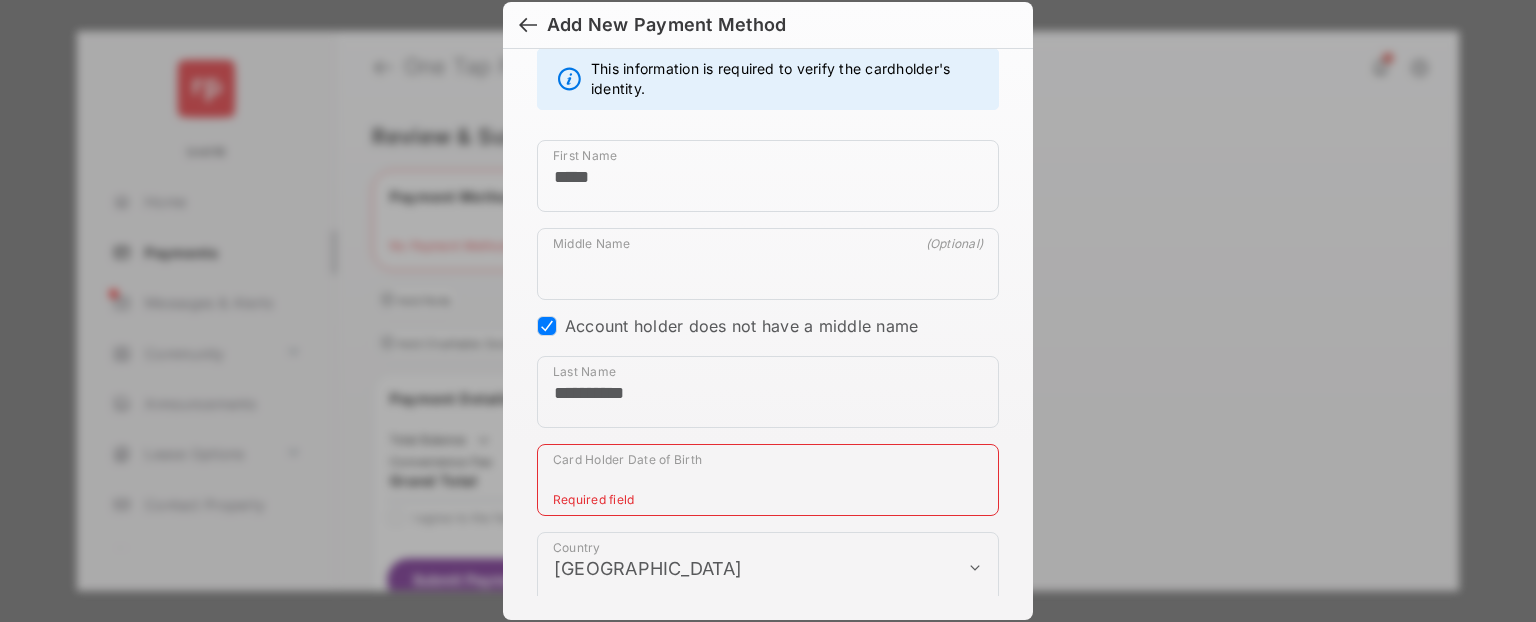 click on "Card Holder Date of Birth" at bounding box center (768, 480) 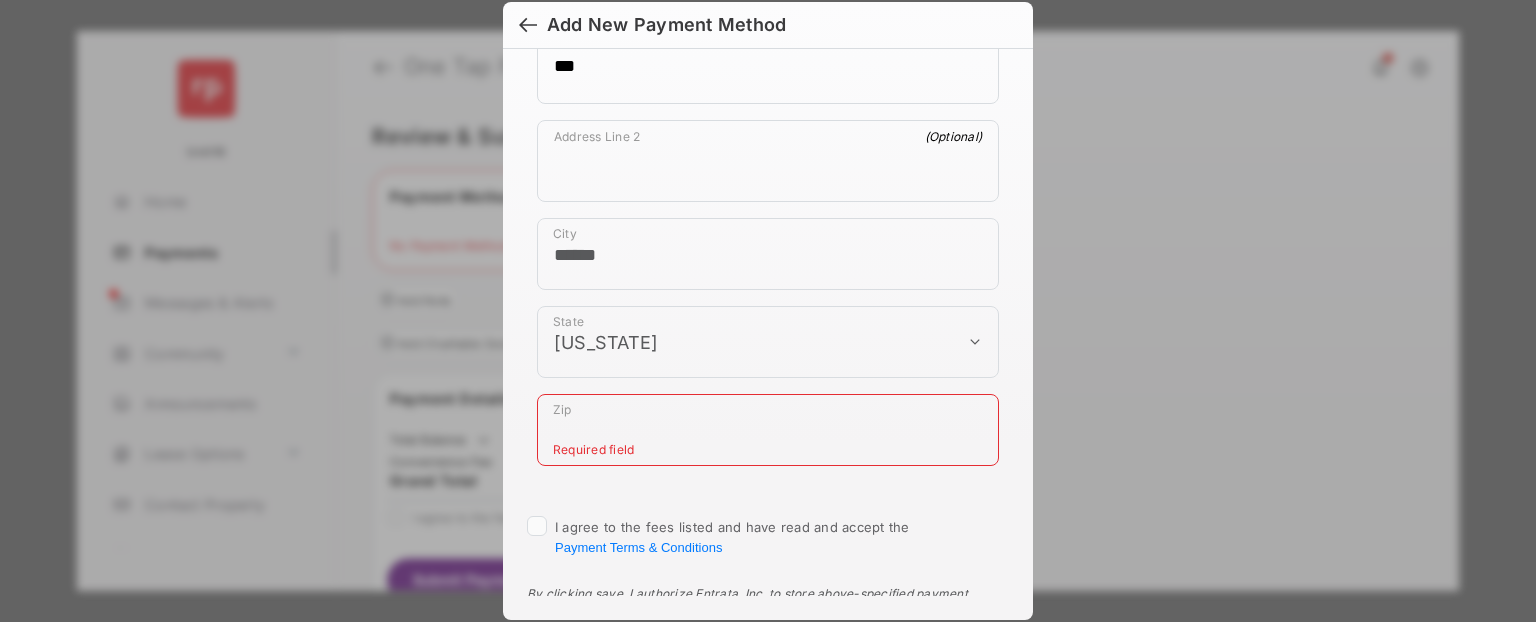 scroll, scrollTop: 1128, scrollLeft: 0, axis: vertical 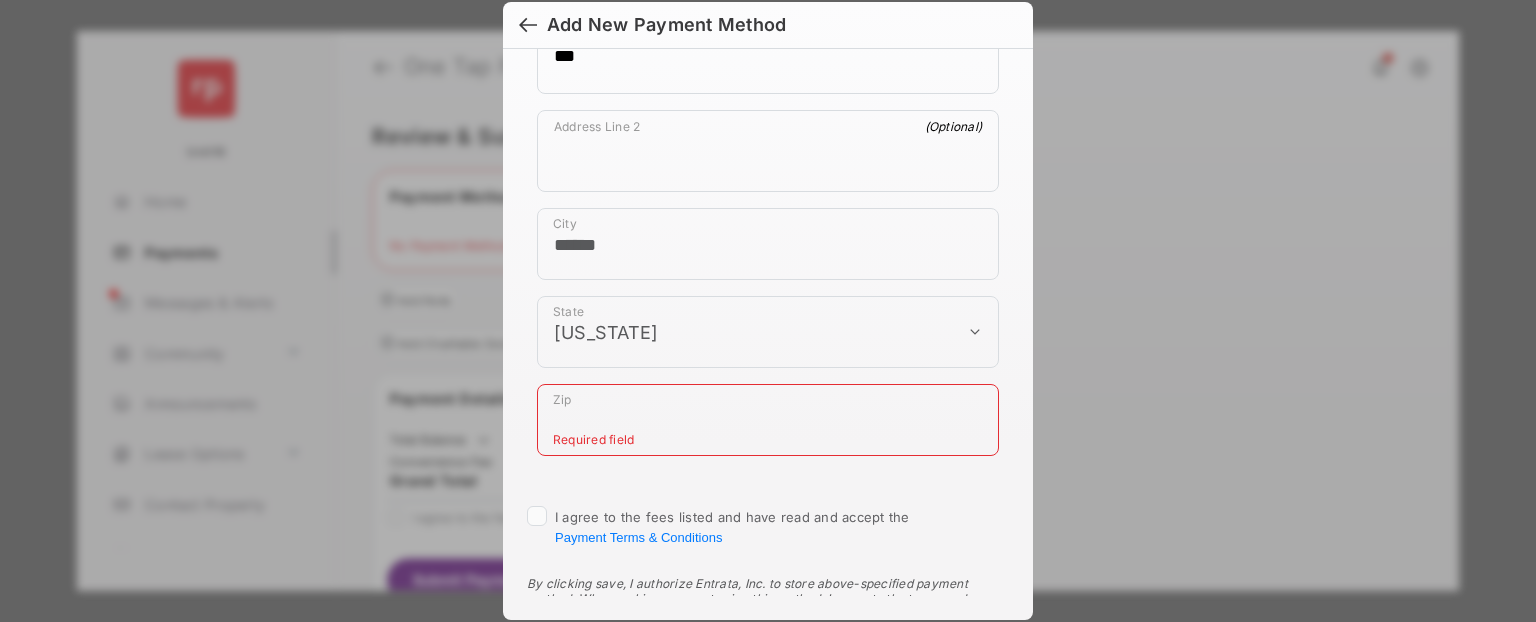 type on "**********" 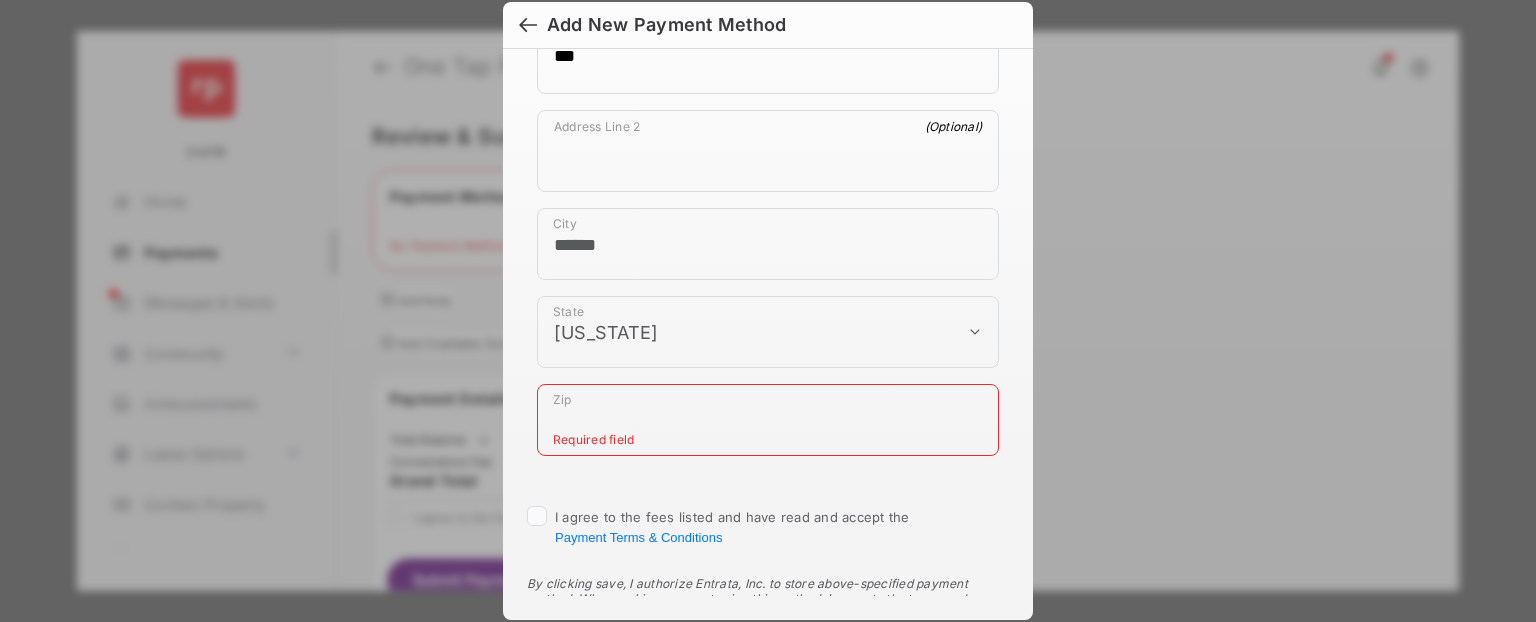 type on "*****" 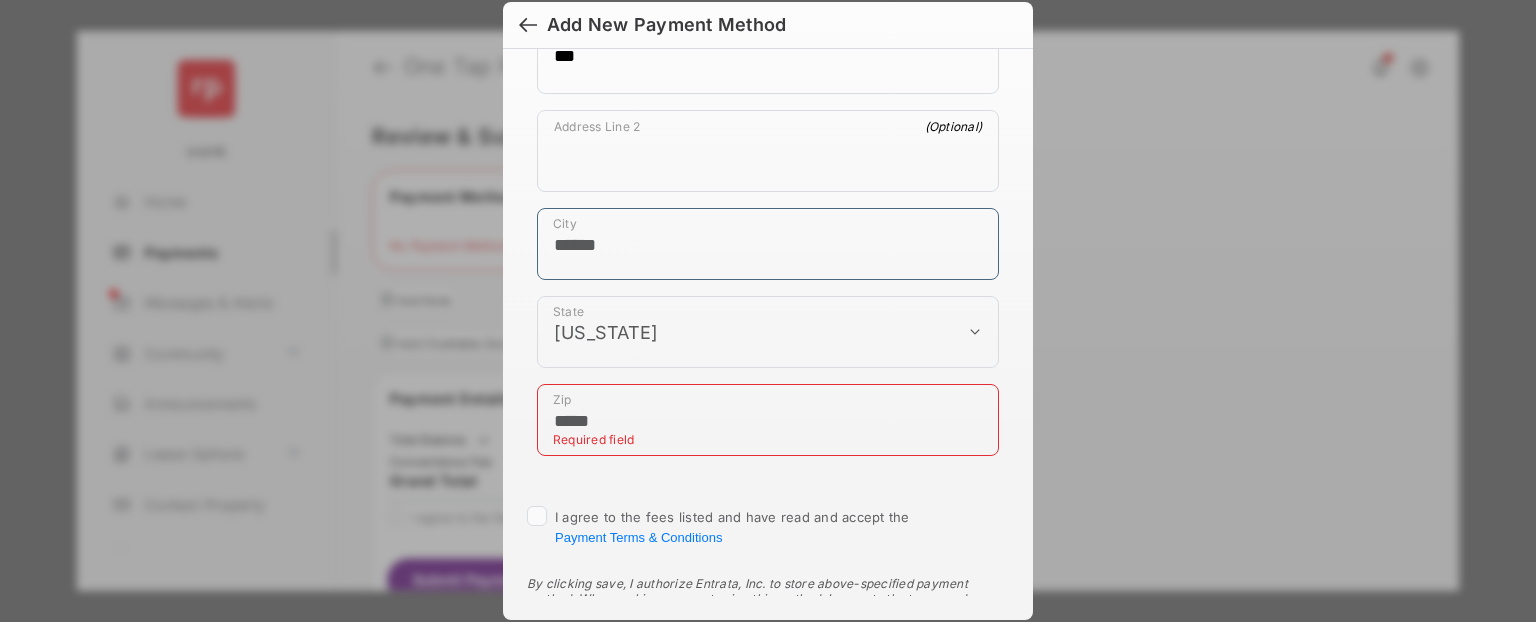 type on "*****" 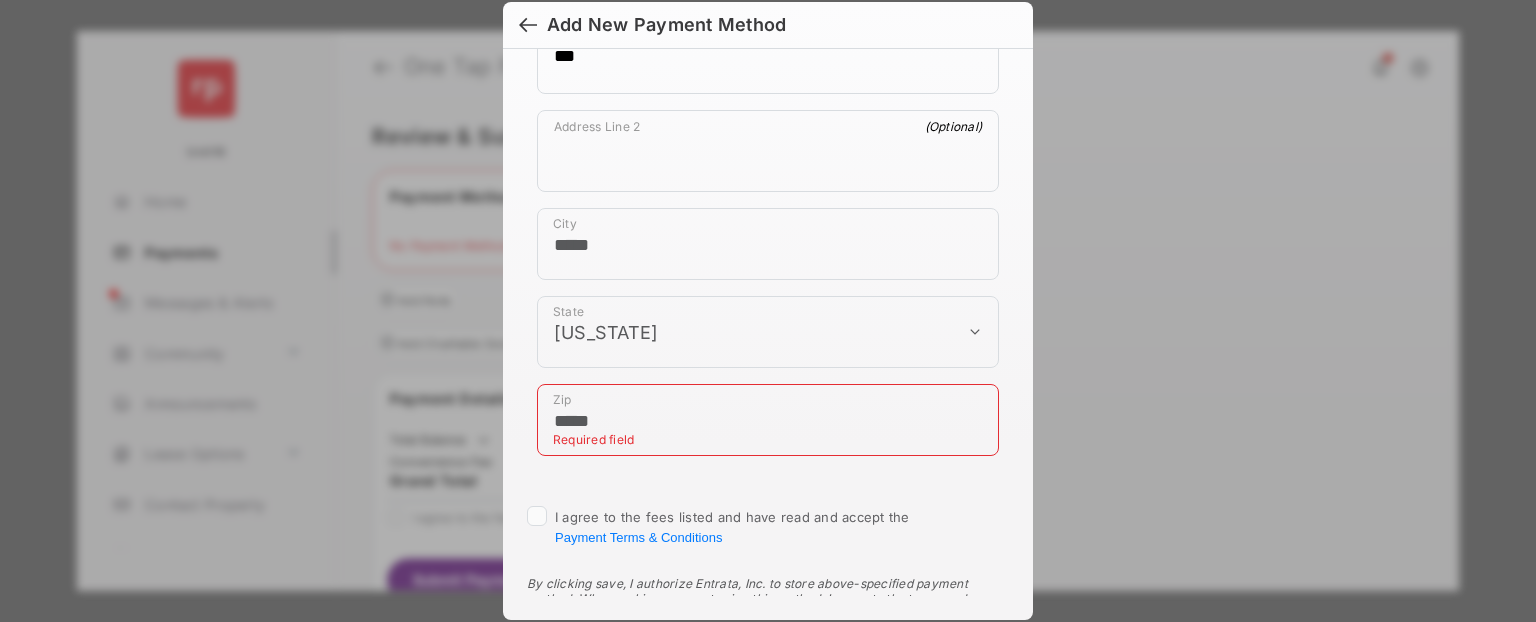 select on "**" 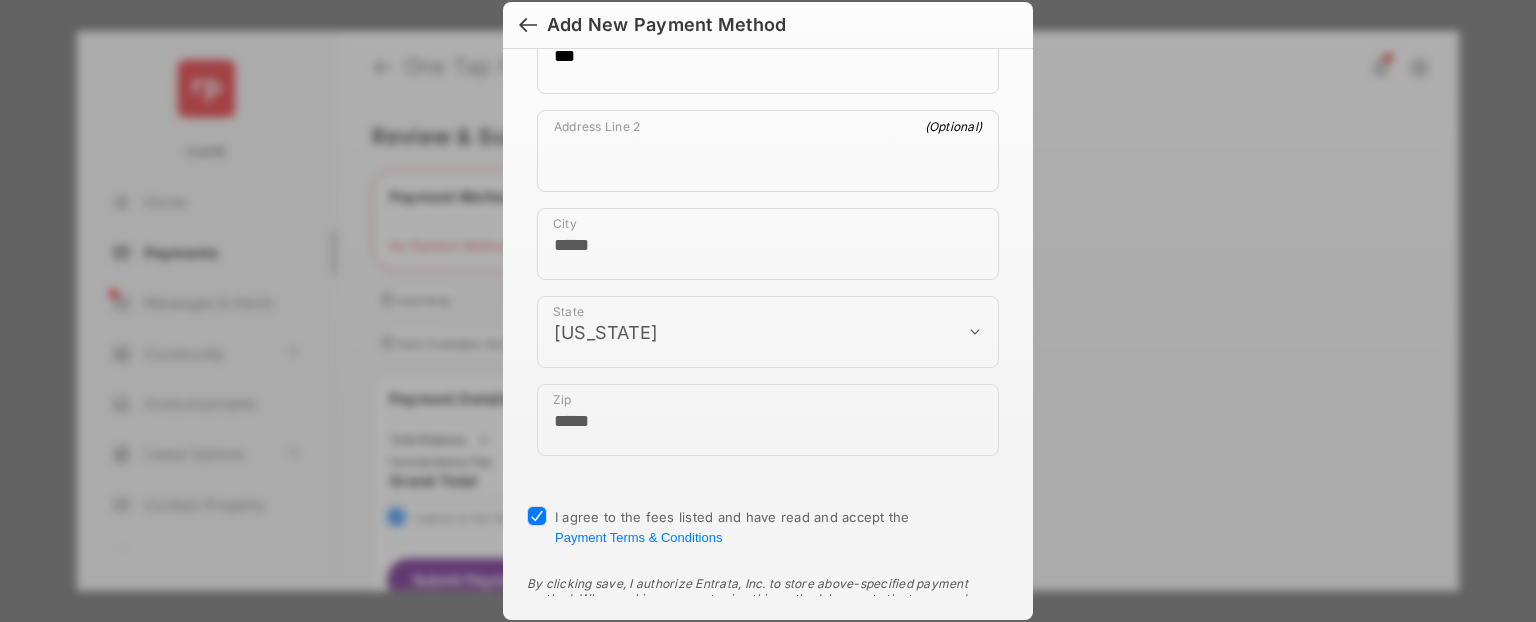 scroll, scrollTop: 1244, scrollLeft: 0, axis: vertical 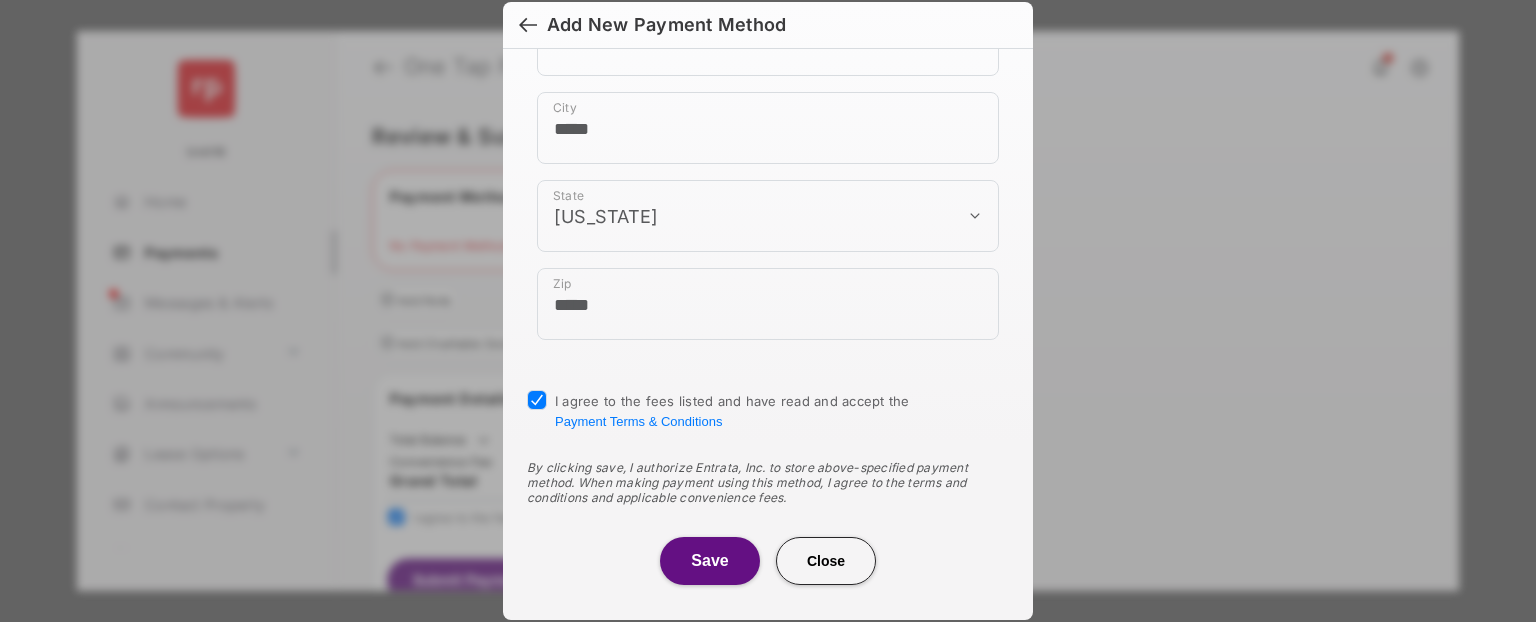 click on "Save Close" at bounding box center (768, 561) 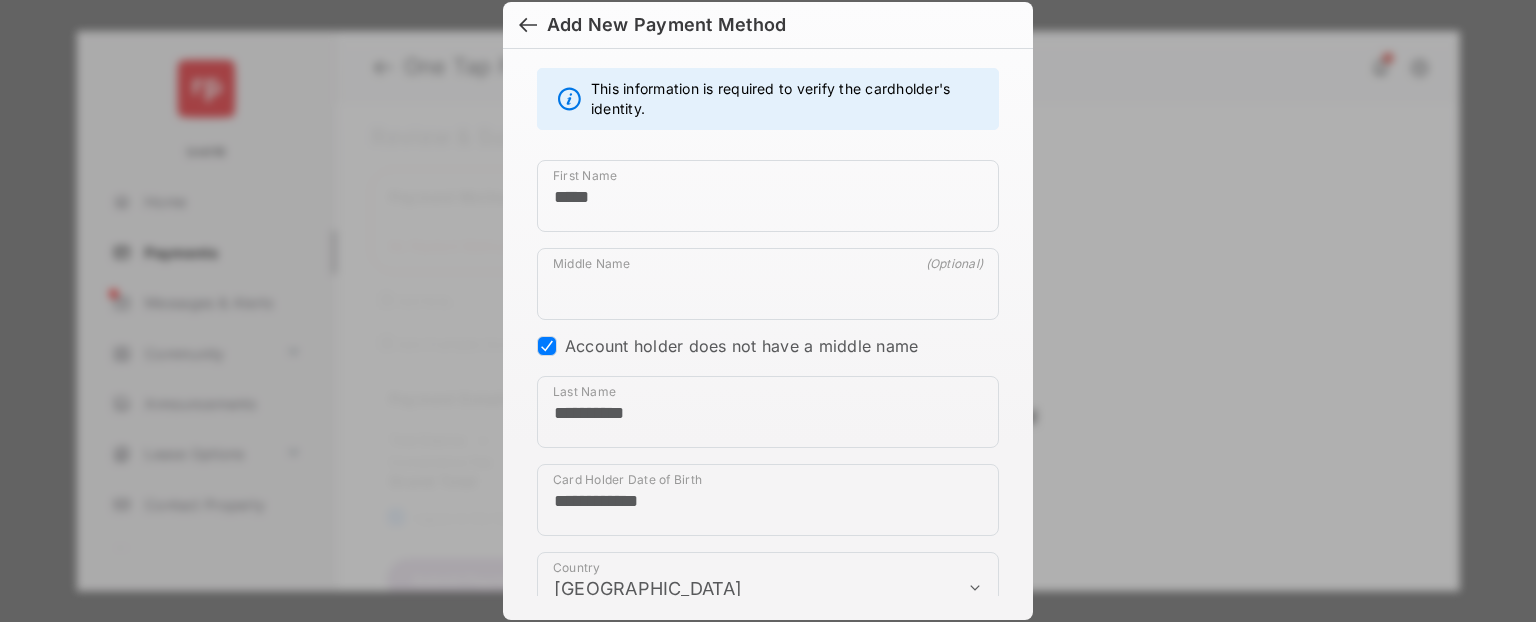 scroll, scrollTop: 0, scrollLeft: 0, axis: both 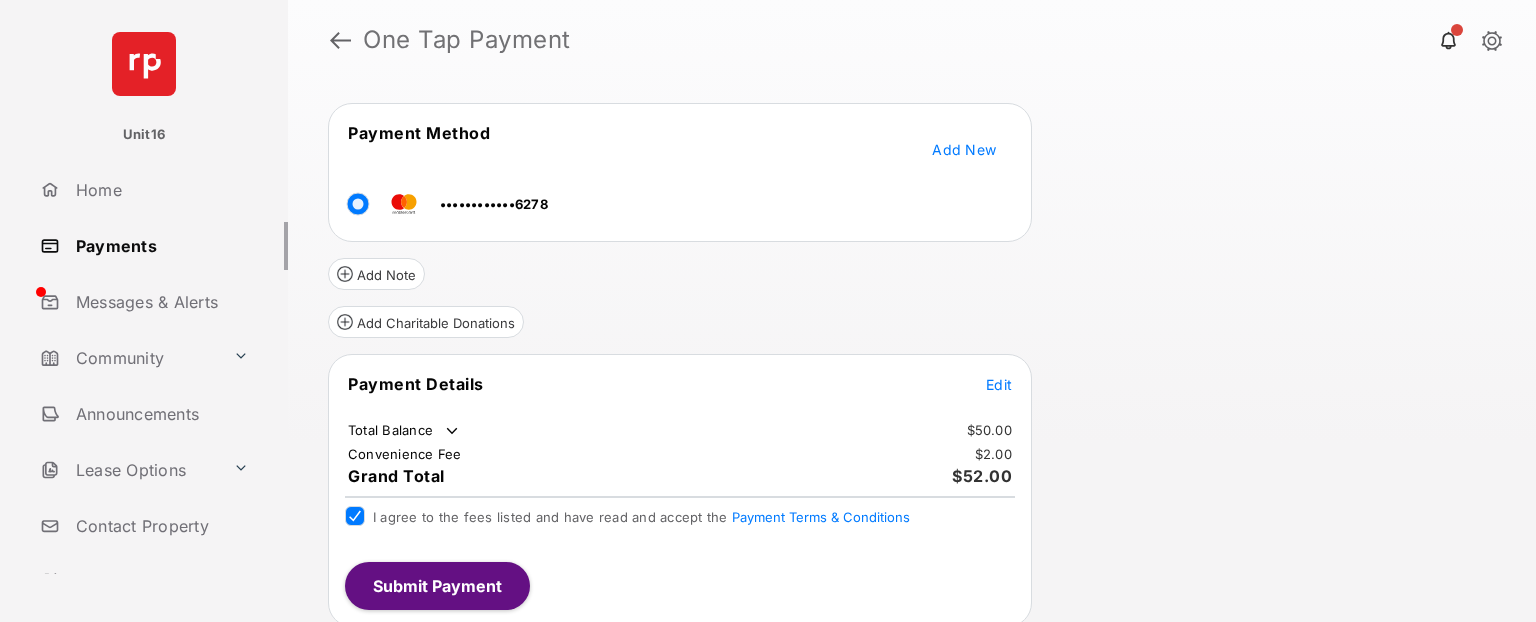 click on "Edit" at bounding box center (999, 384) 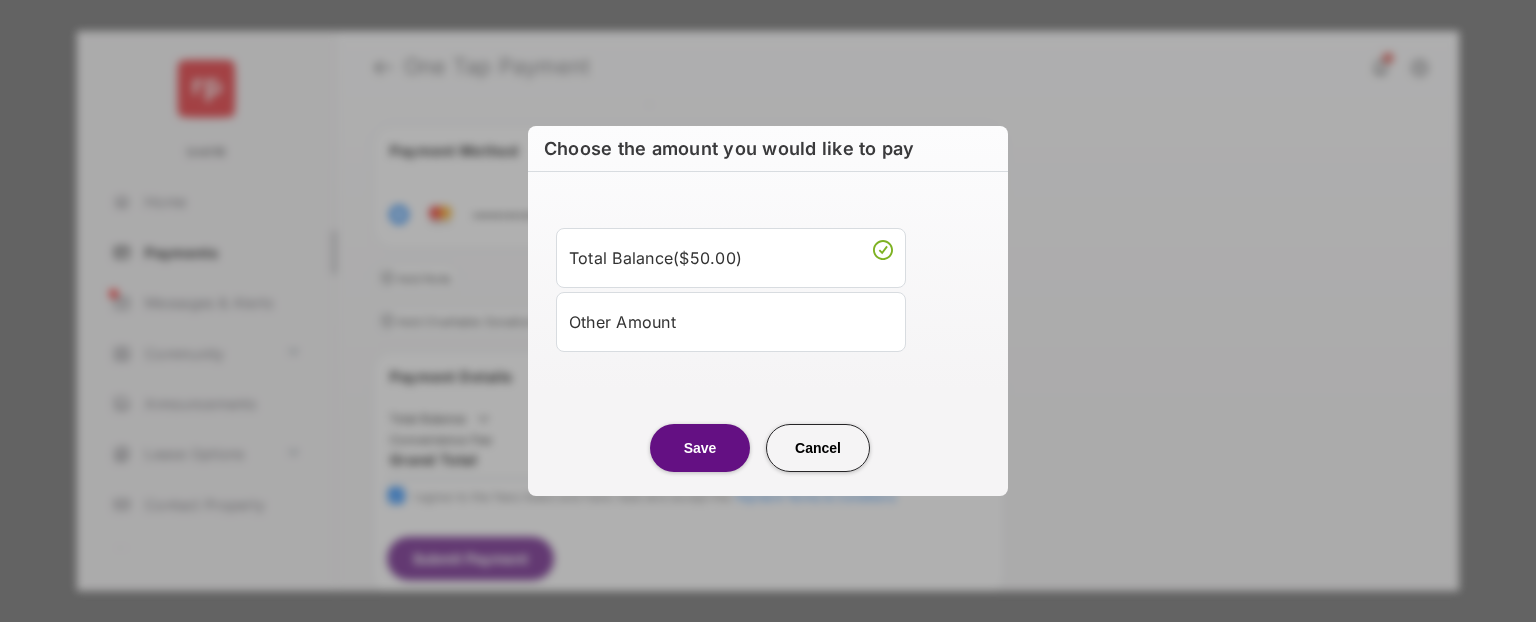 click on "Other Amount" at bounding box center [731, 322] 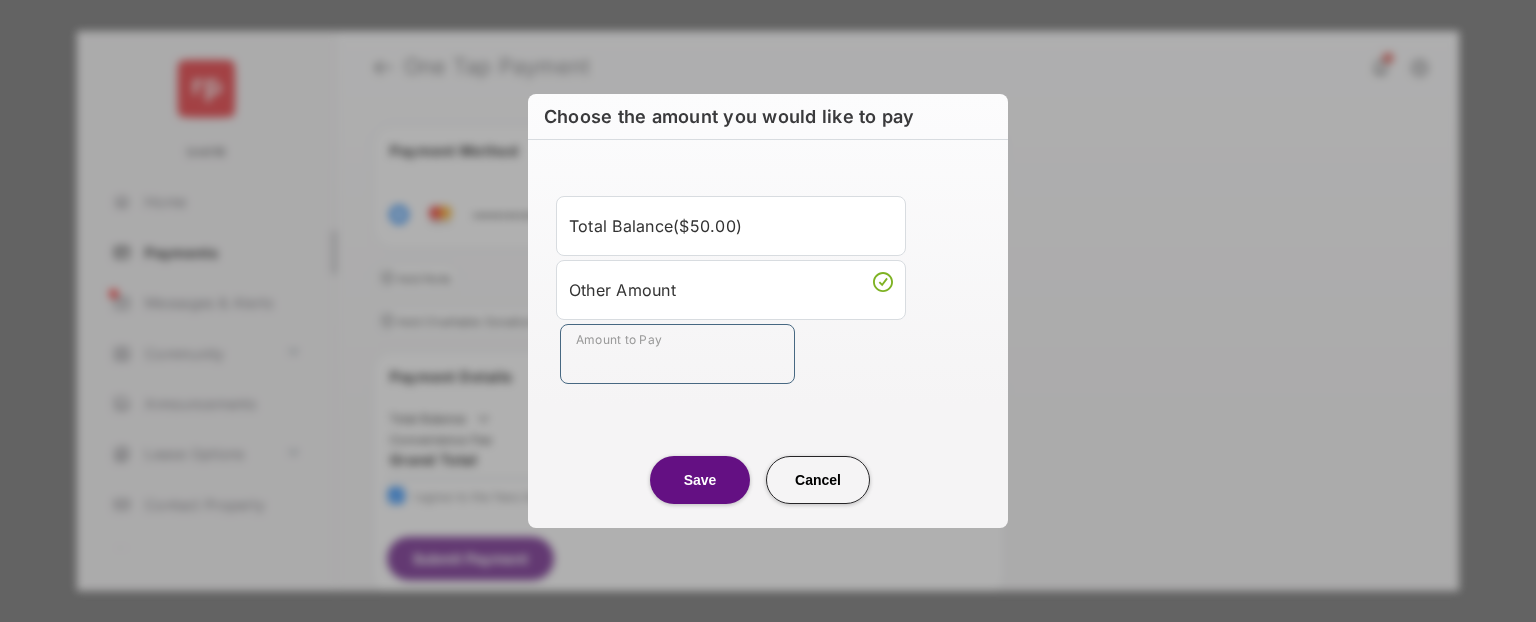 click on "Amount to Pay" at bounding box center [677, 354] 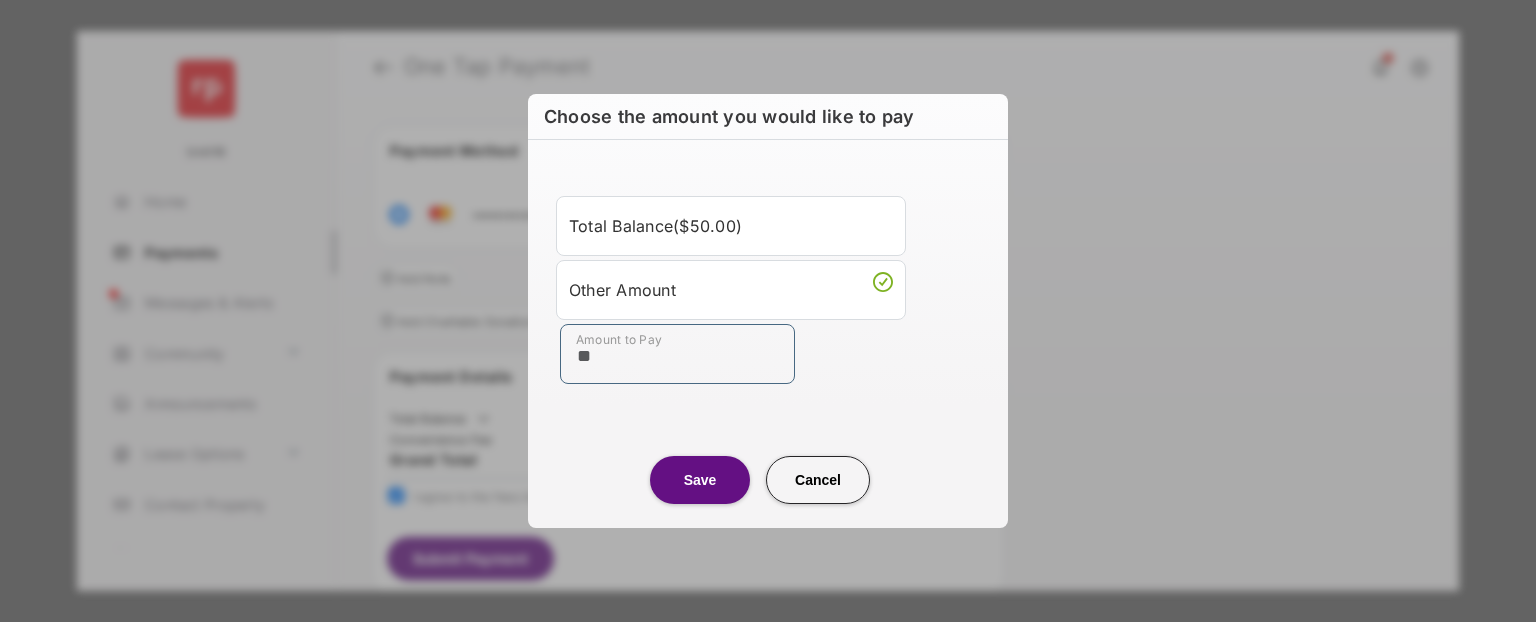 type on "**" 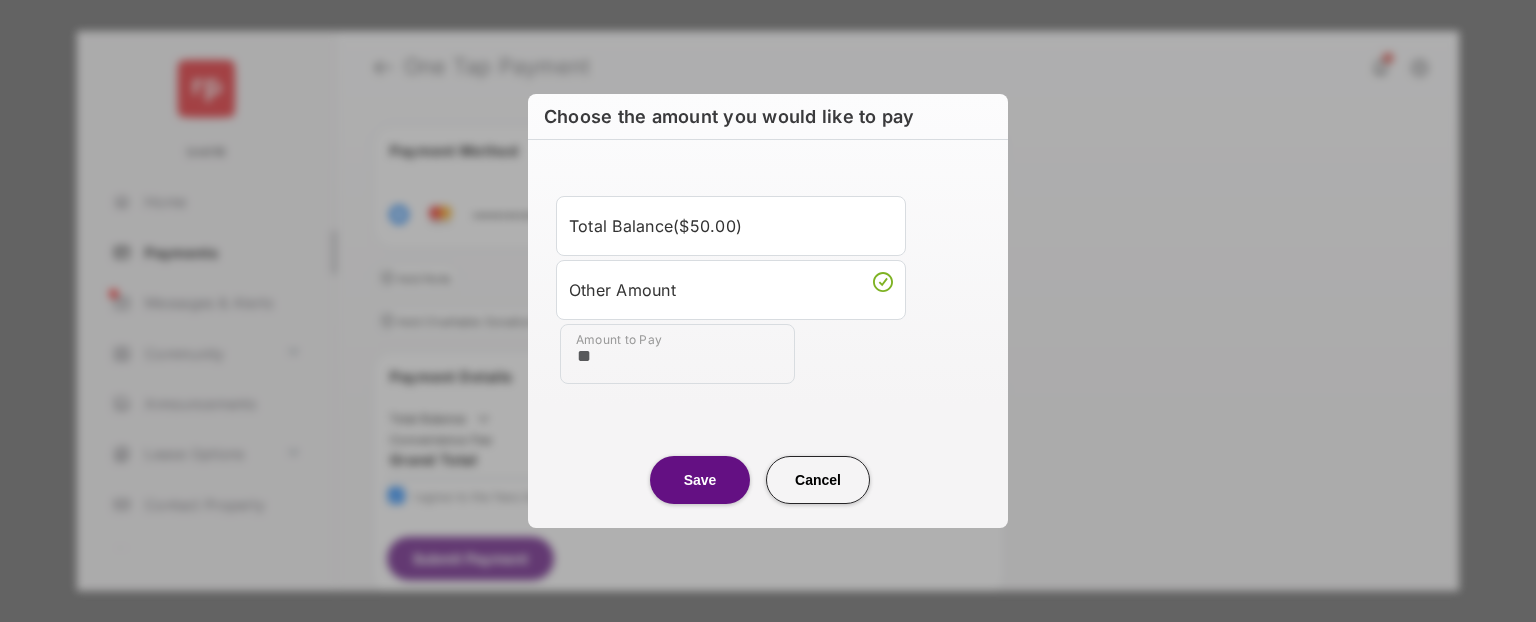 click on "Save" at bounding box center [700, 480] 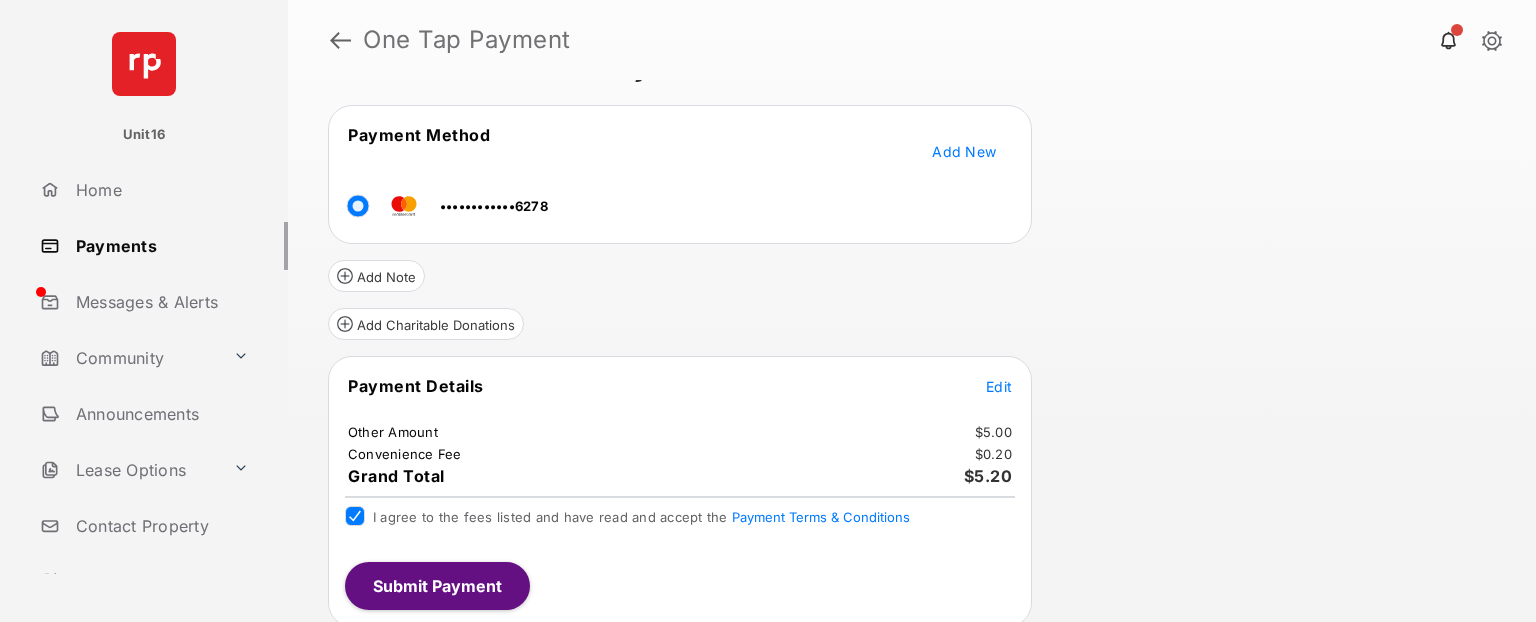click on "Submit Payment" at bounding box center (437, 586) 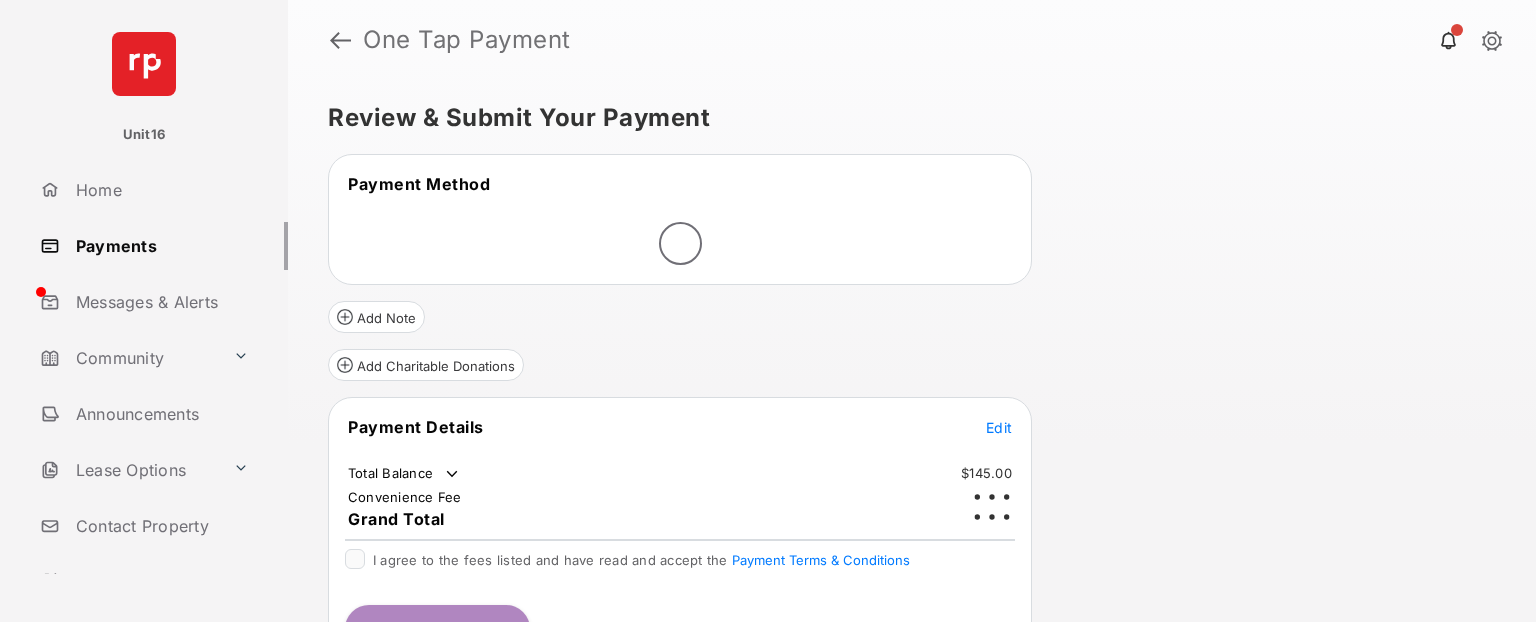 scroll, scrollTop: 0, scrollLeft: 0, axis: both 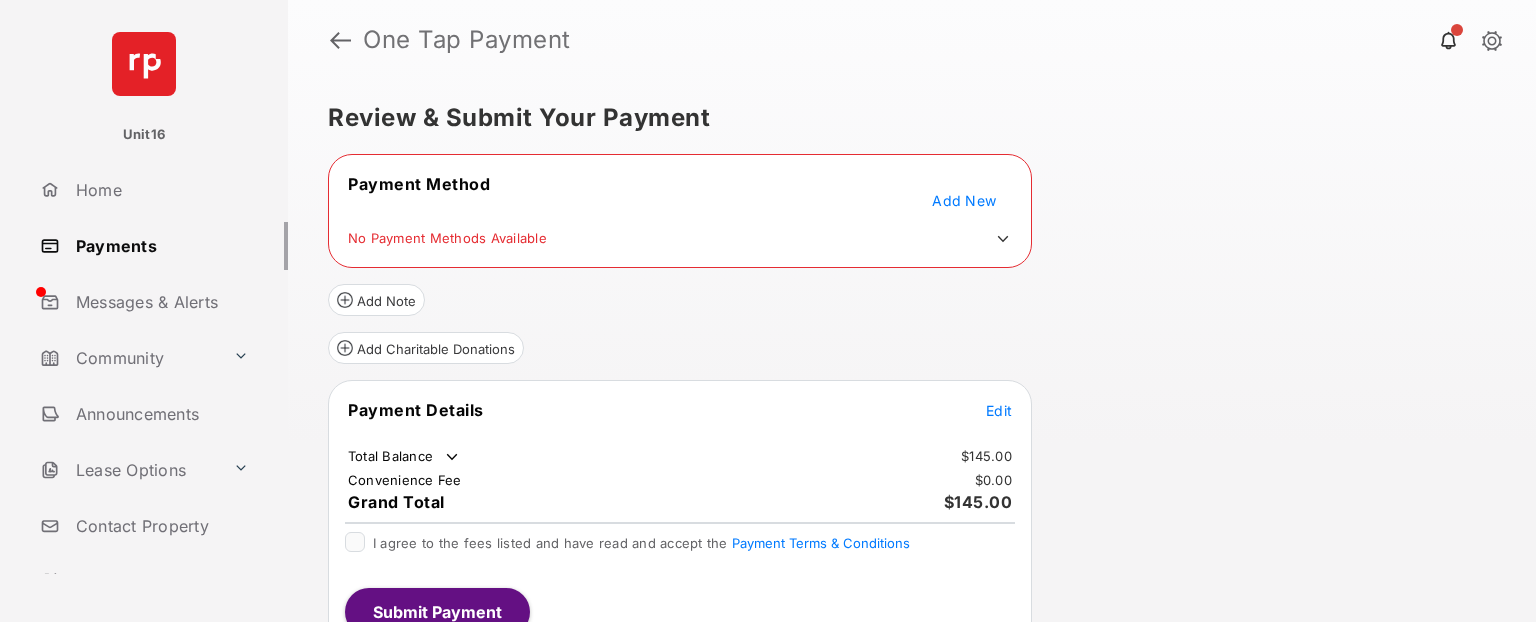 click 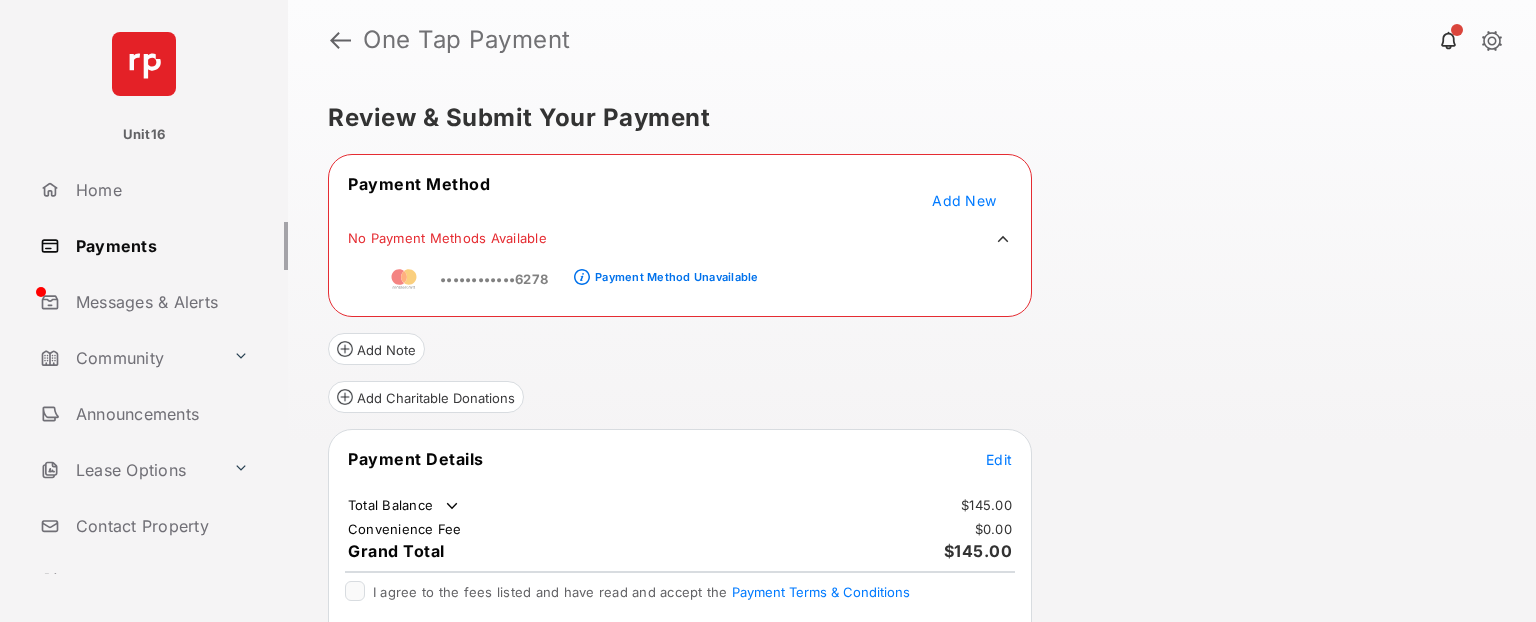 click on "••••••••••••6278" at bounding box center (494, 279) 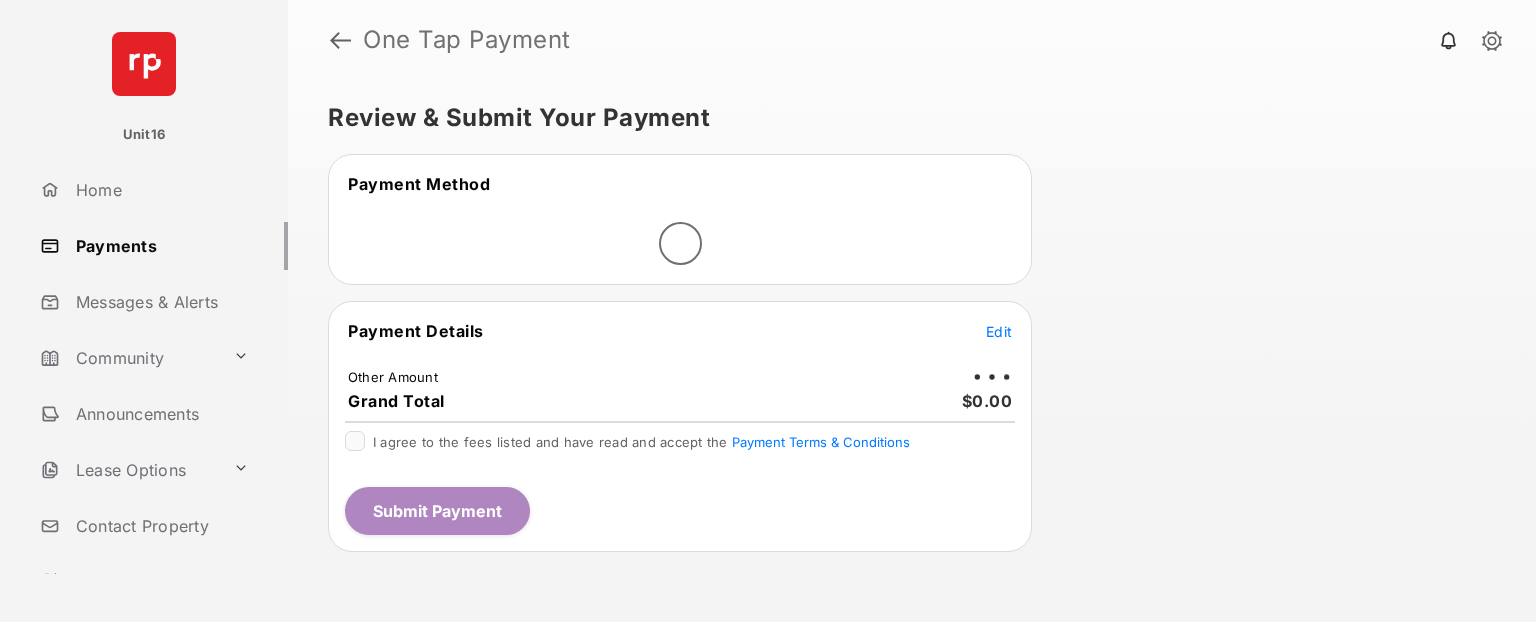 scroll, scrollTop: 0, scrollLeft: 0, axis: both 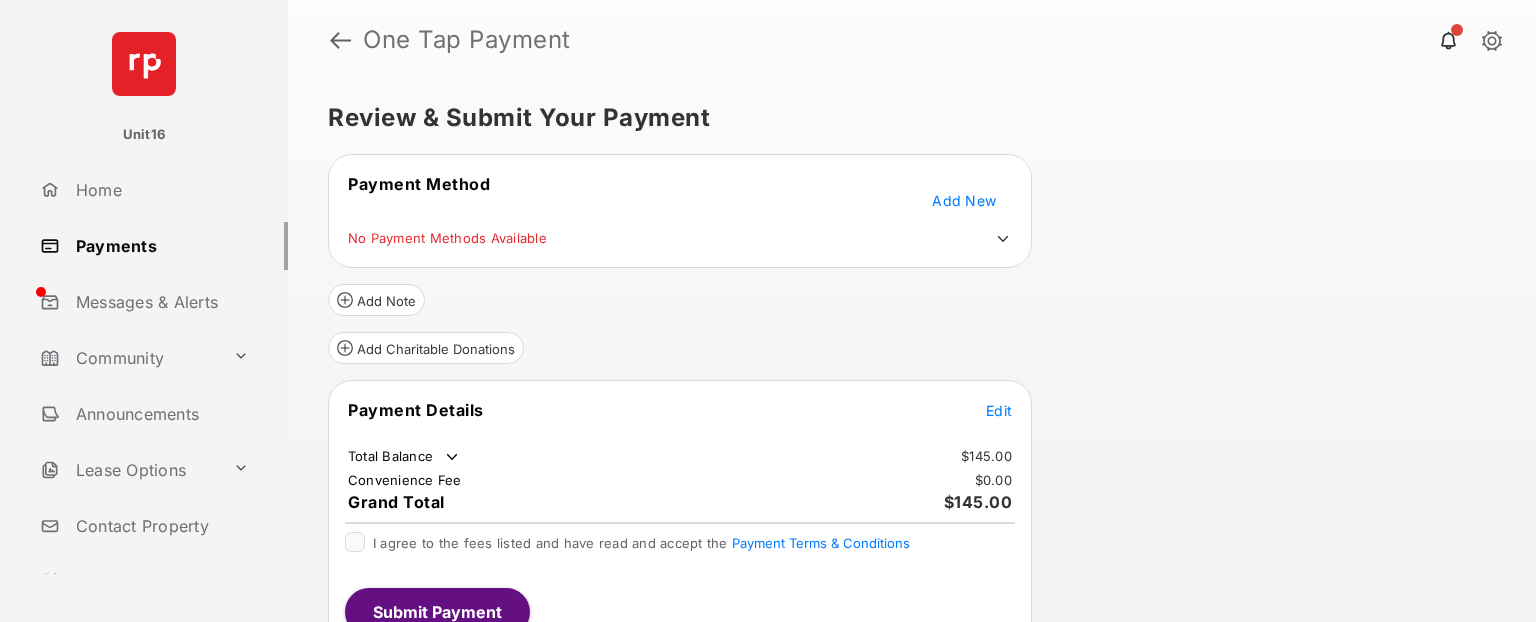 click 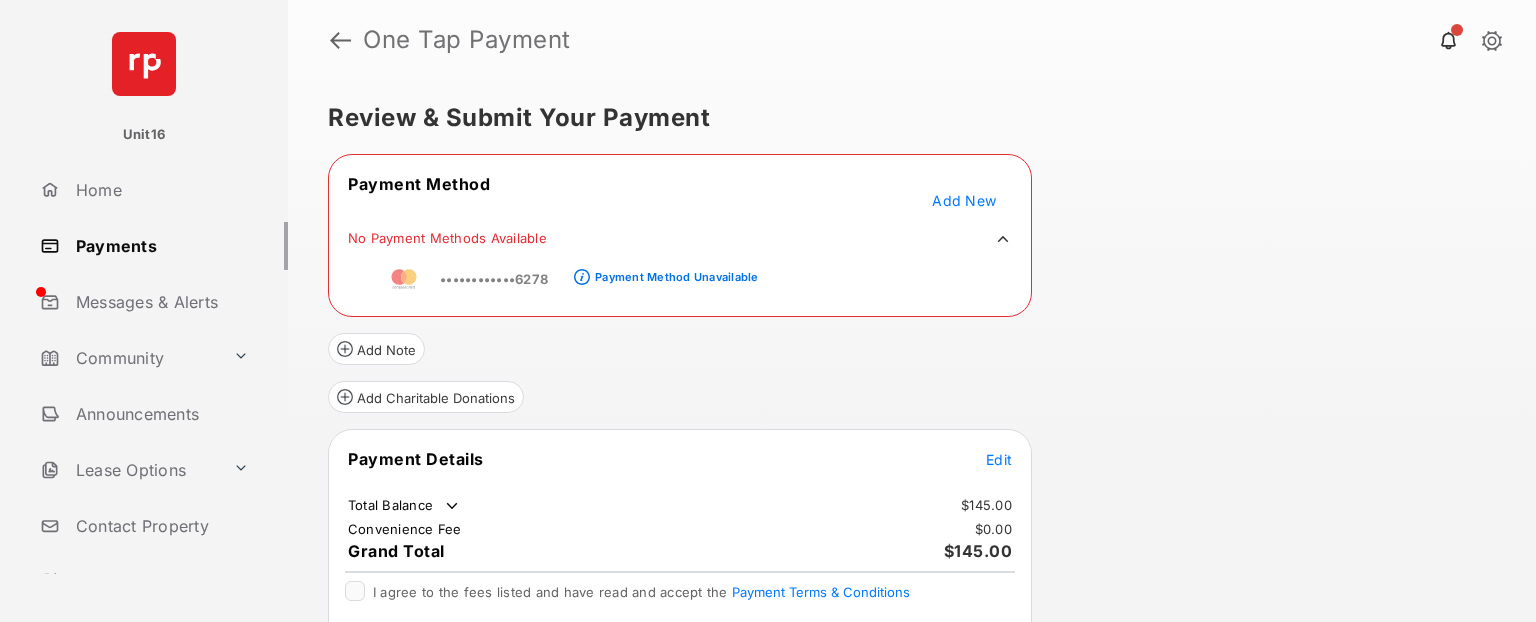 click 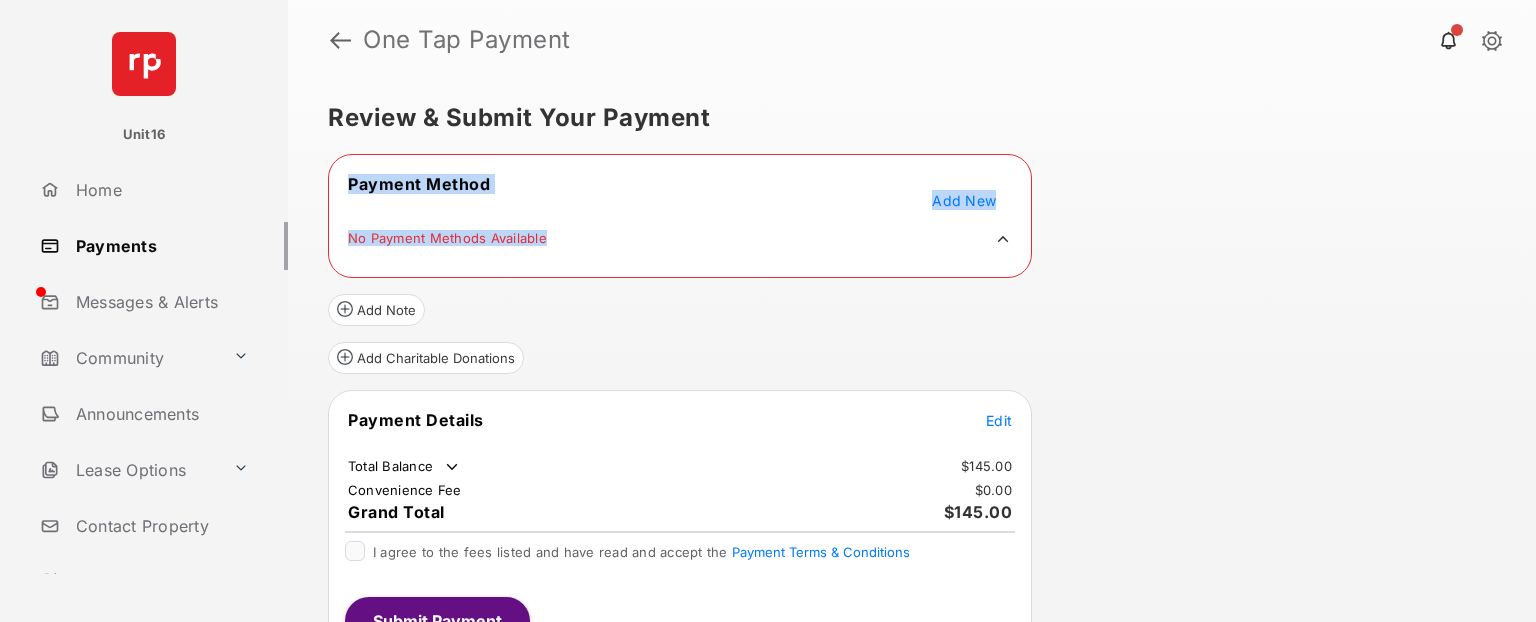 click 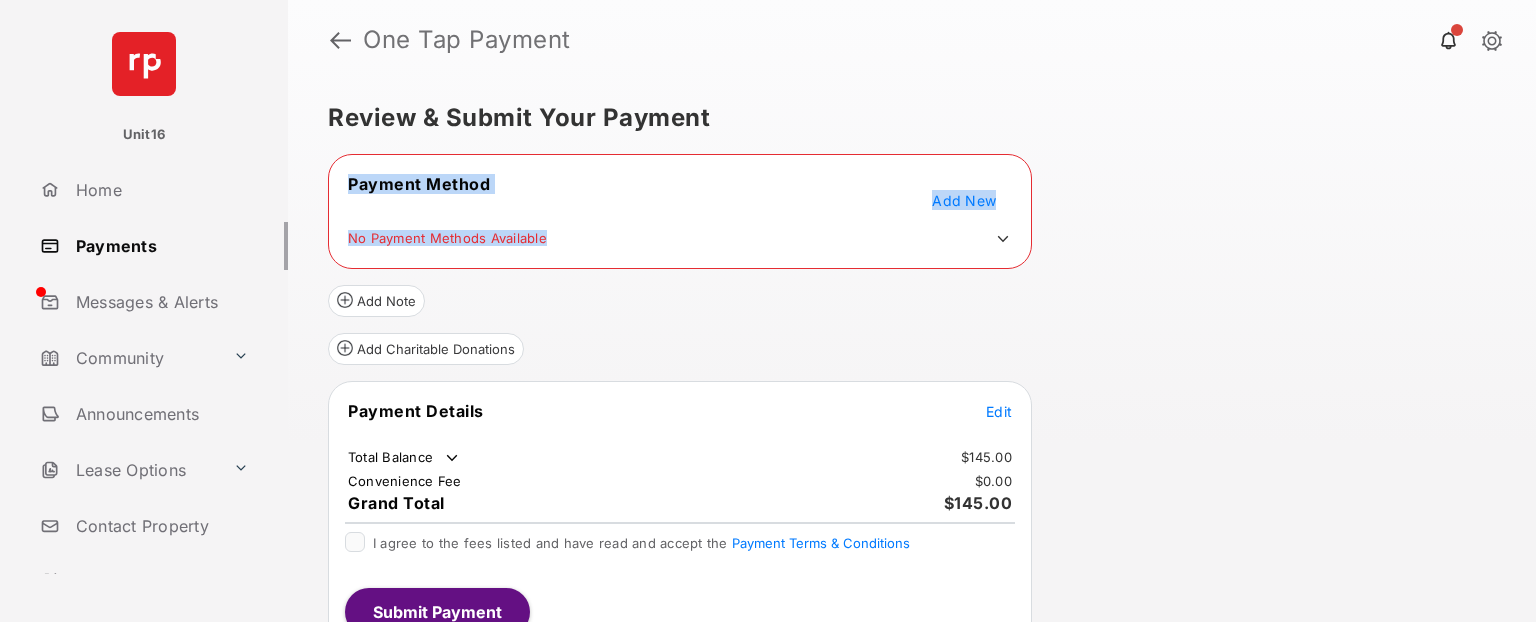 click 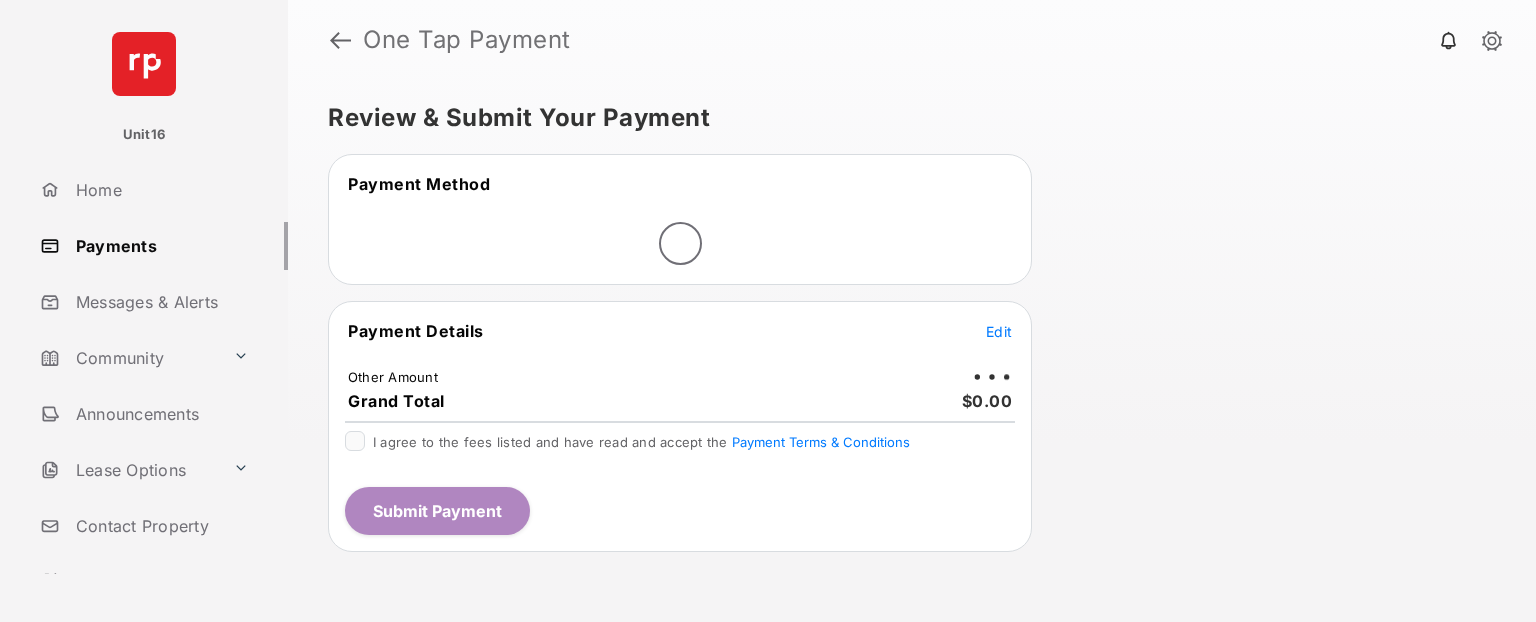 scroll, scrollTop: 0, scrollLeft: 0, axis: both 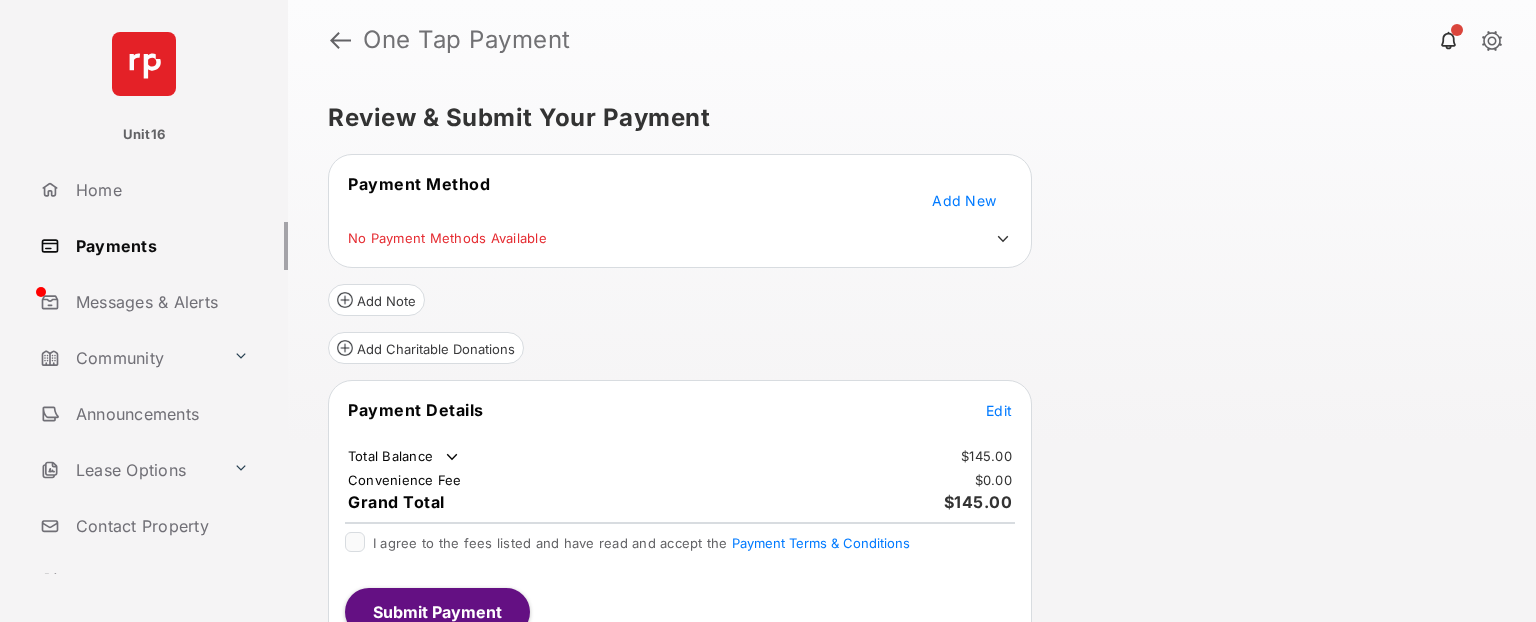 click at bounding box center [998, 239] 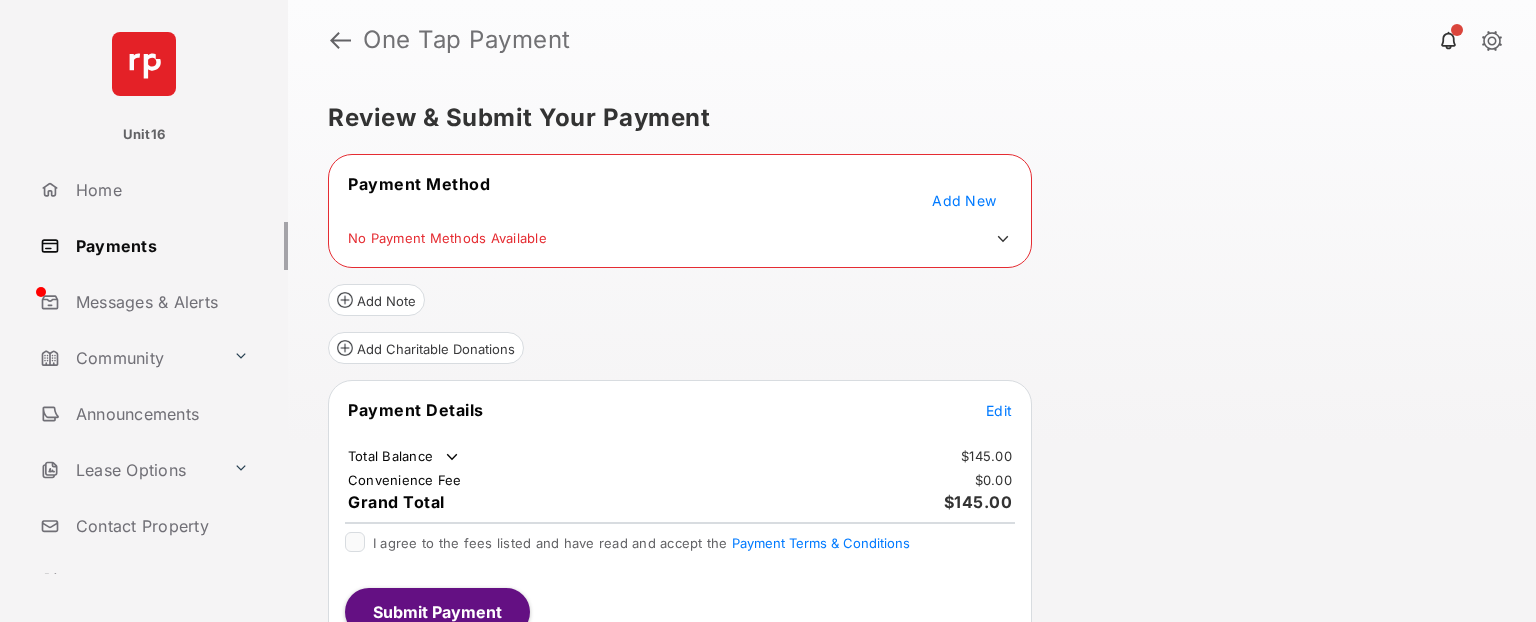 click 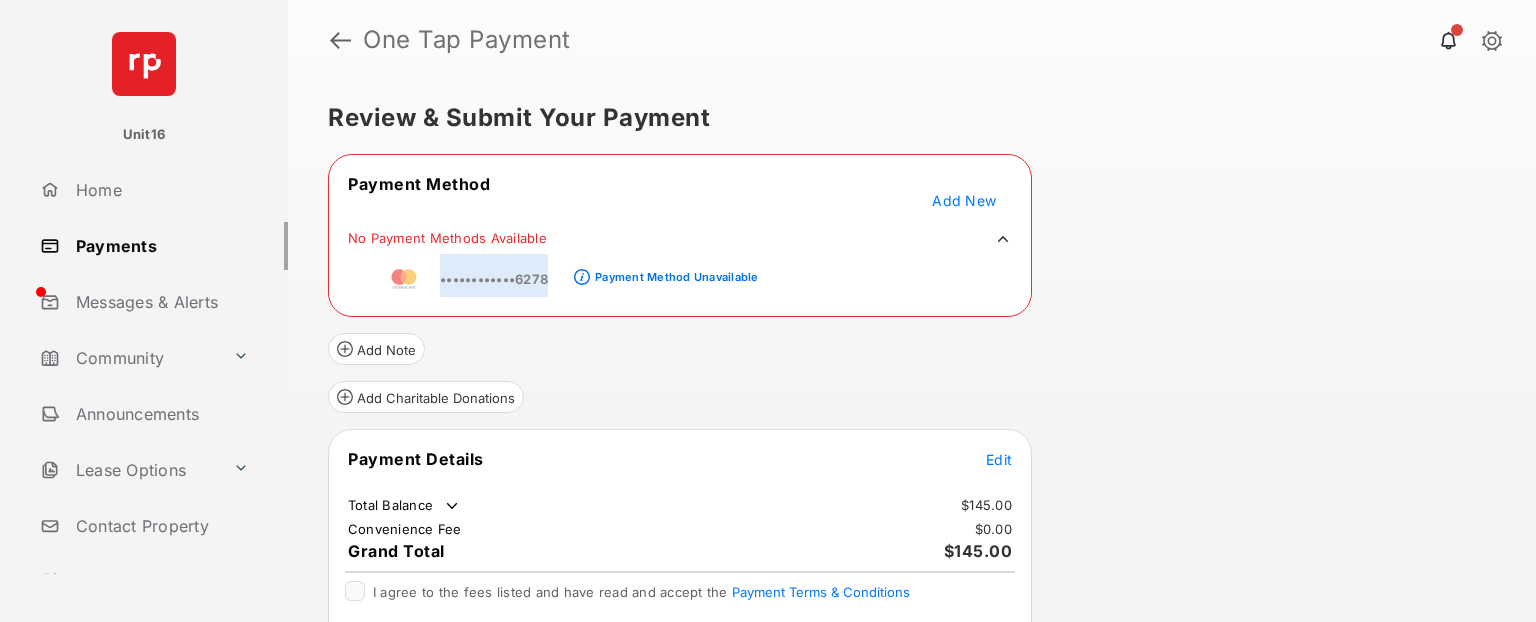 drag, startPoint x: 798, startPoint y: 274, endPoint x: 544, endPoint y: 283, distance: 254.1594 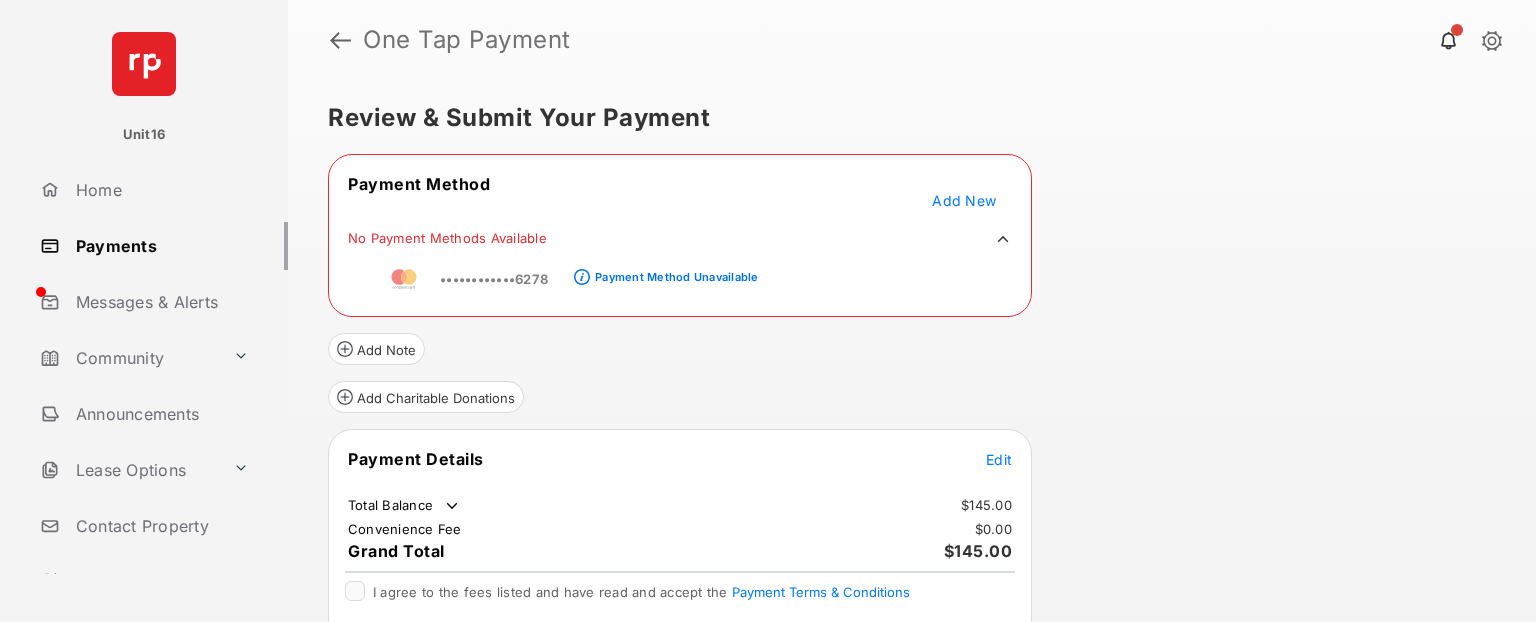 click on "Add Charitable Donations" at bounding box center [680, 389] 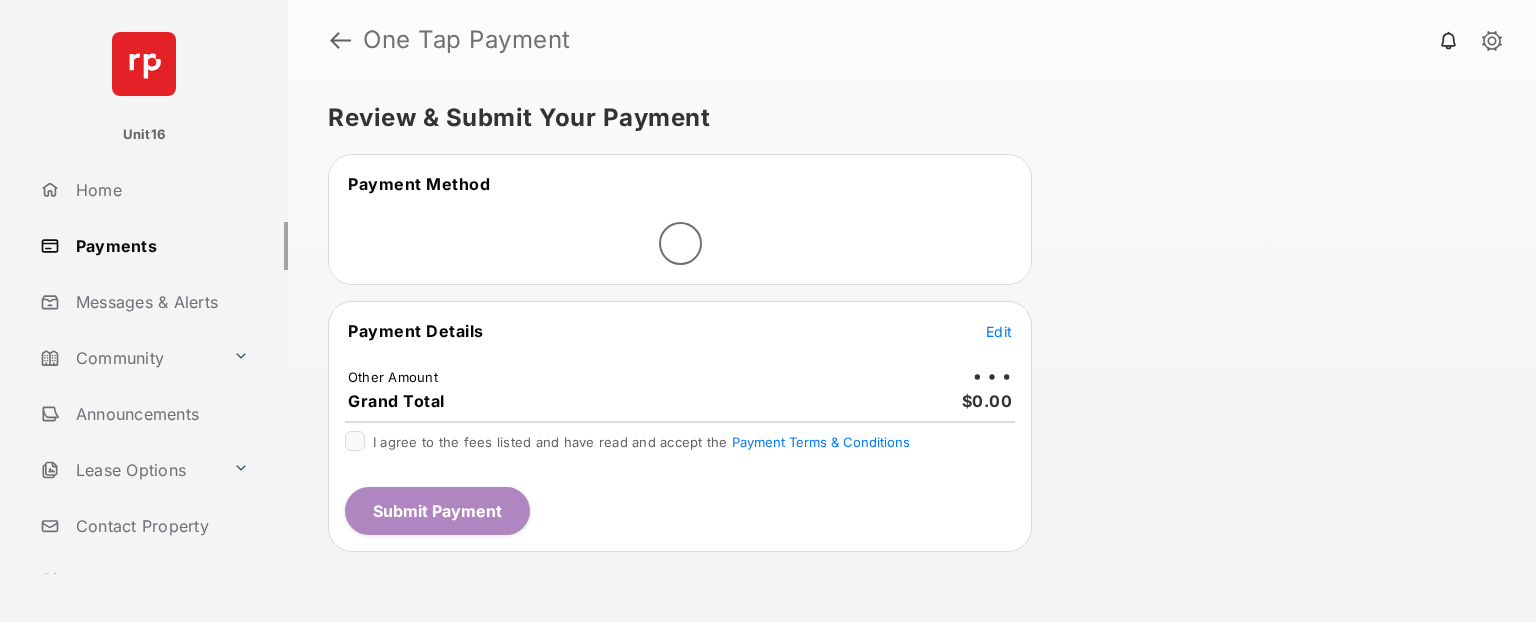 scroll, scrollTop: 0, scrollLeft: 0, axis: both 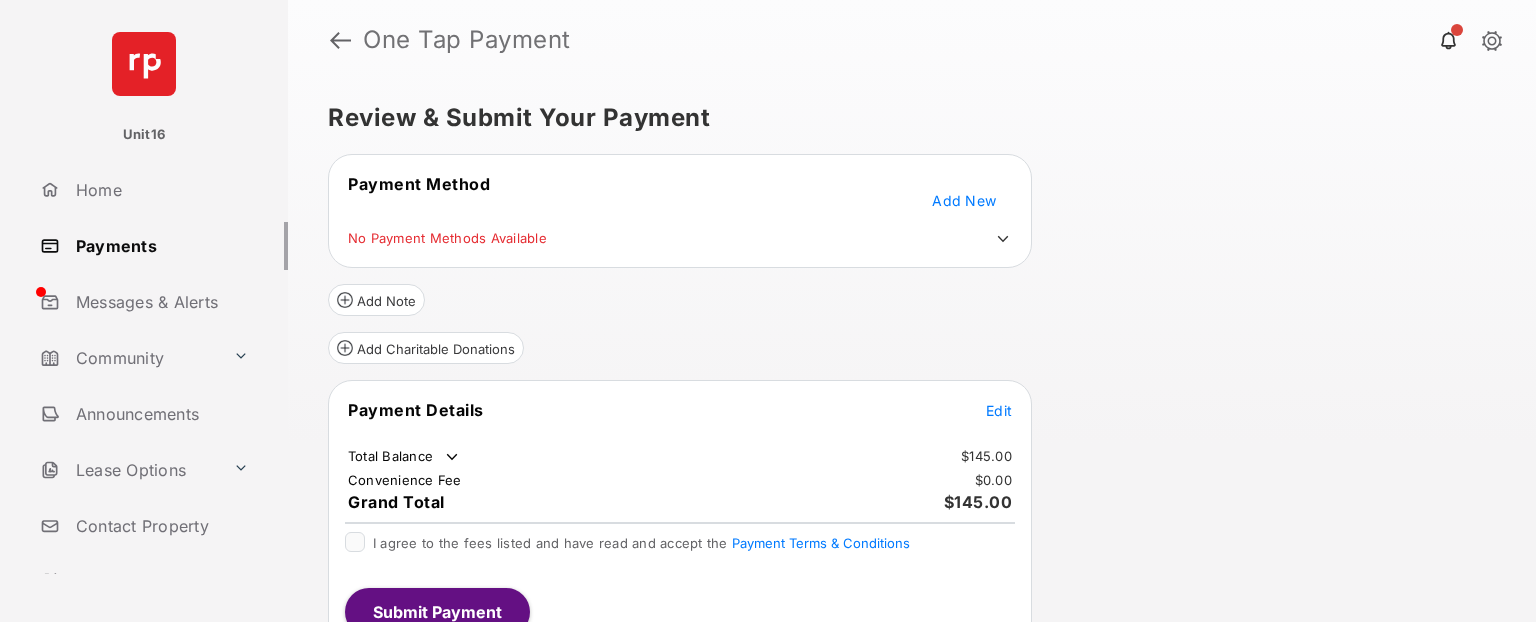 click at bounding box center (998, 239) 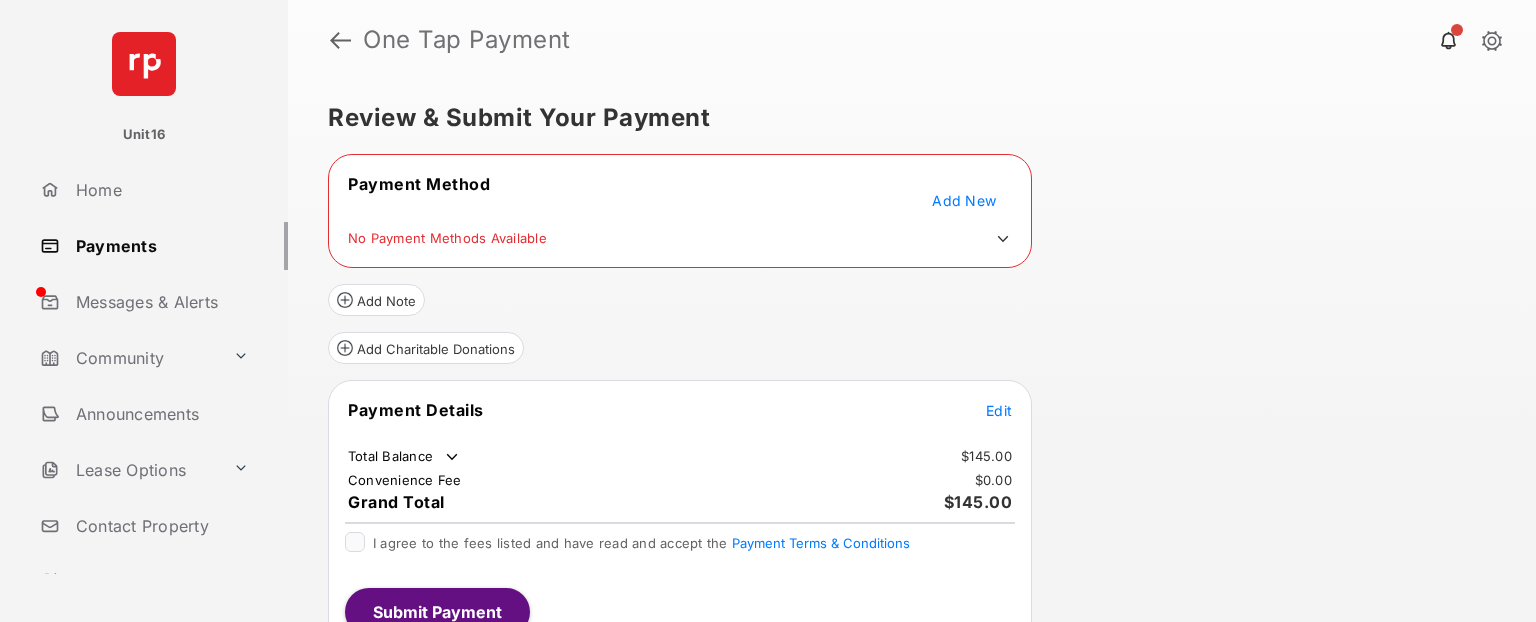 click 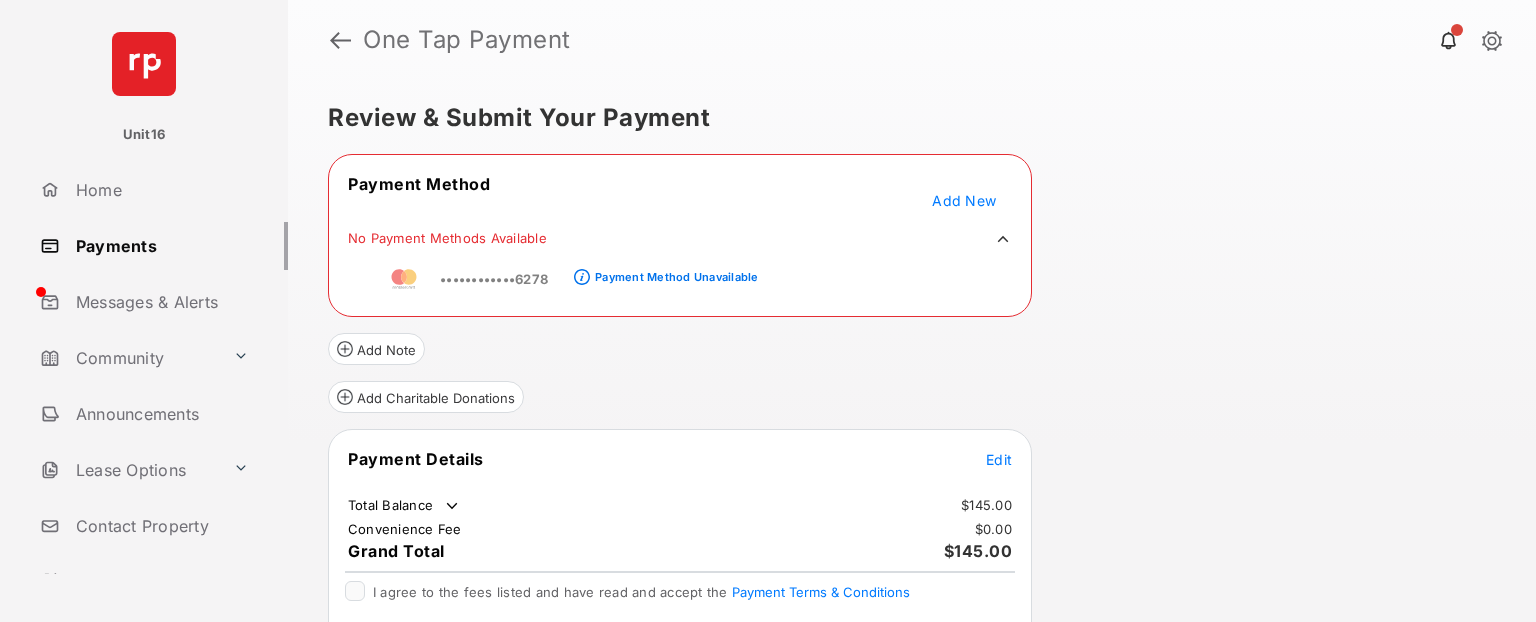 click on "Payment Method Unavailable" at bounding box center (676, 277) 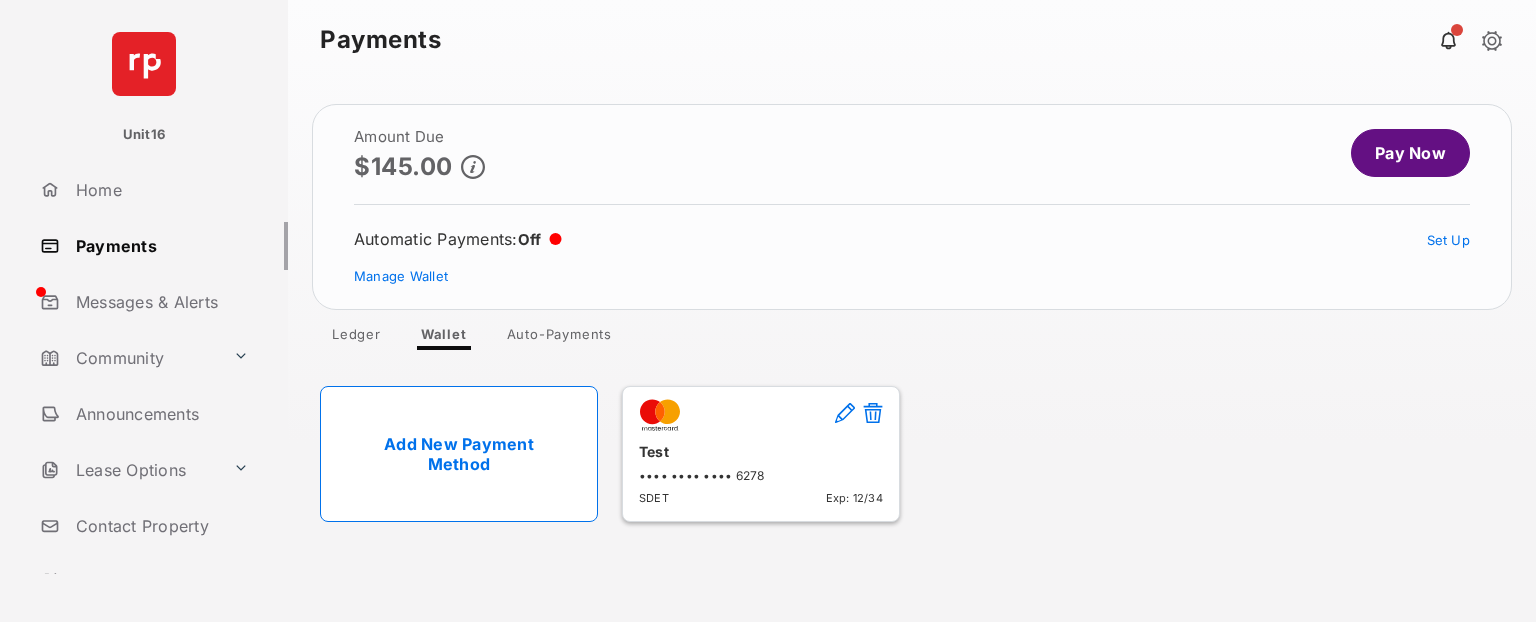 click on "Pay Now" at bounding box center (1410, 153) 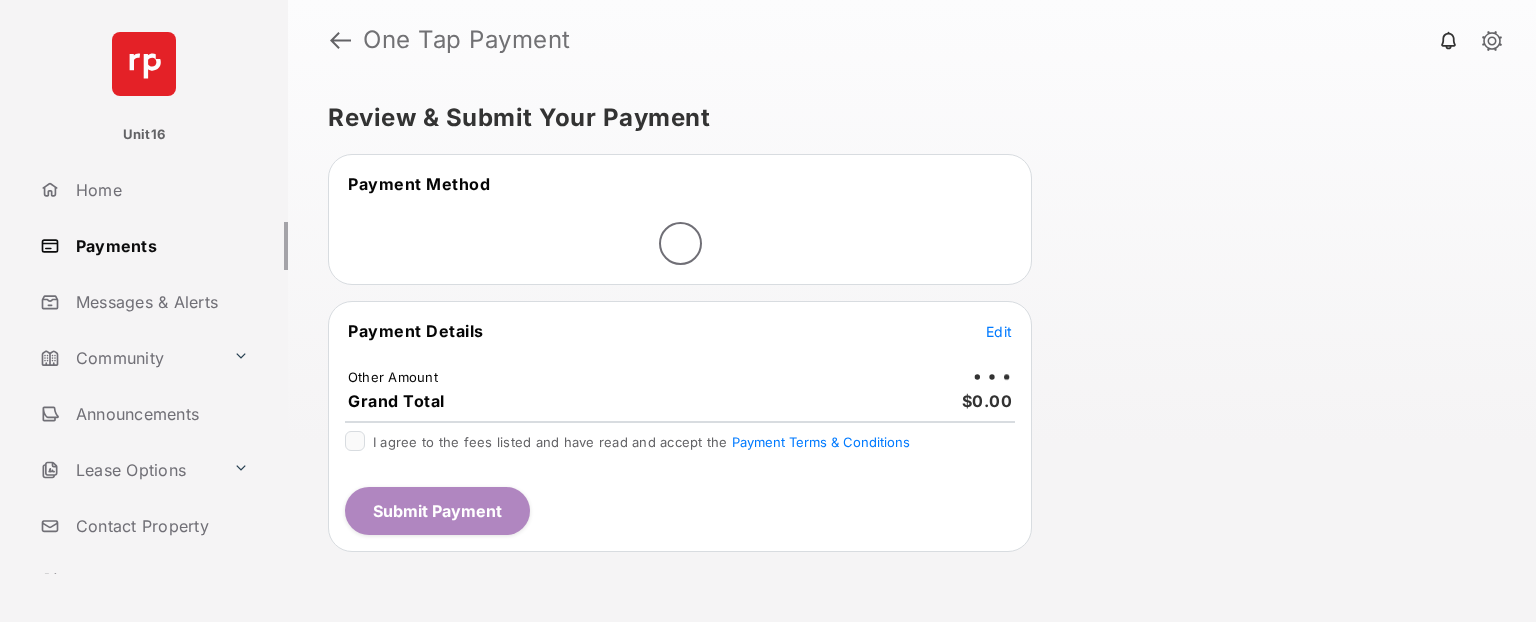 scroll, scrollTop: 0, scrollLeft: 0, axis: both 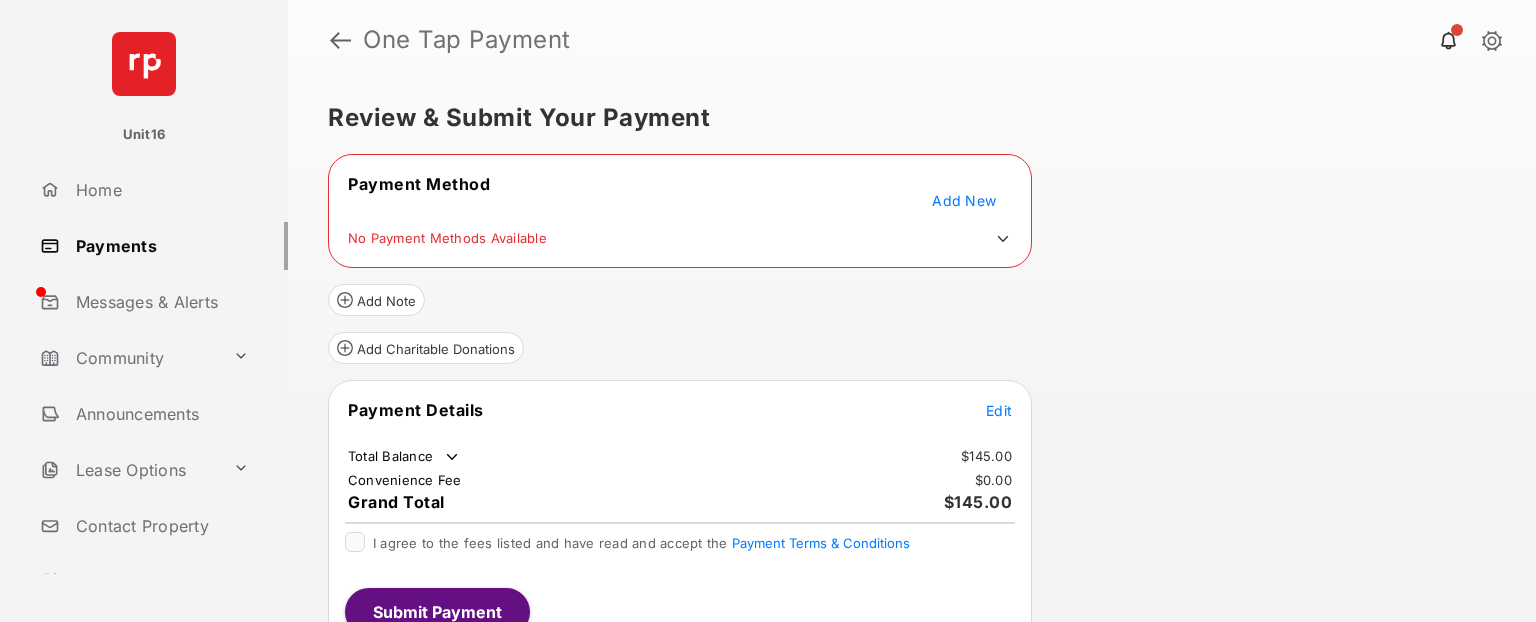 click 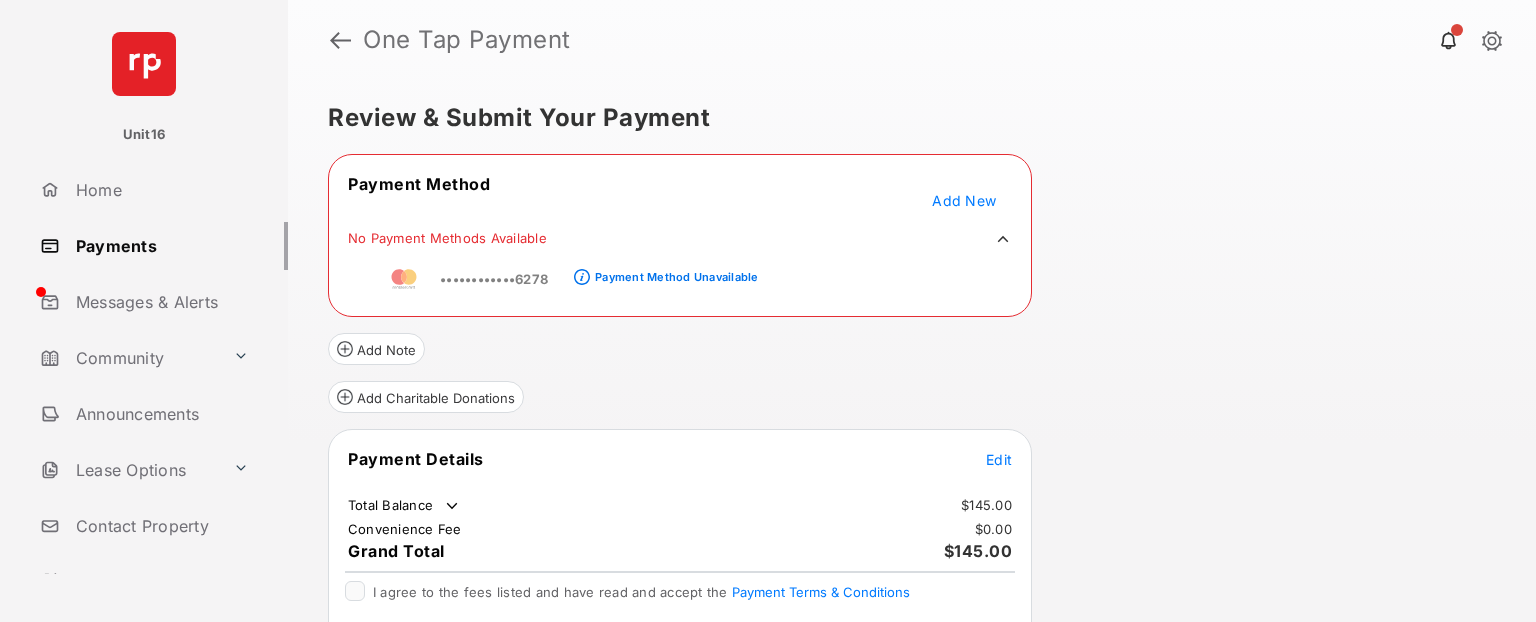 click on "No Payment Methods Available" at bounding box center (680, 239) 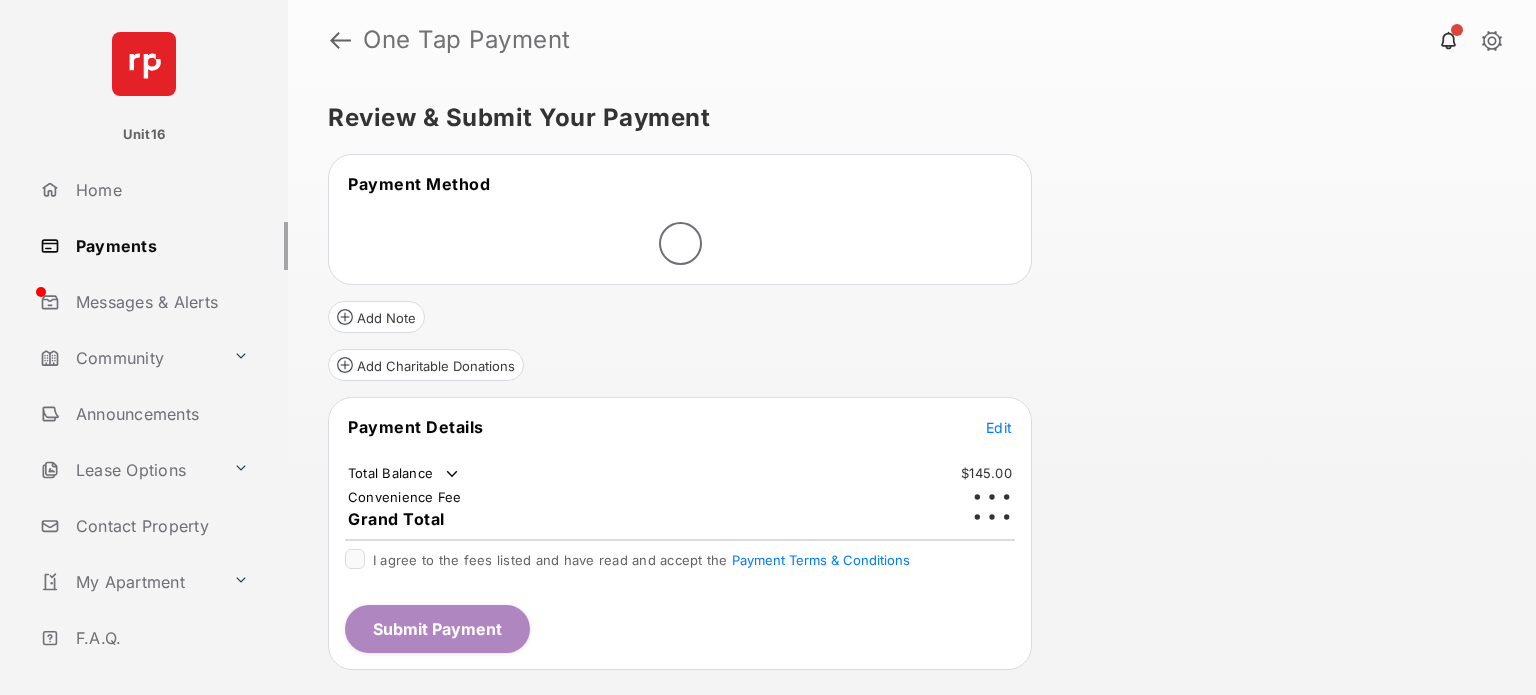 scroll, scrollTop: 0, scrollLeft: 0, axis: both 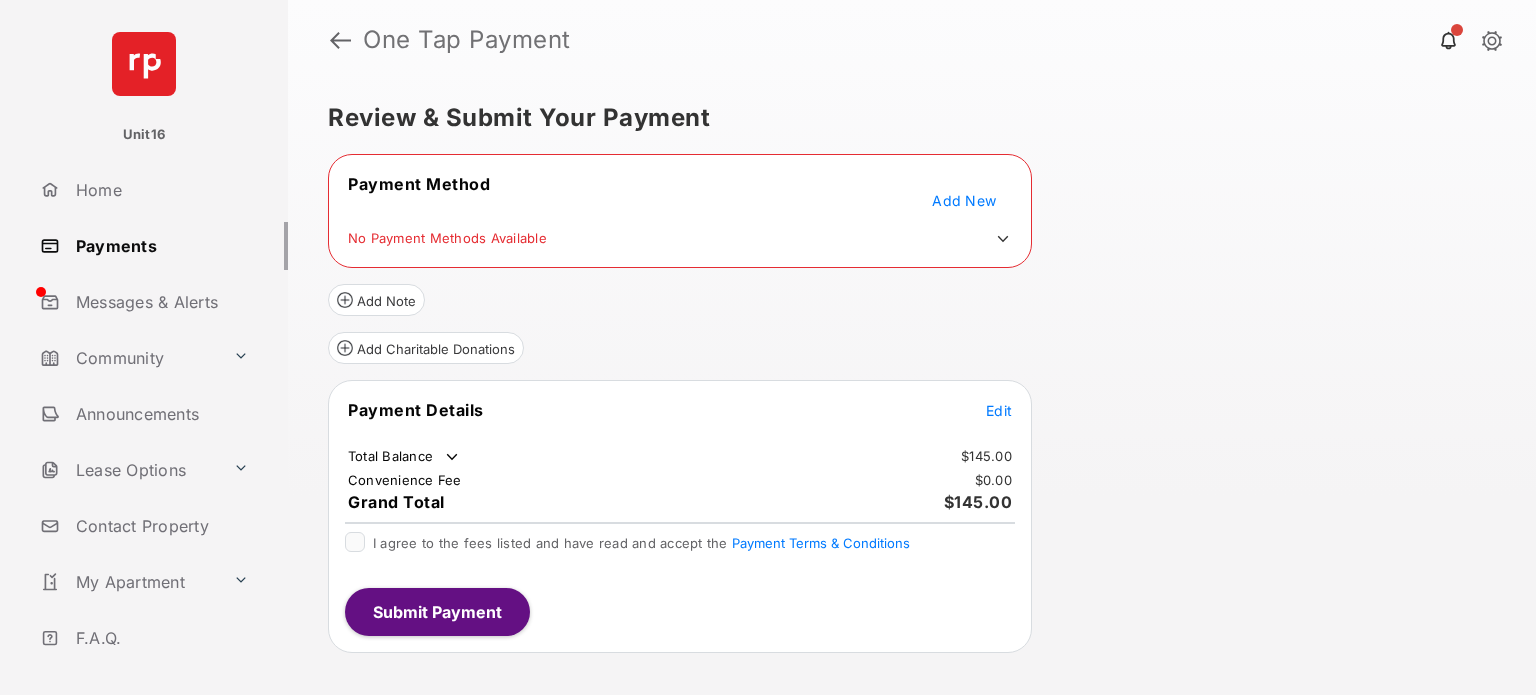 click 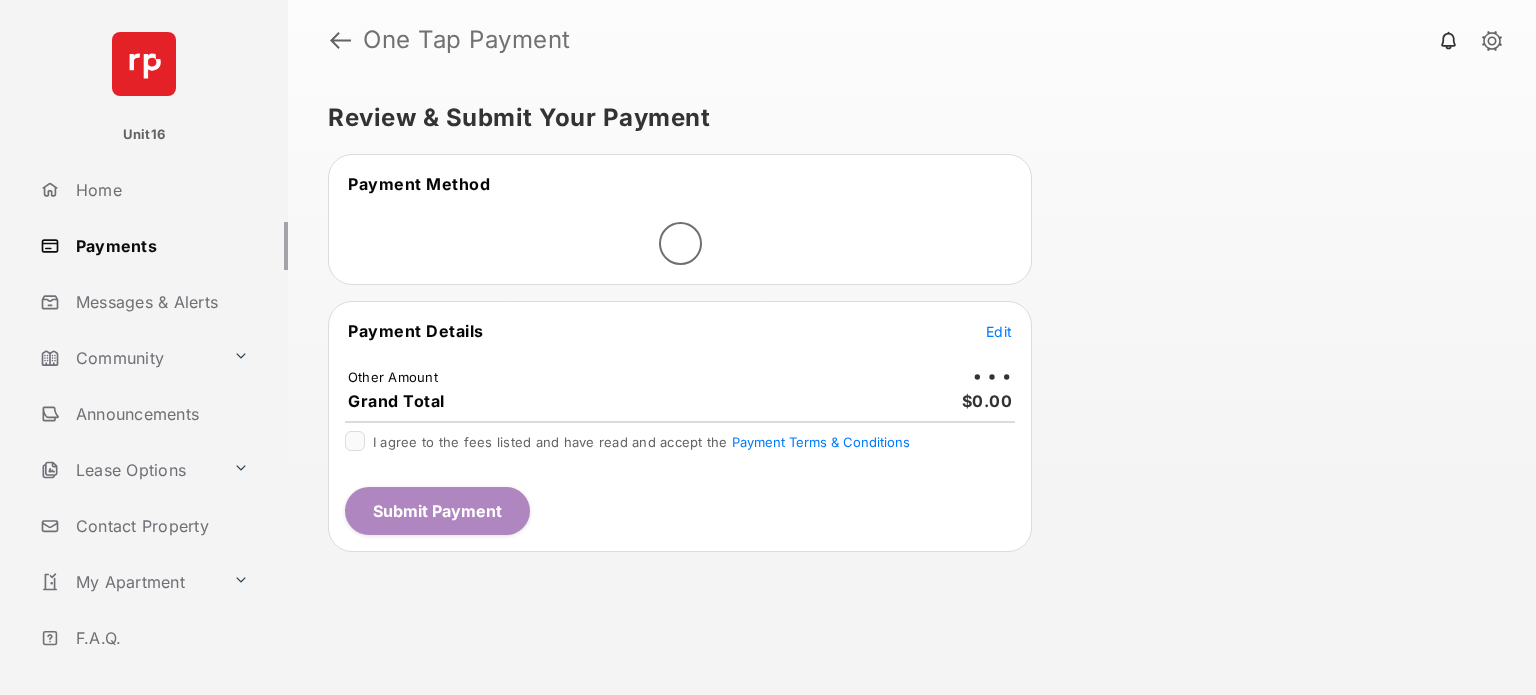 scroll, scrollTop: 0, scrollLeft: 0, axis: both 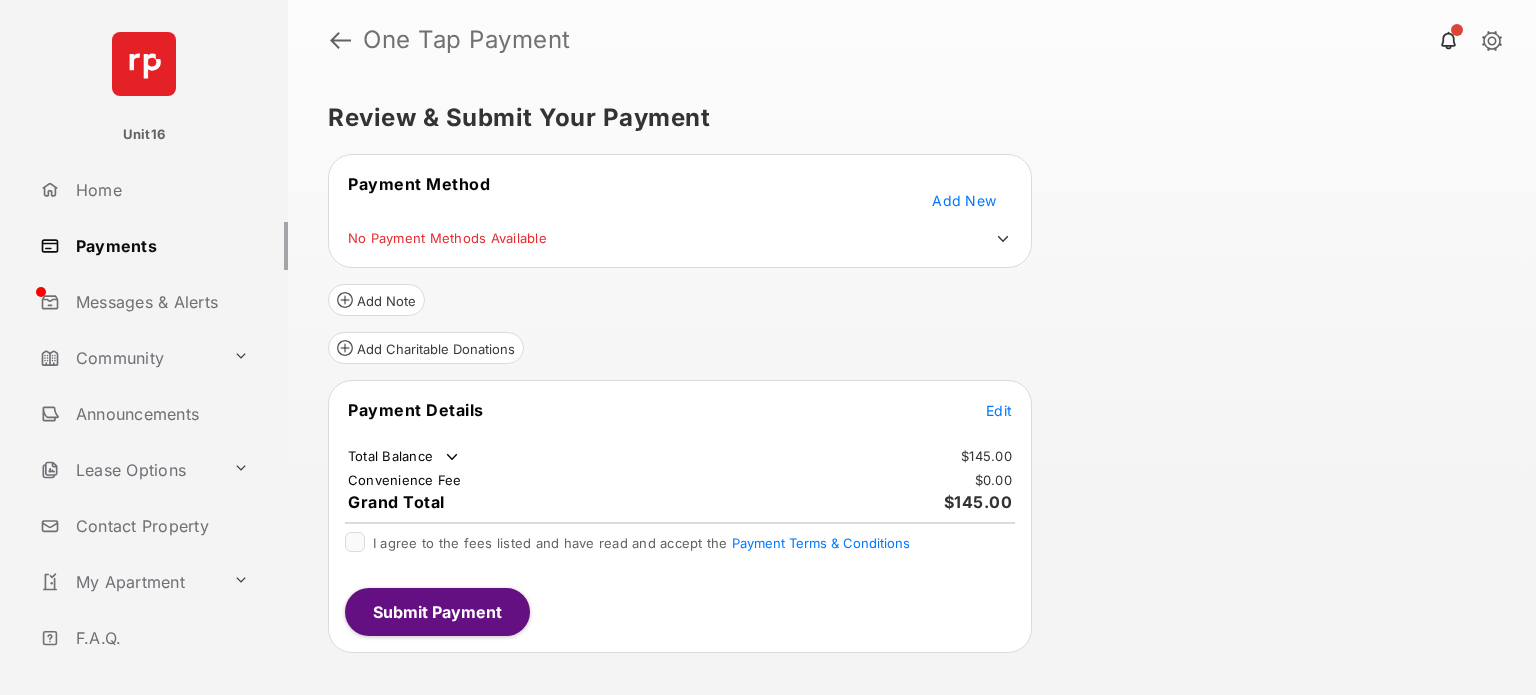click on "Payment Method Add New No Payment Methods Available" at bounding box center (680, 211) 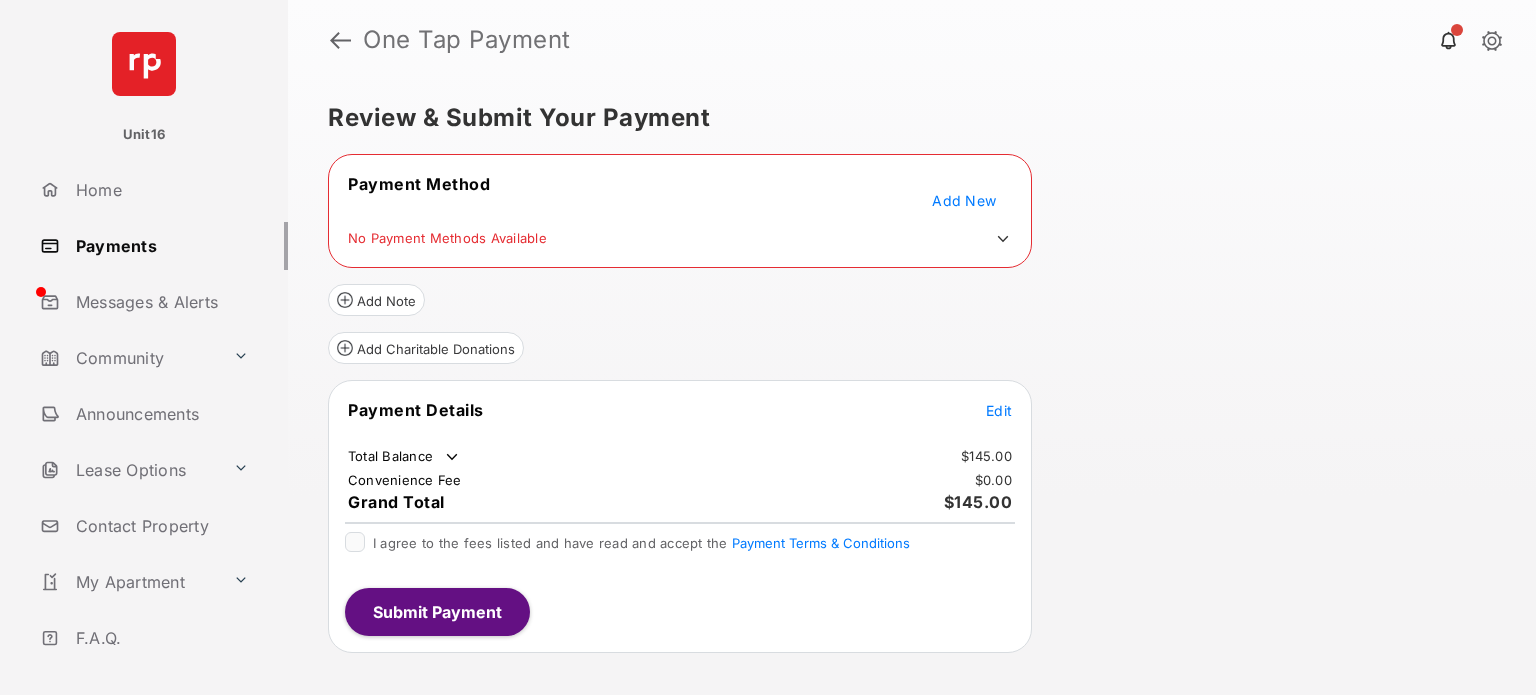 click at bounding box center [998, 239] 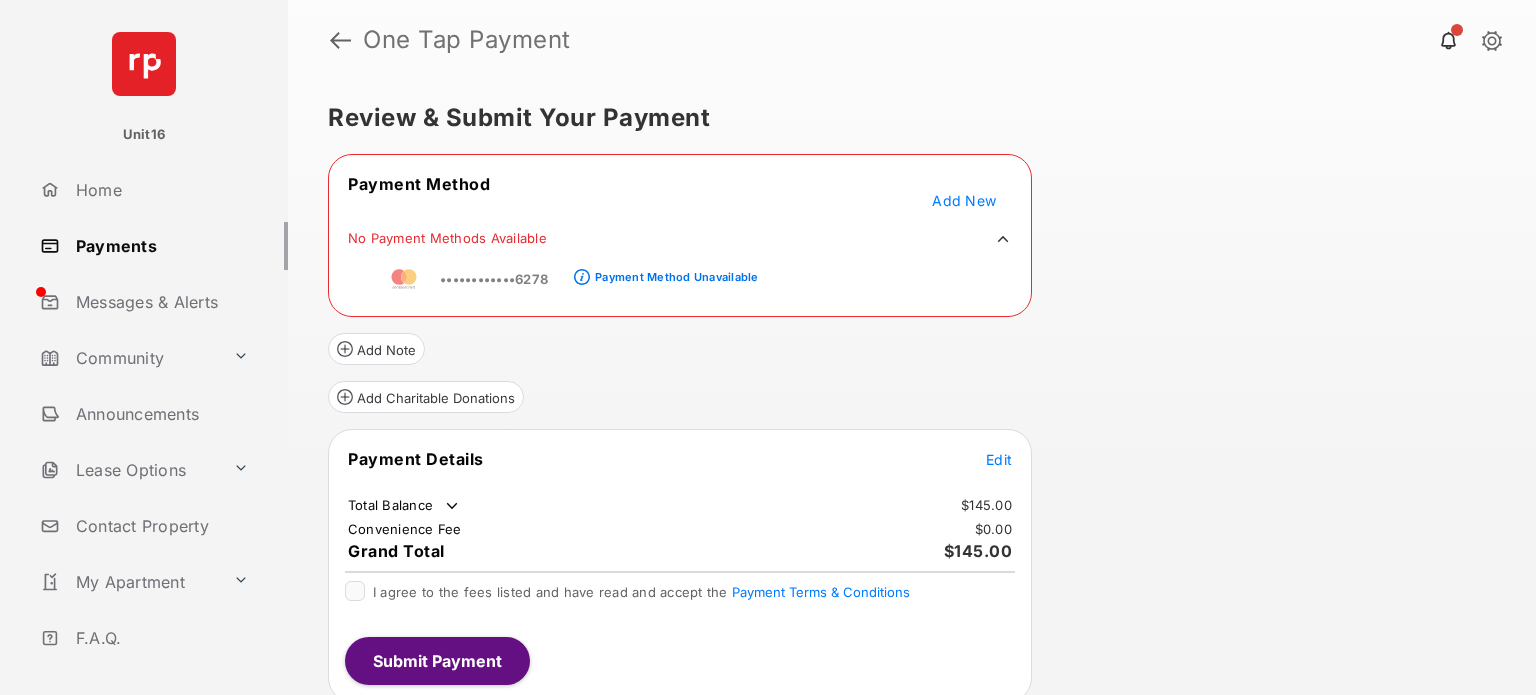 click 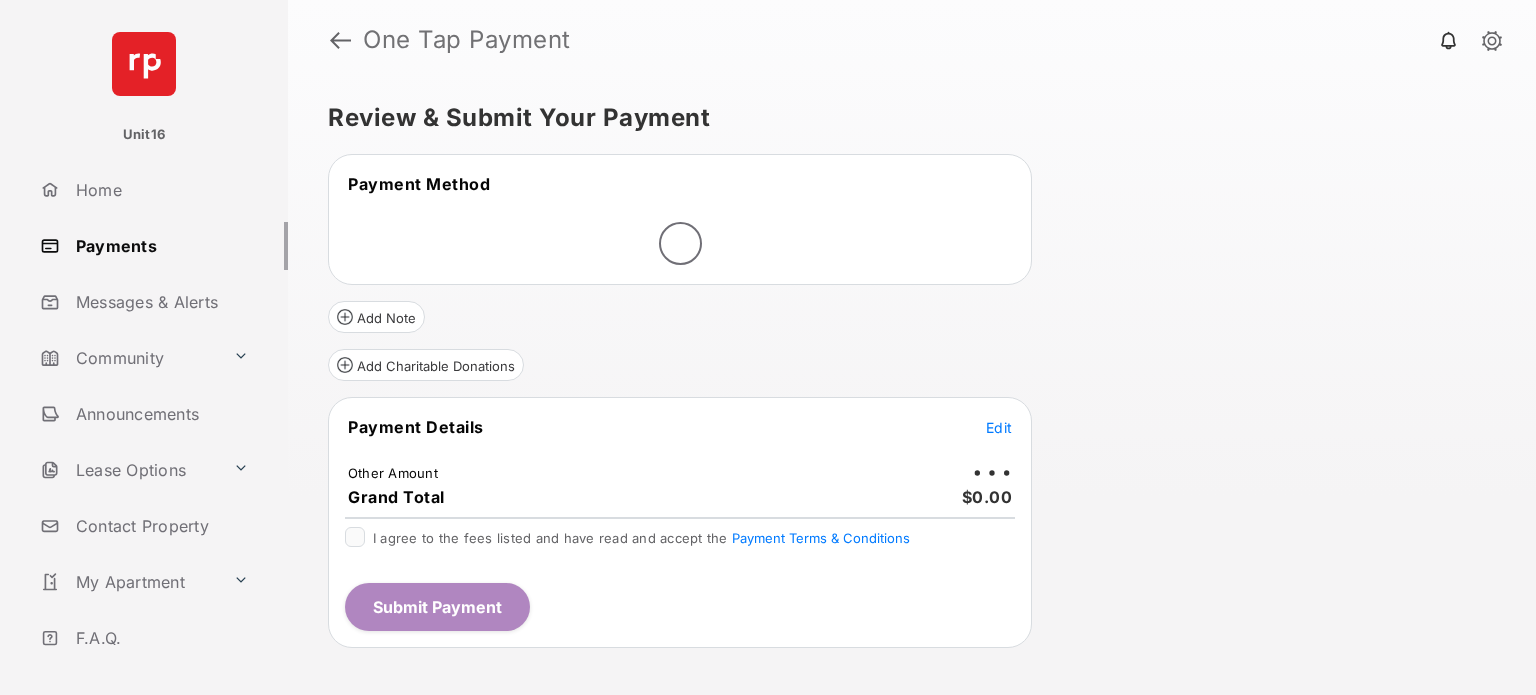 scroll, scrollTop: 0, scrollLeft: 0, axis: both 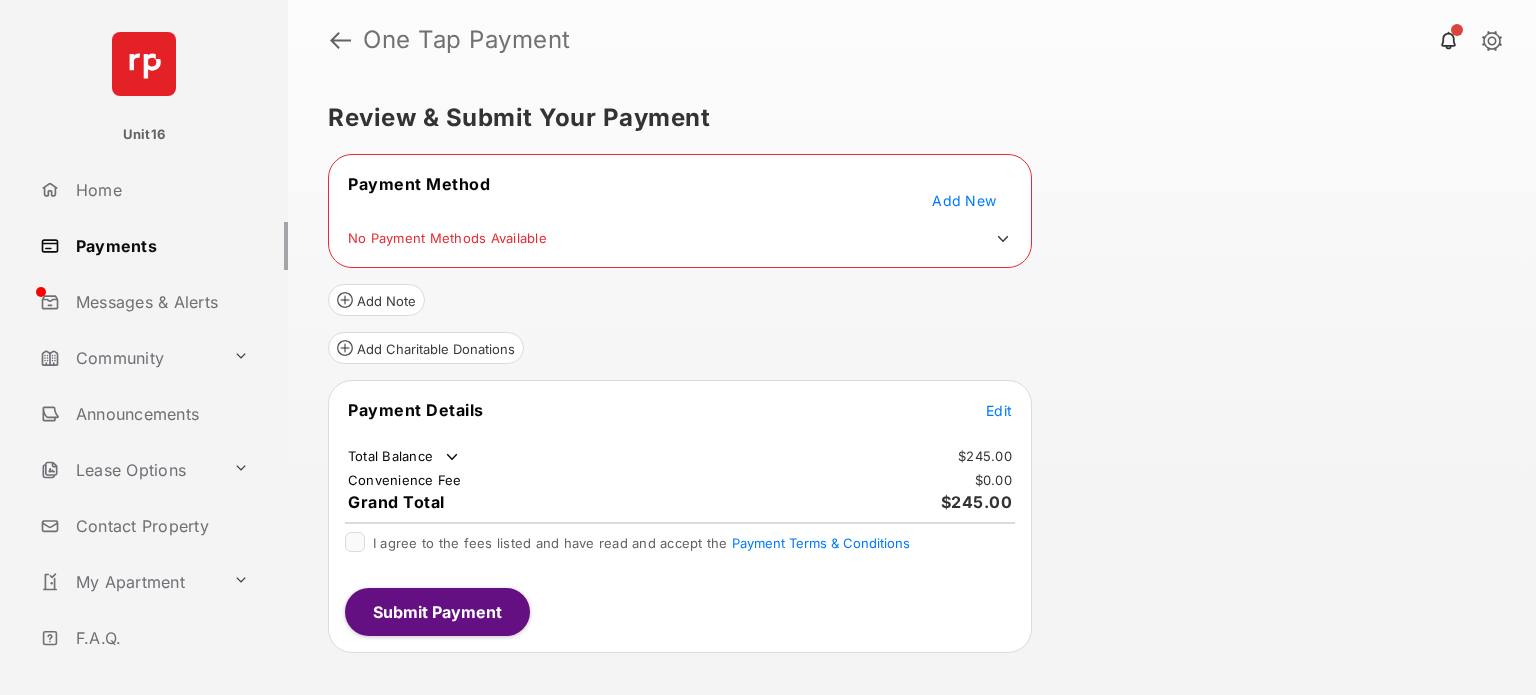 click 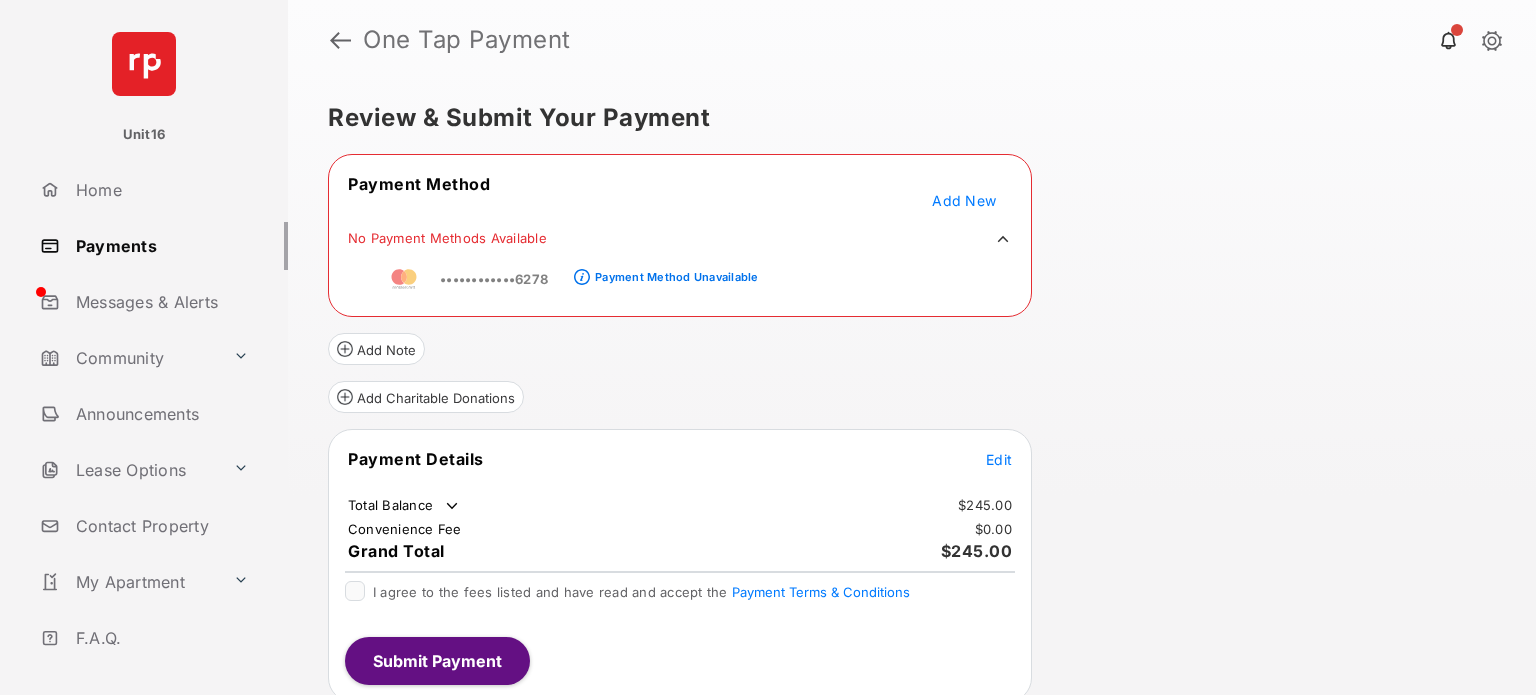 click on "Payments" at bounding box center [160, 246] 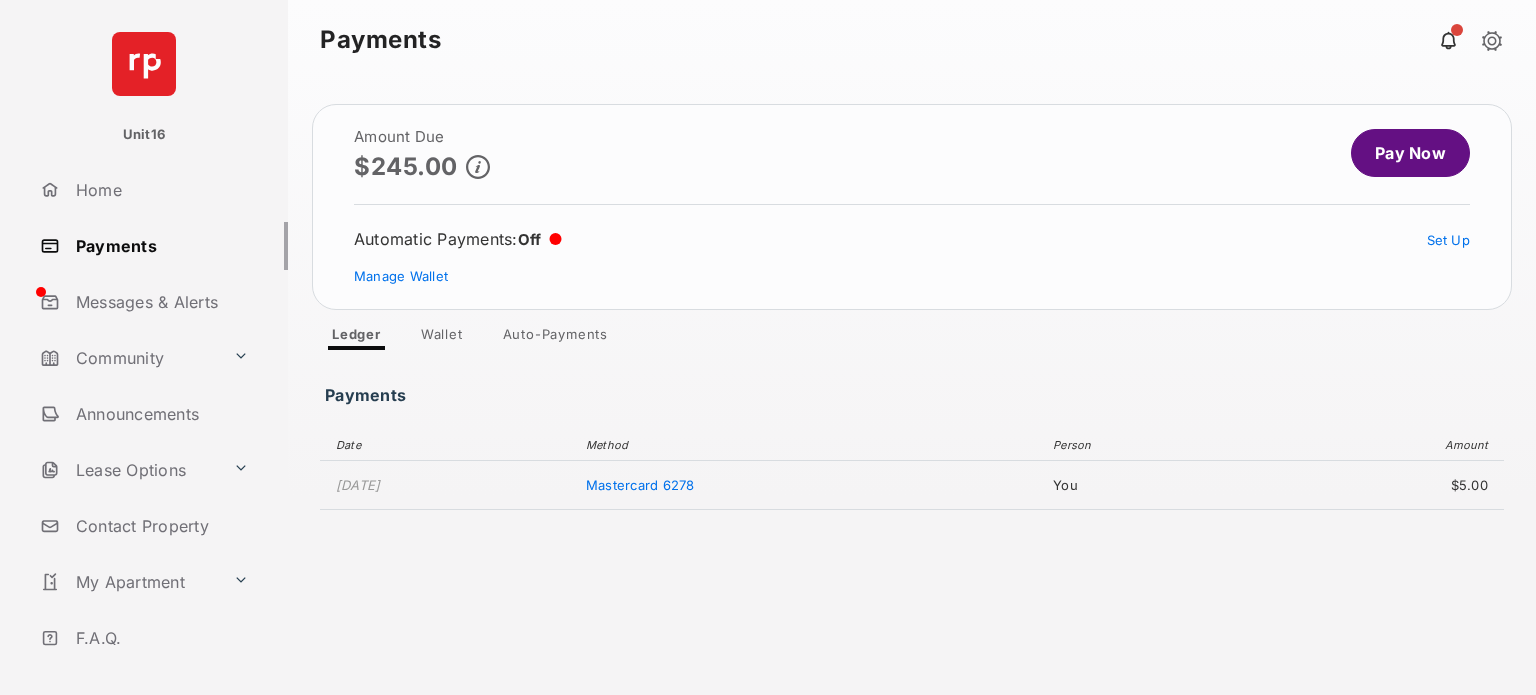 click on "Pay Now" at bounding box center [1410, 153] 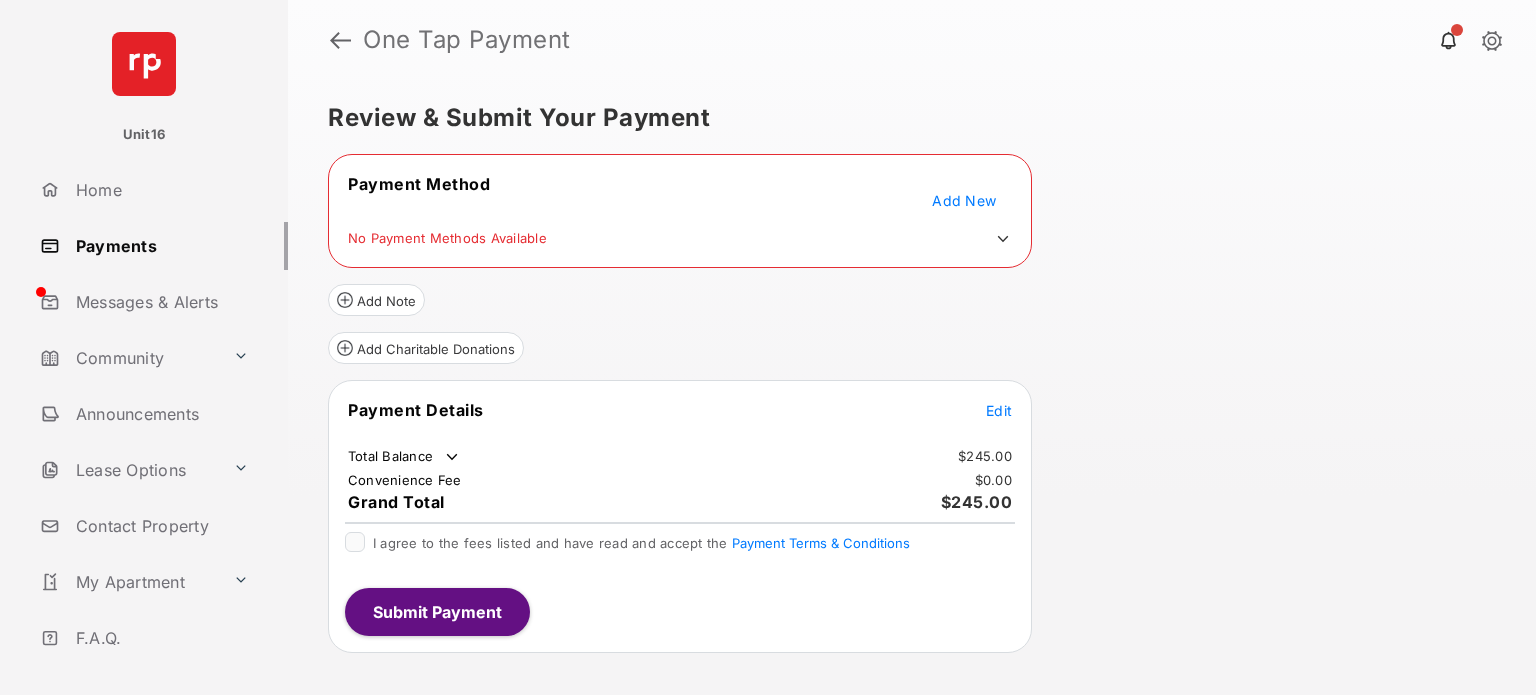 click on "Payment Method Add New" at bounding box center [680, 200] 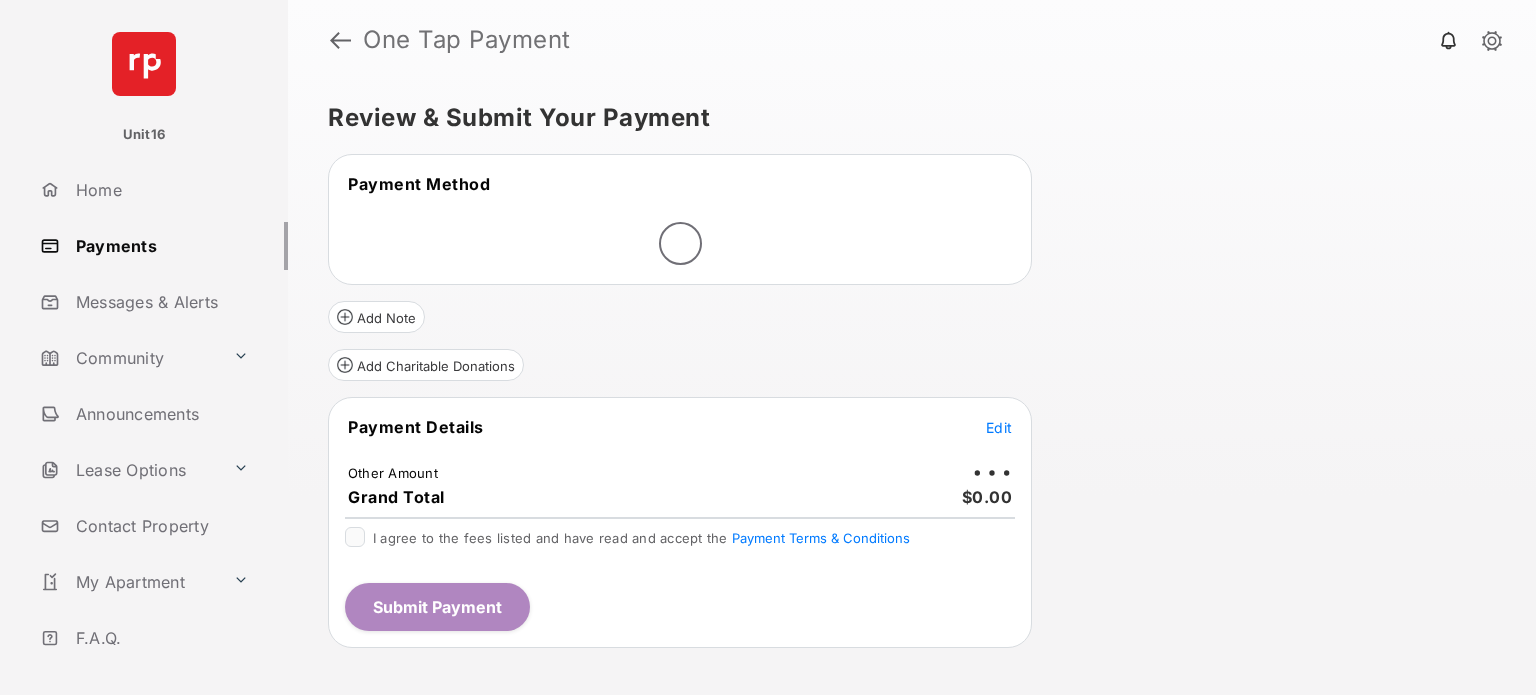 scroll, scrollTop: 0, scrollLeft: 0, axis: both 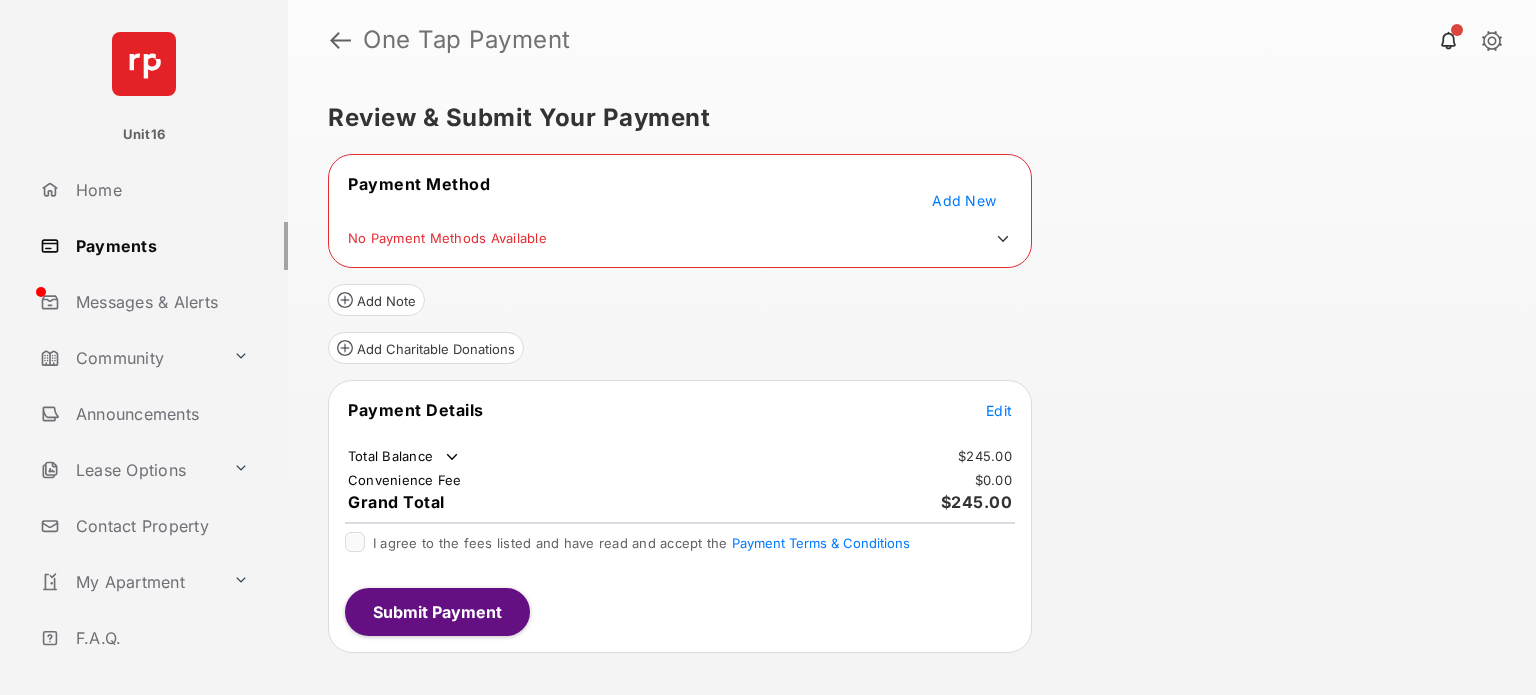click 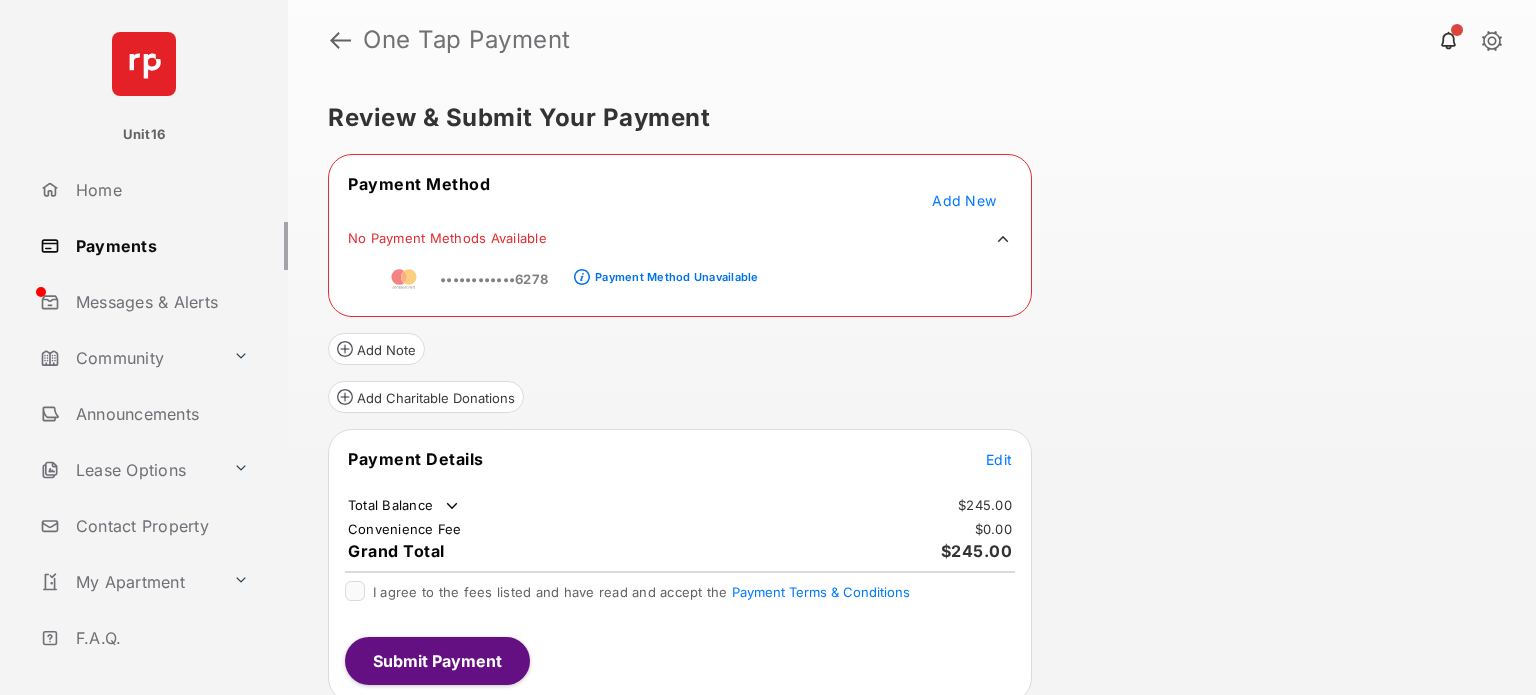 click 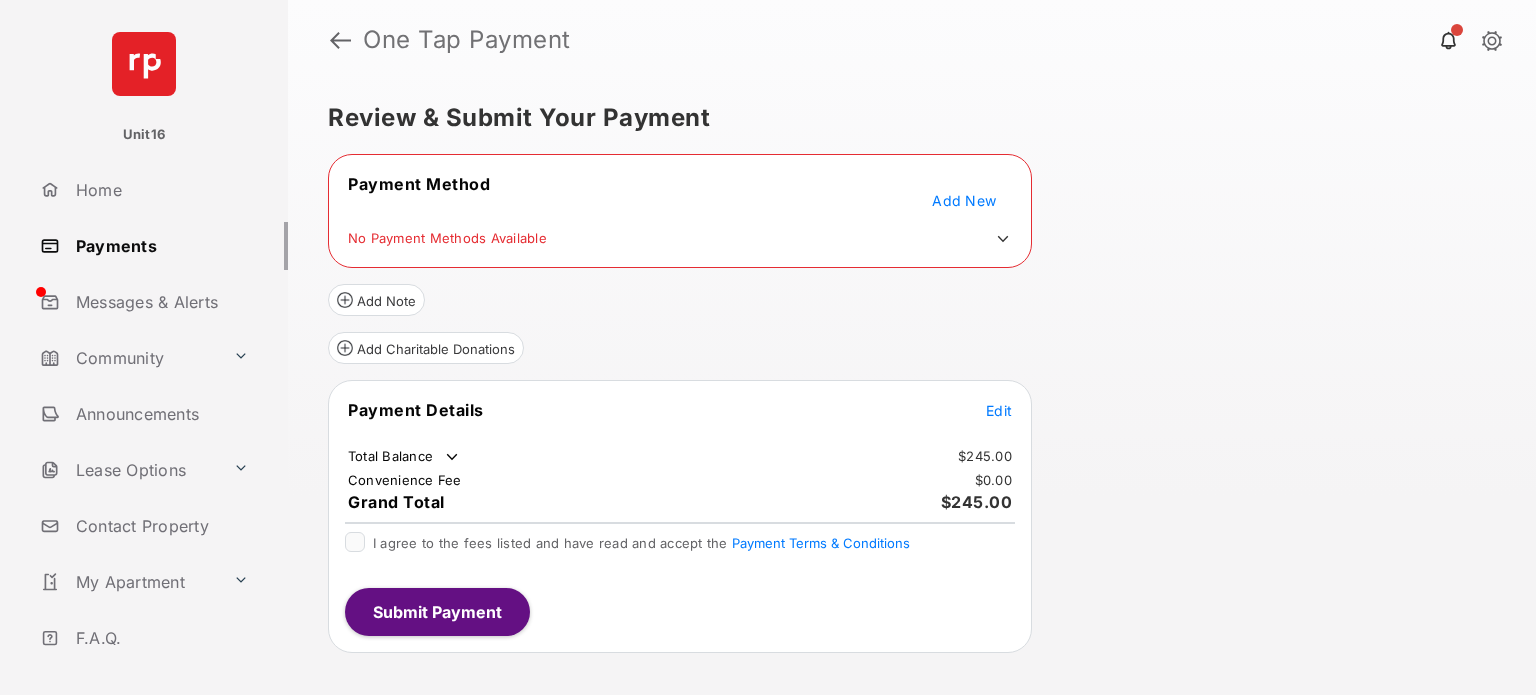 click on "Payments" at bounding box center [160, 246] 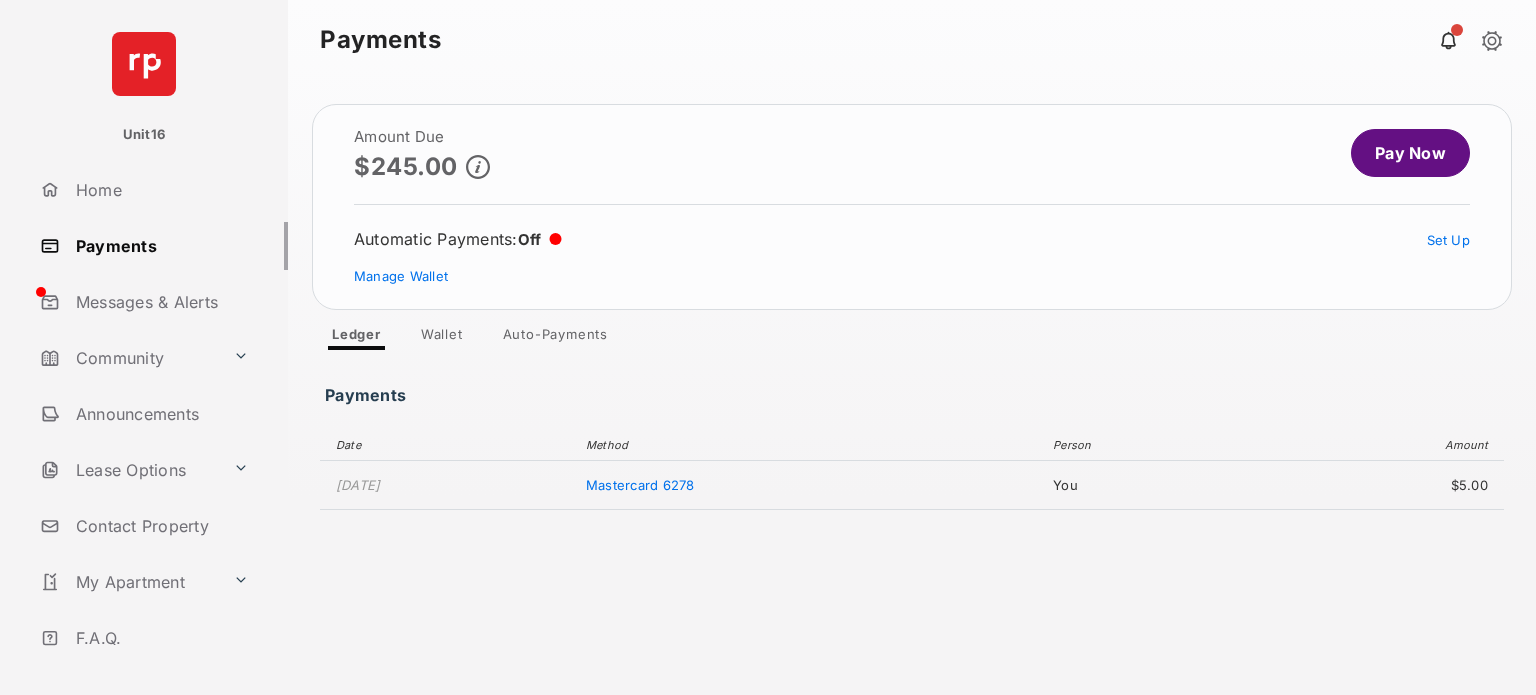 click on "Pay Now" at bounding box center (1410, 153) 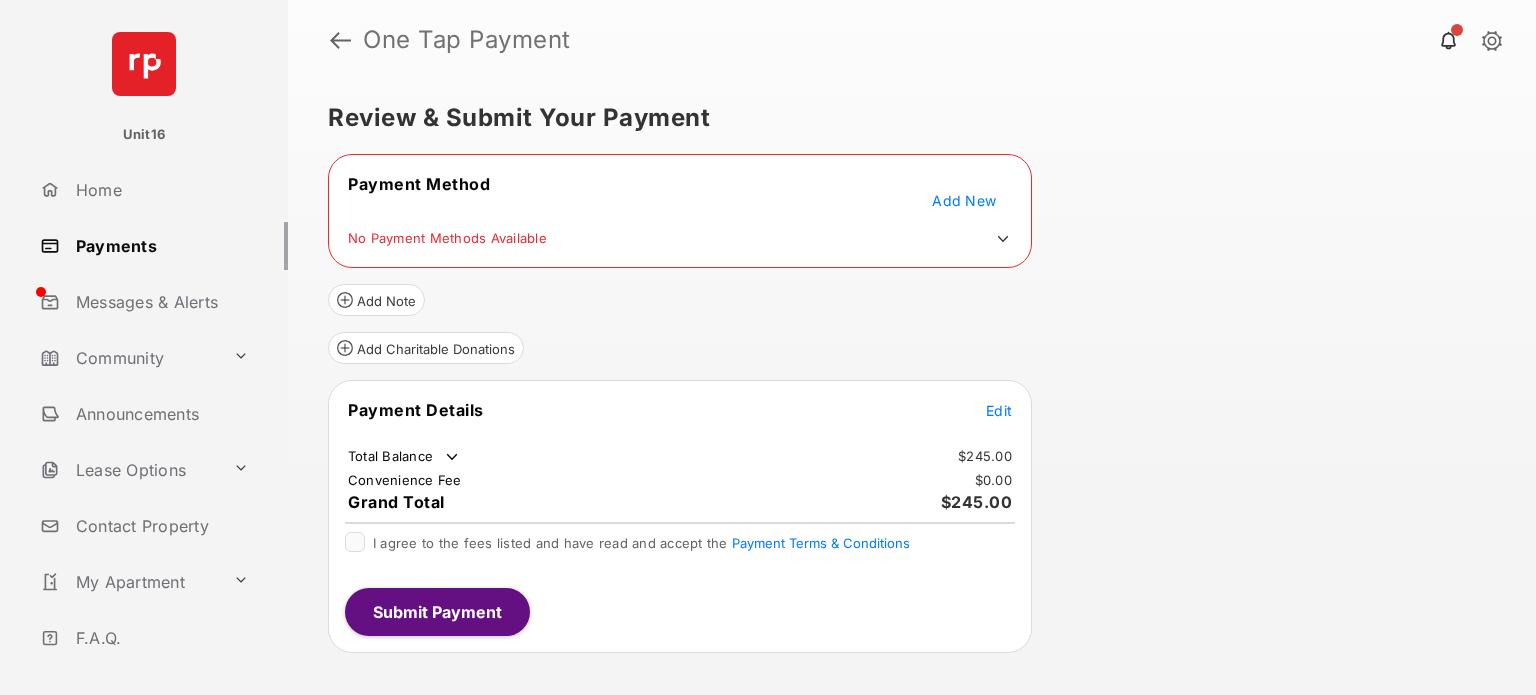 click 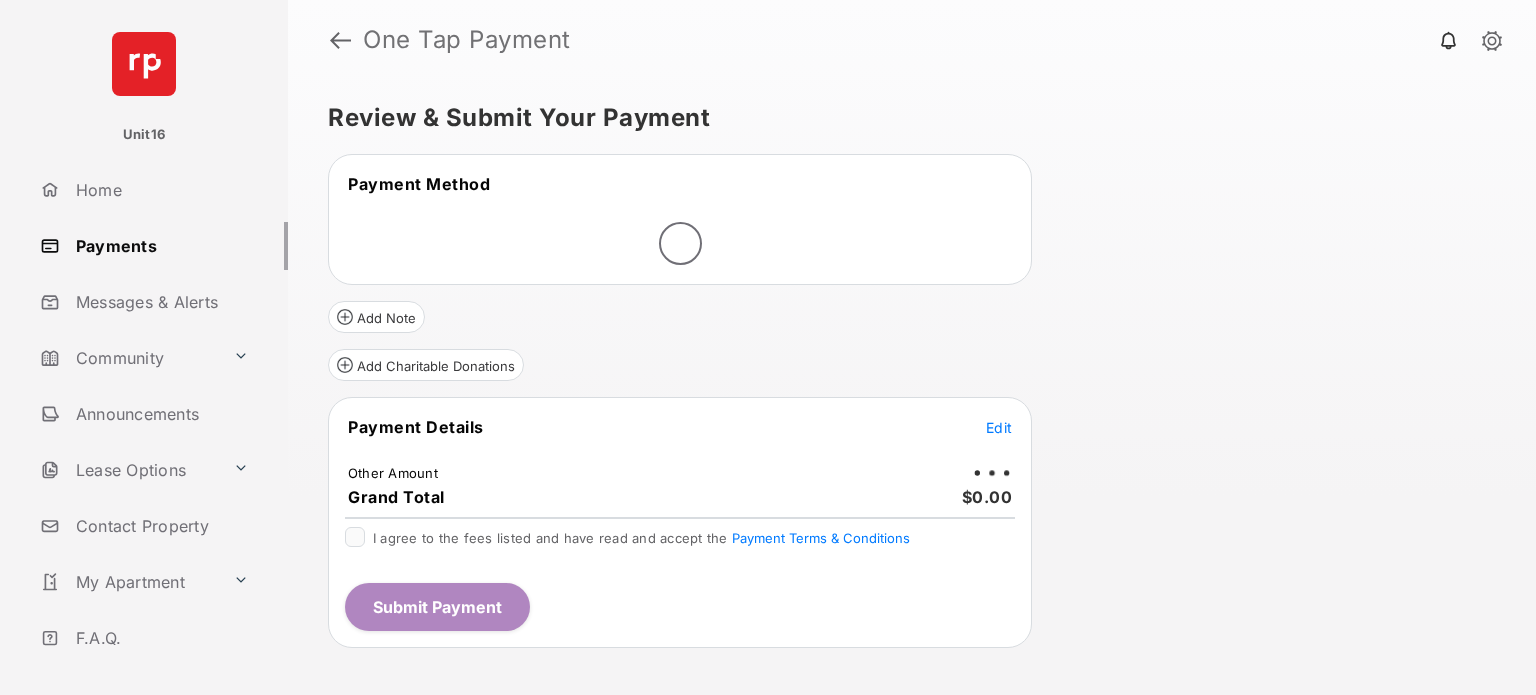 scroll, scrollTop: 0, scrollLeft: 0, axis: both 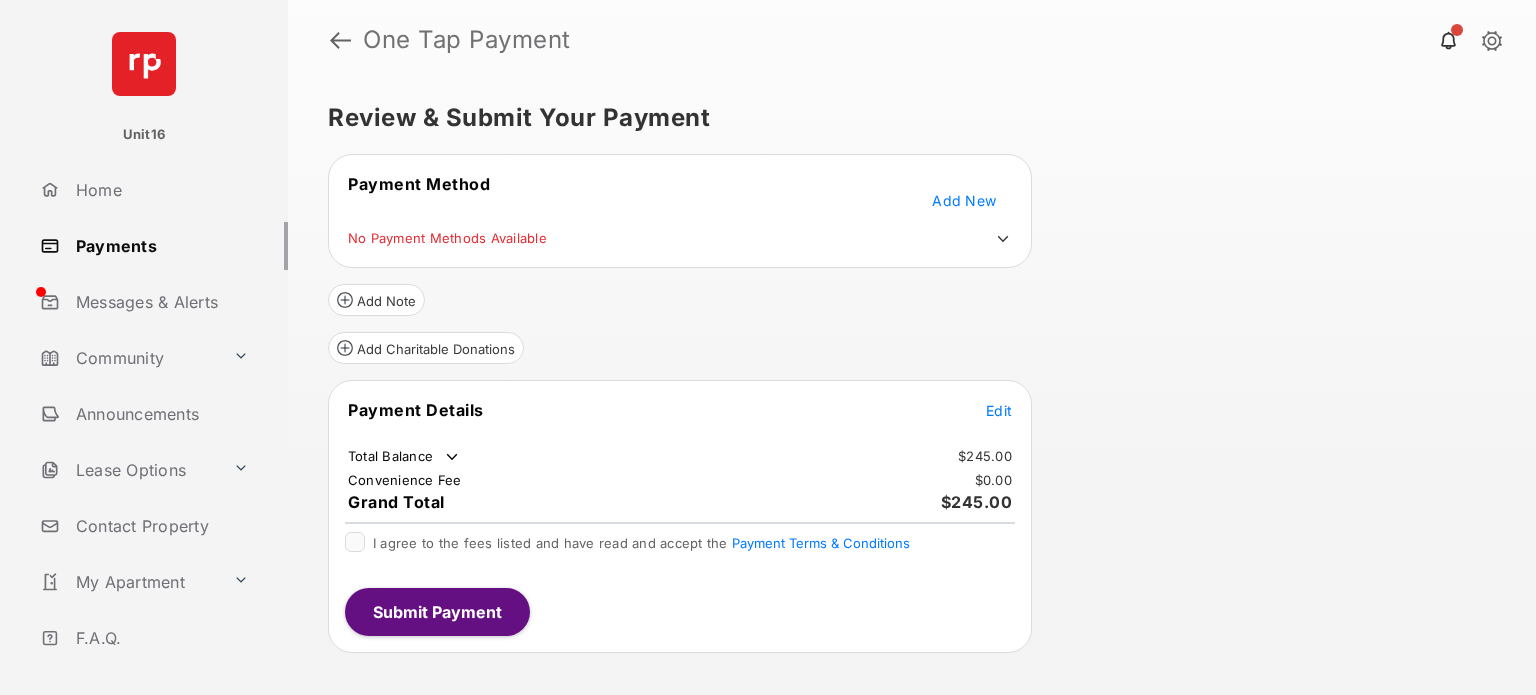 click 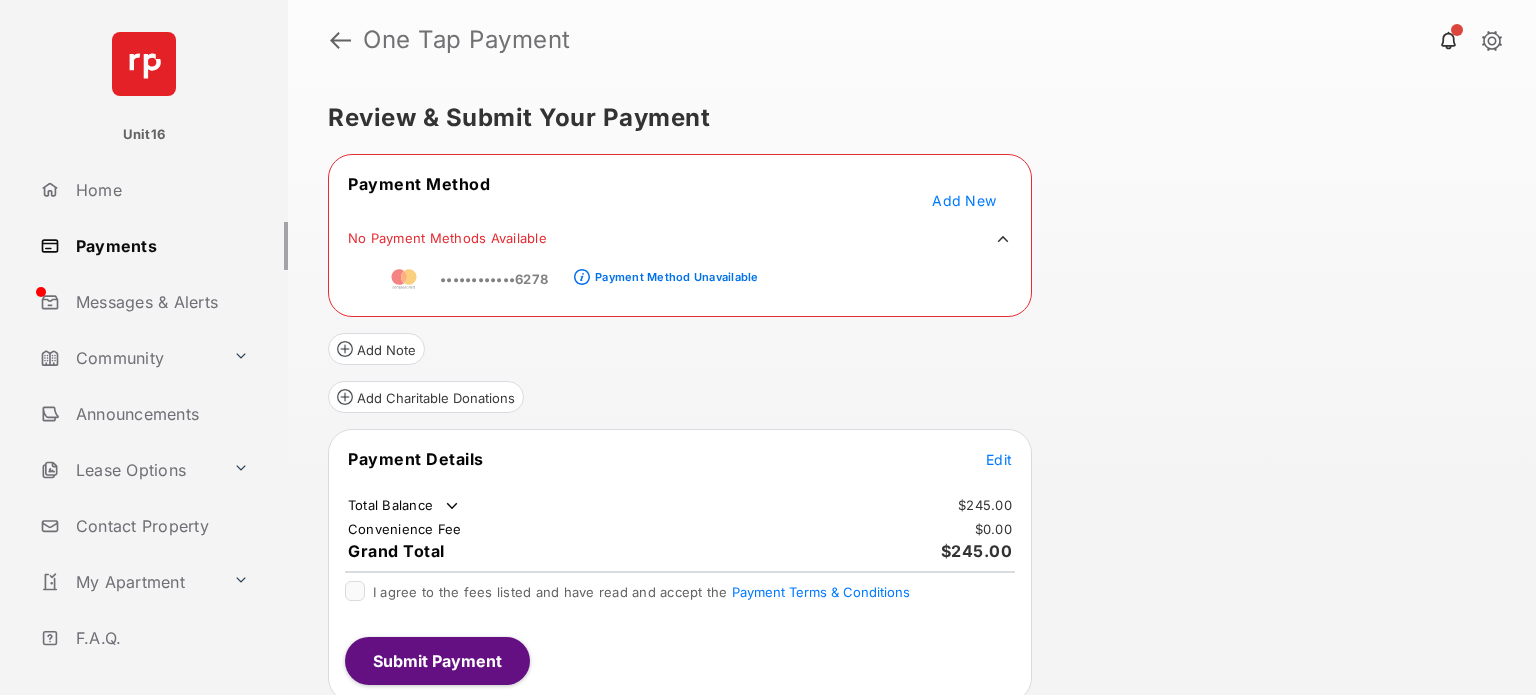 click 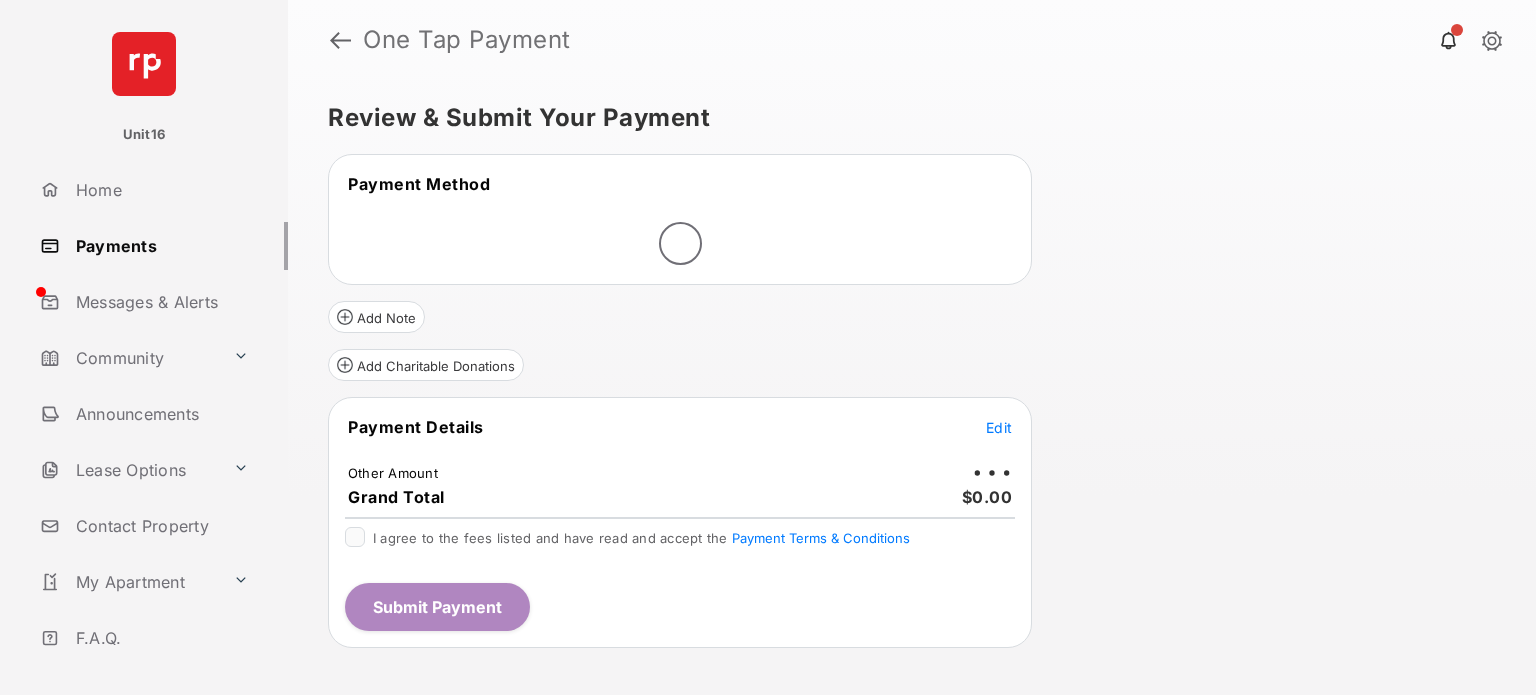 scroll, scrollTop: 0, scrollLeft: 0, axis: both 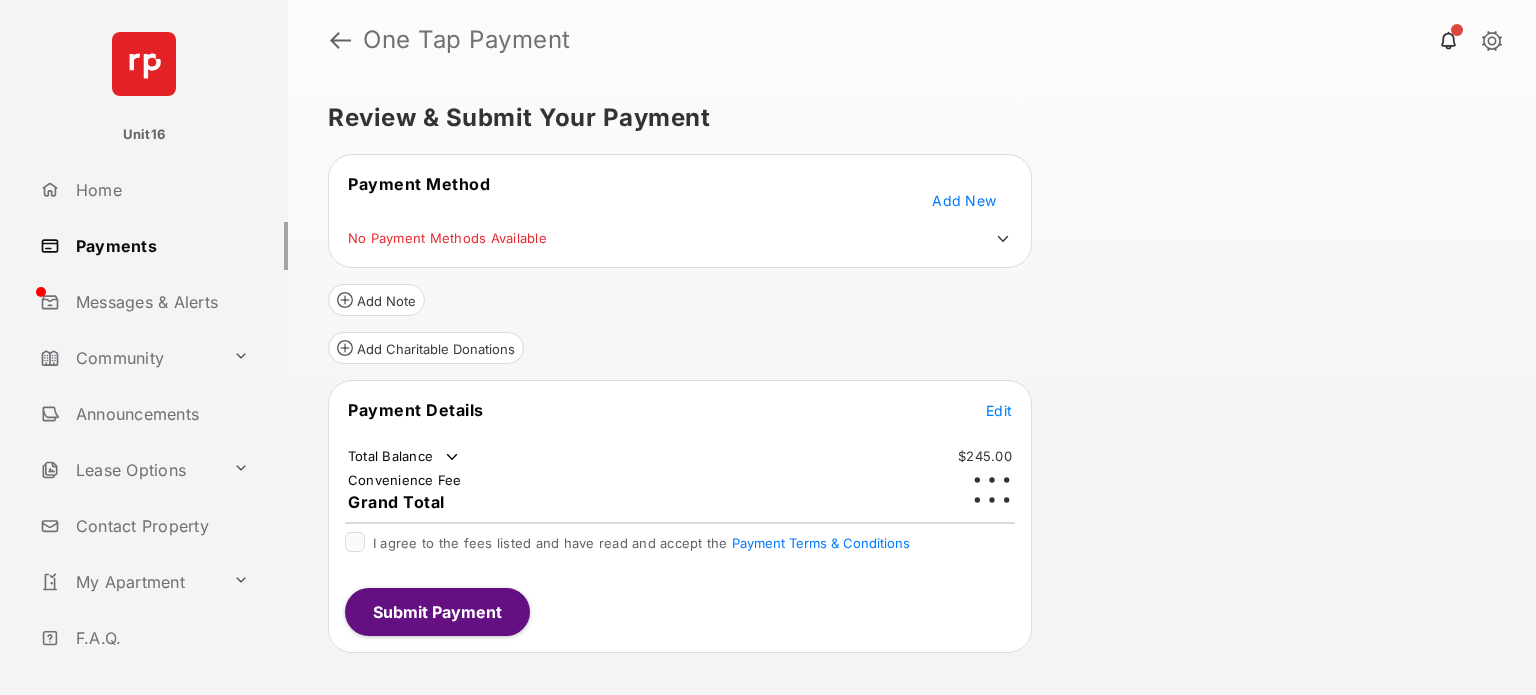 click 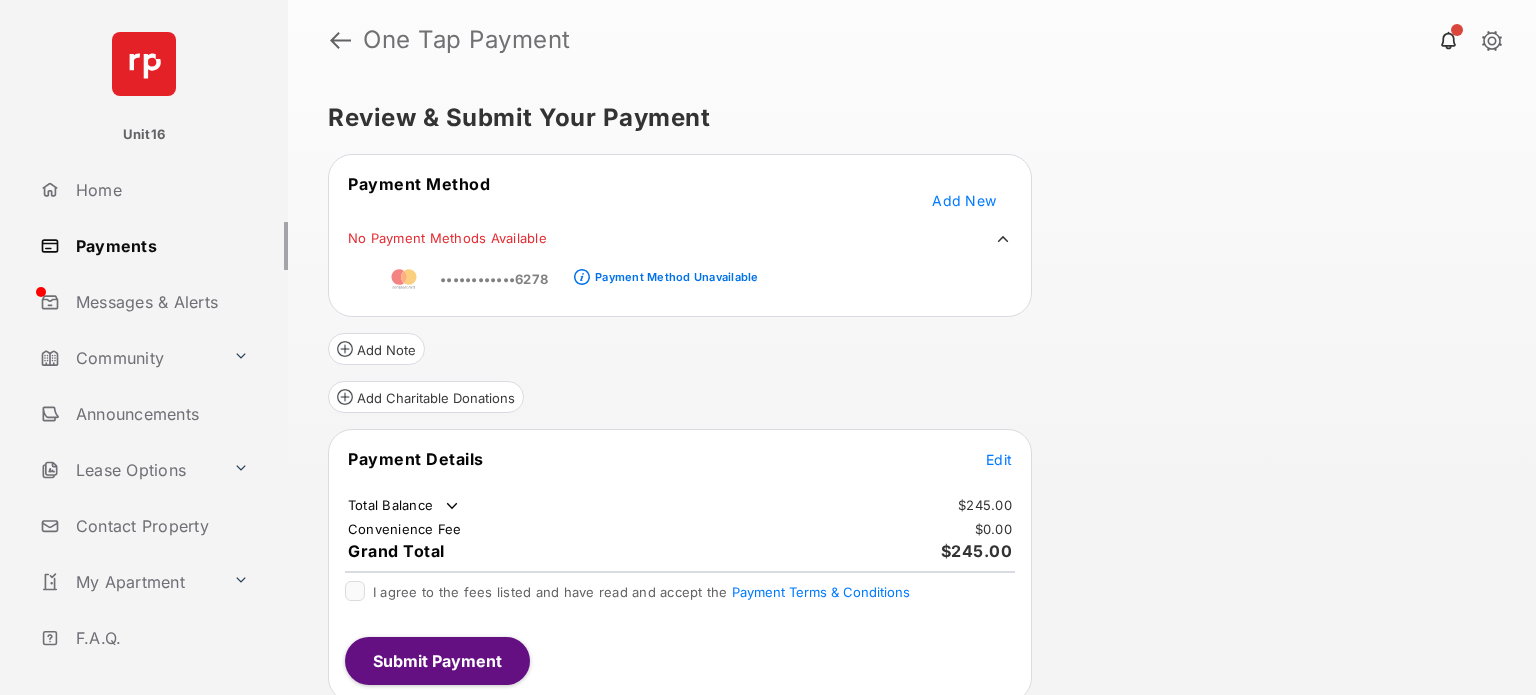 click 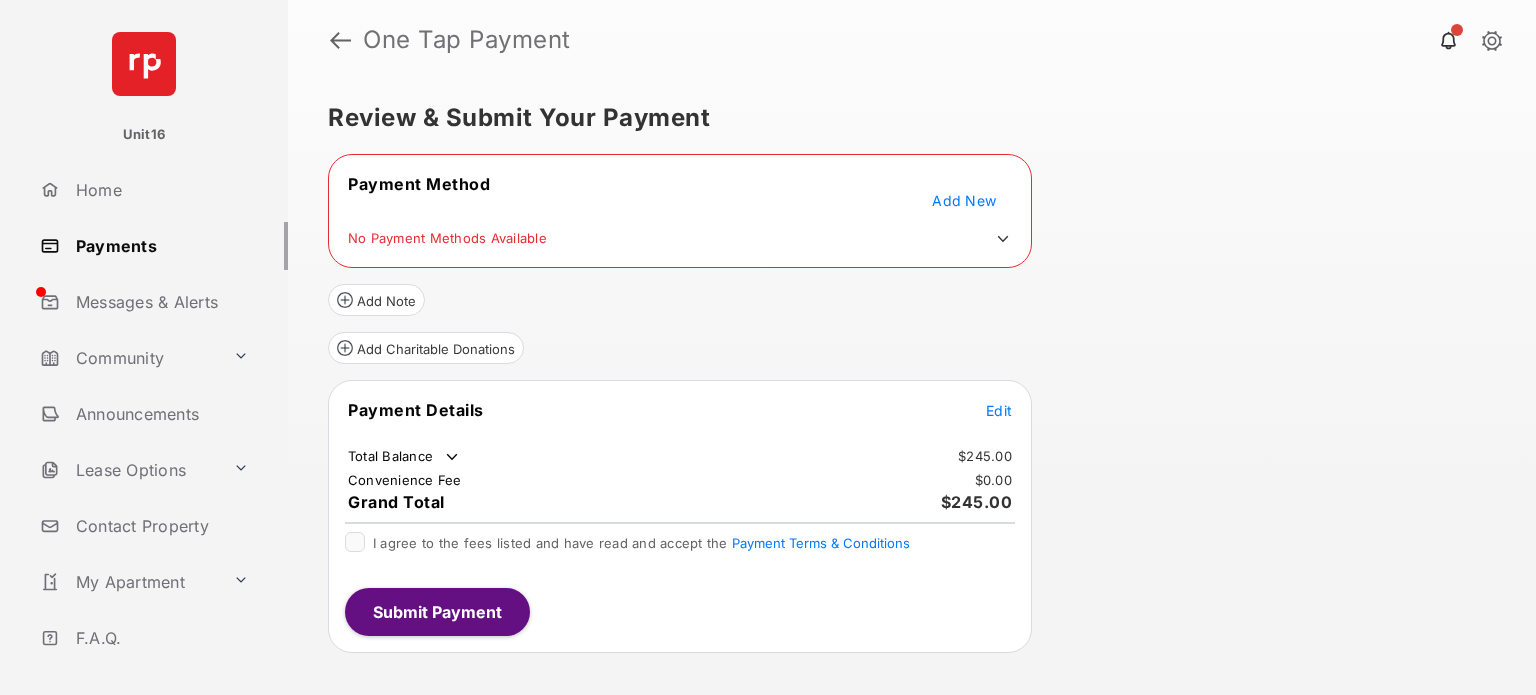 click on "Add New" at bounding box center [964, 200] 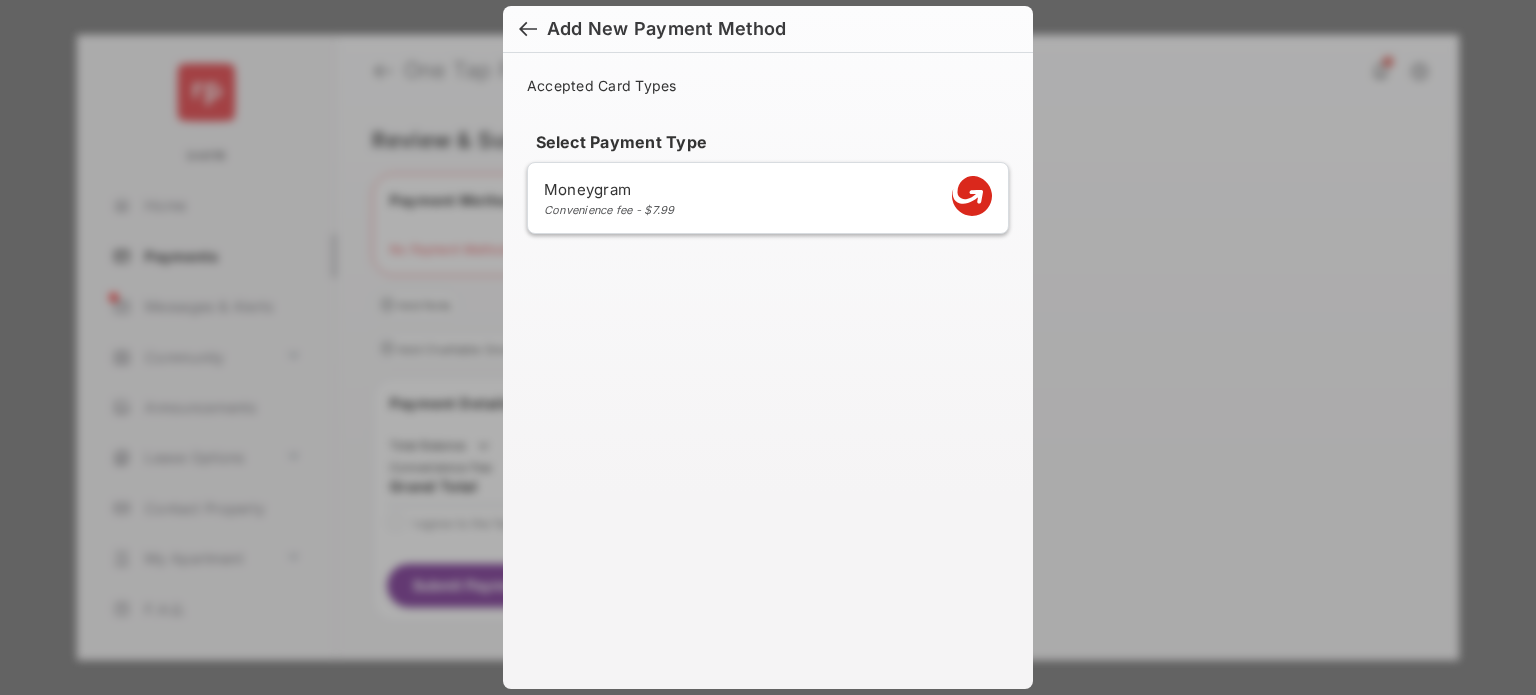 click at bounding box center (528, 31) 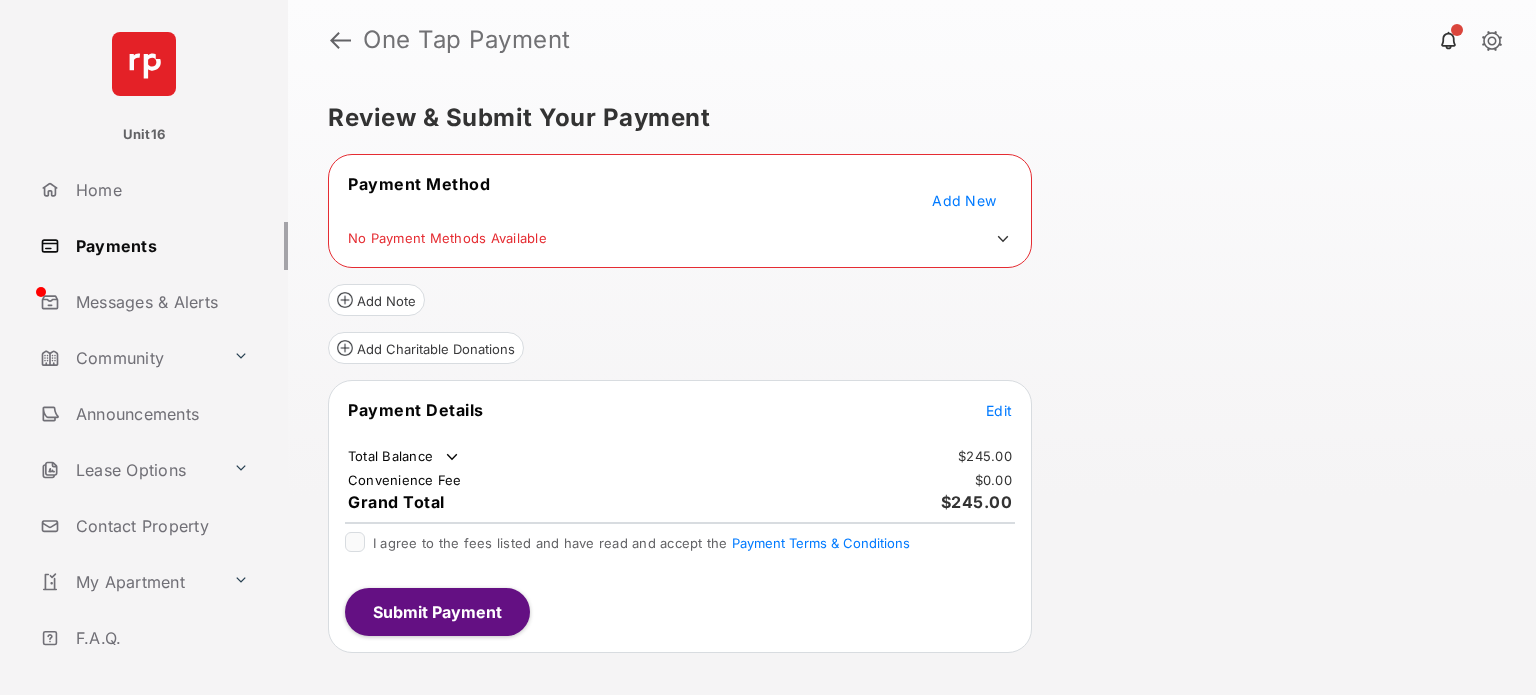 click 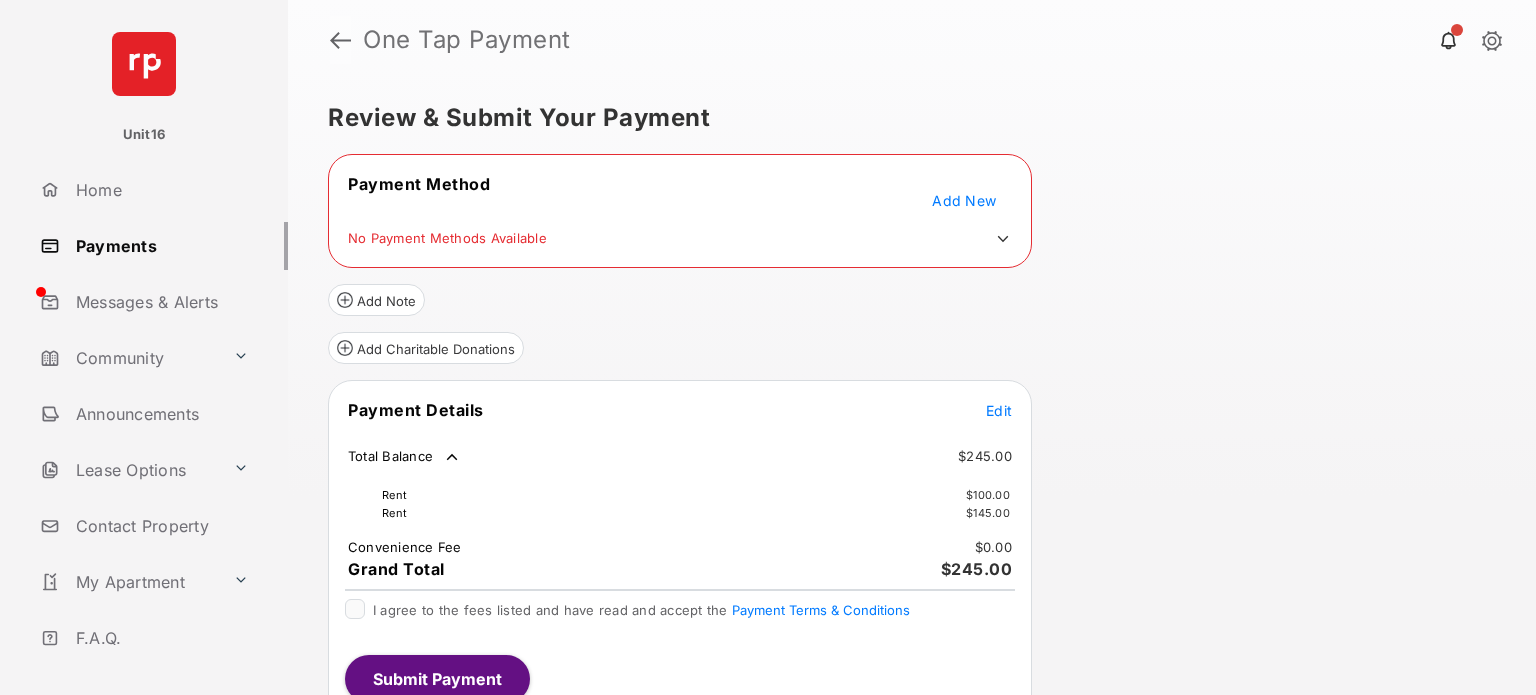 click at bounding box center [340, 40] 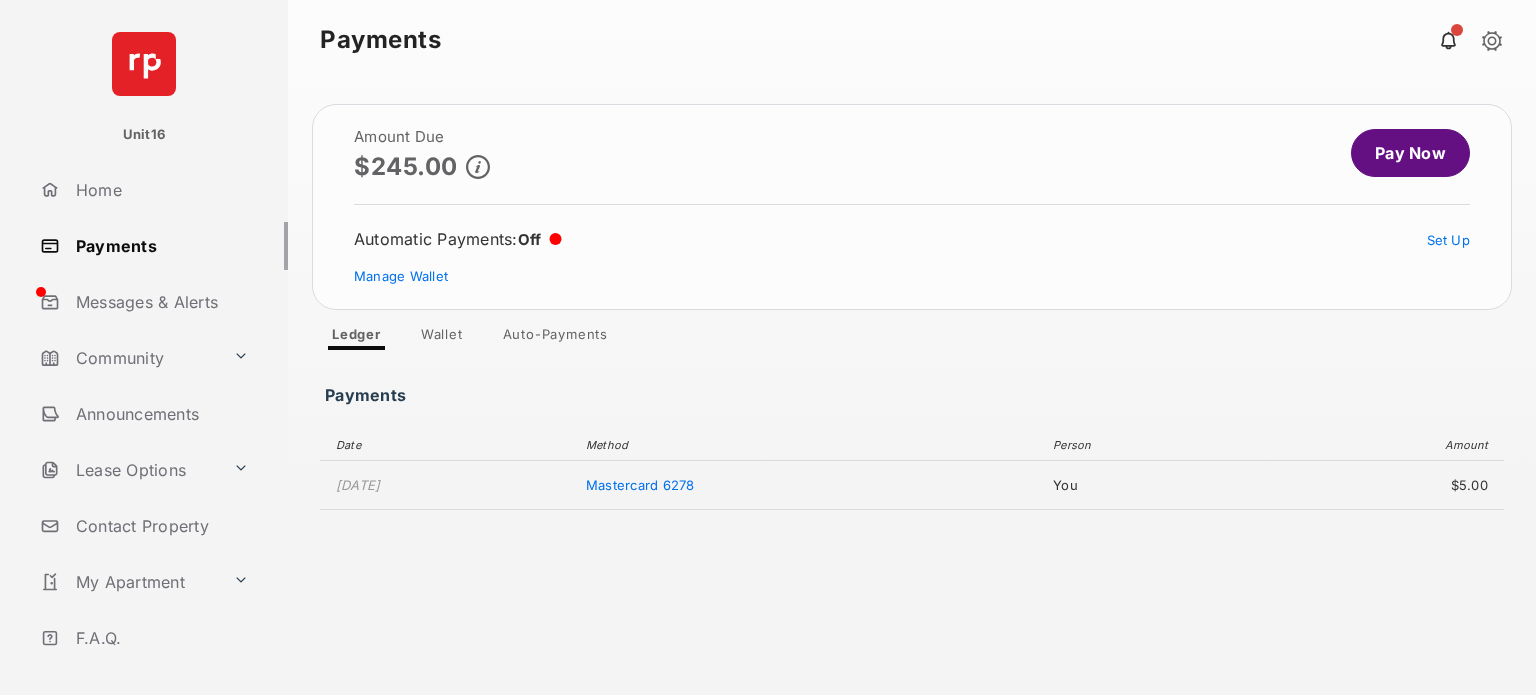 click on "Pay Now" at bounding box center (1410, 153) 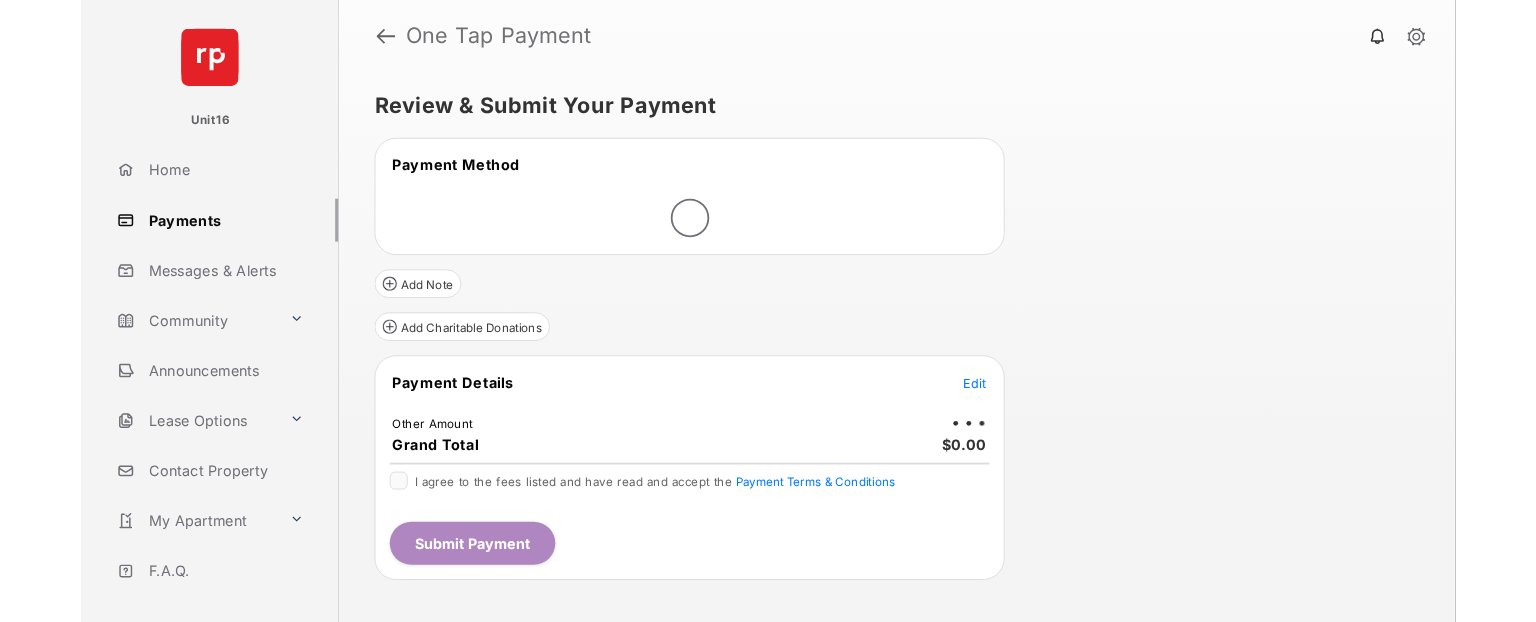 scroll, scrollTop: 0, scrollLeft: 0, axis: both 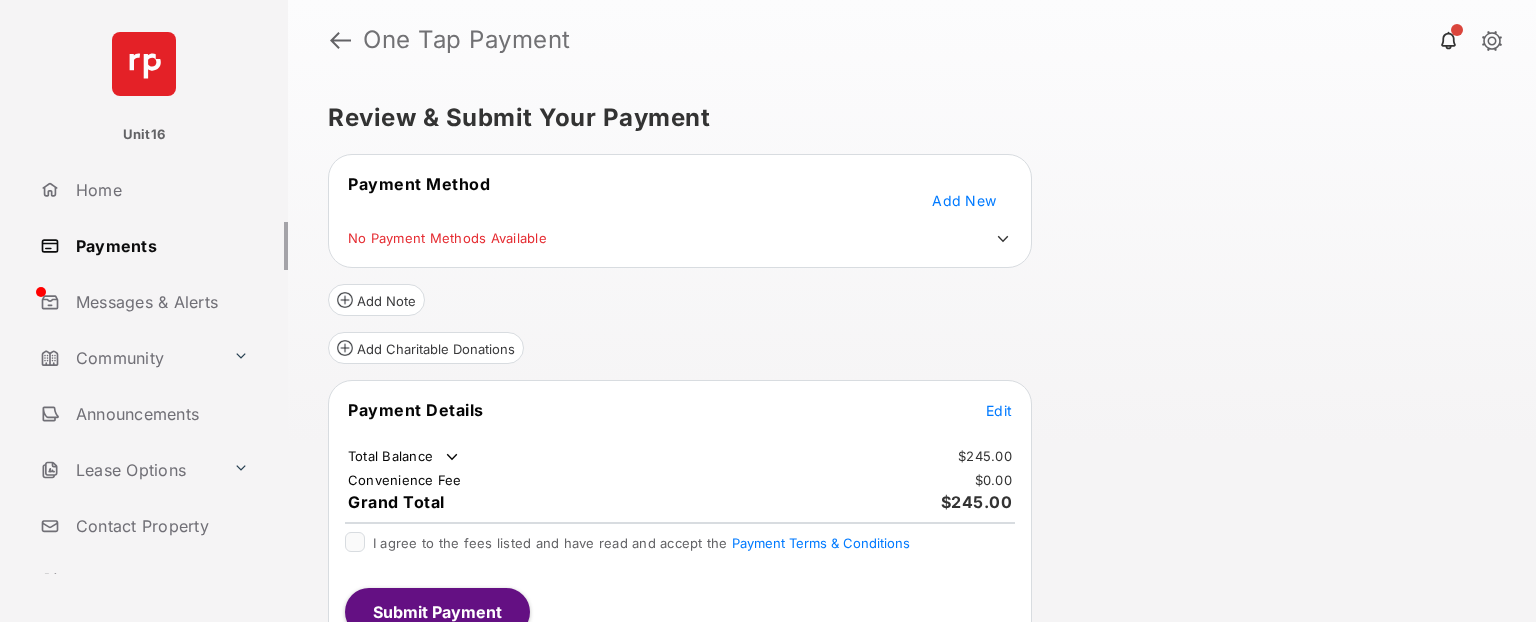 click 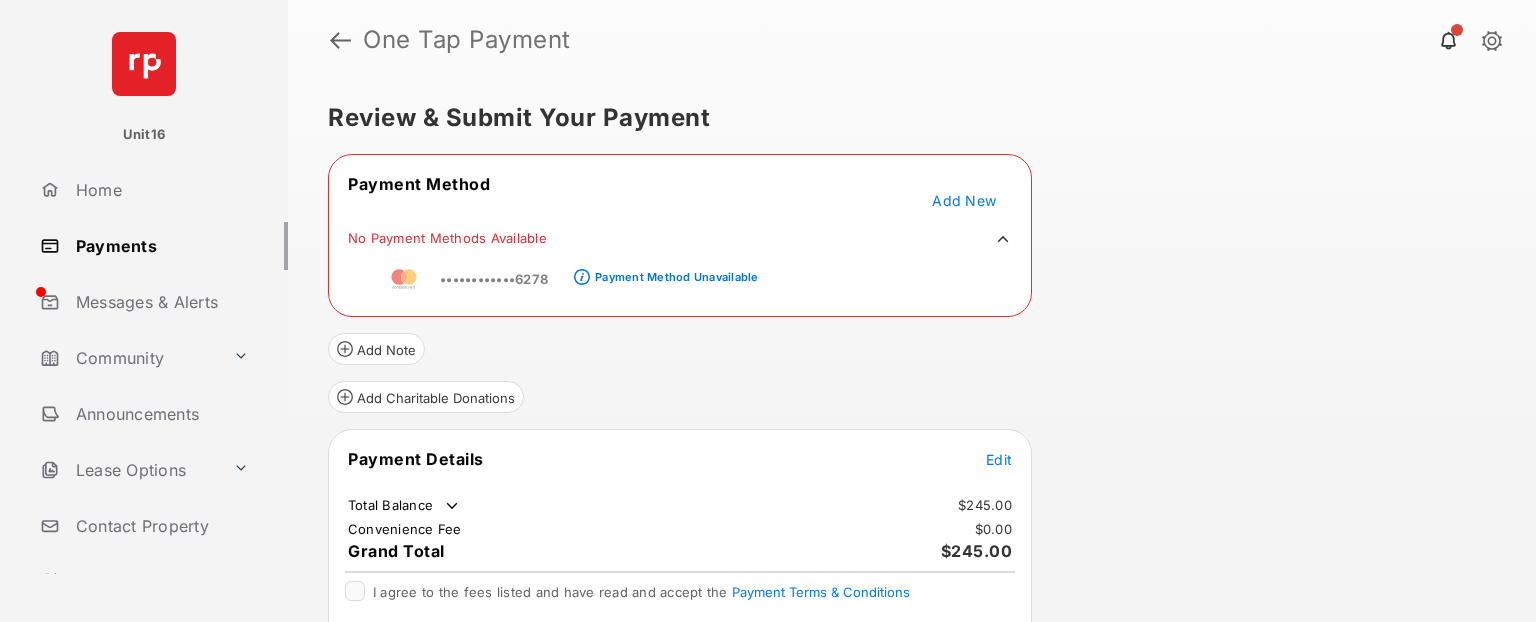 click on "••••••••••••6278 Payment Method Unavailable" at bounding box center (545, 275) 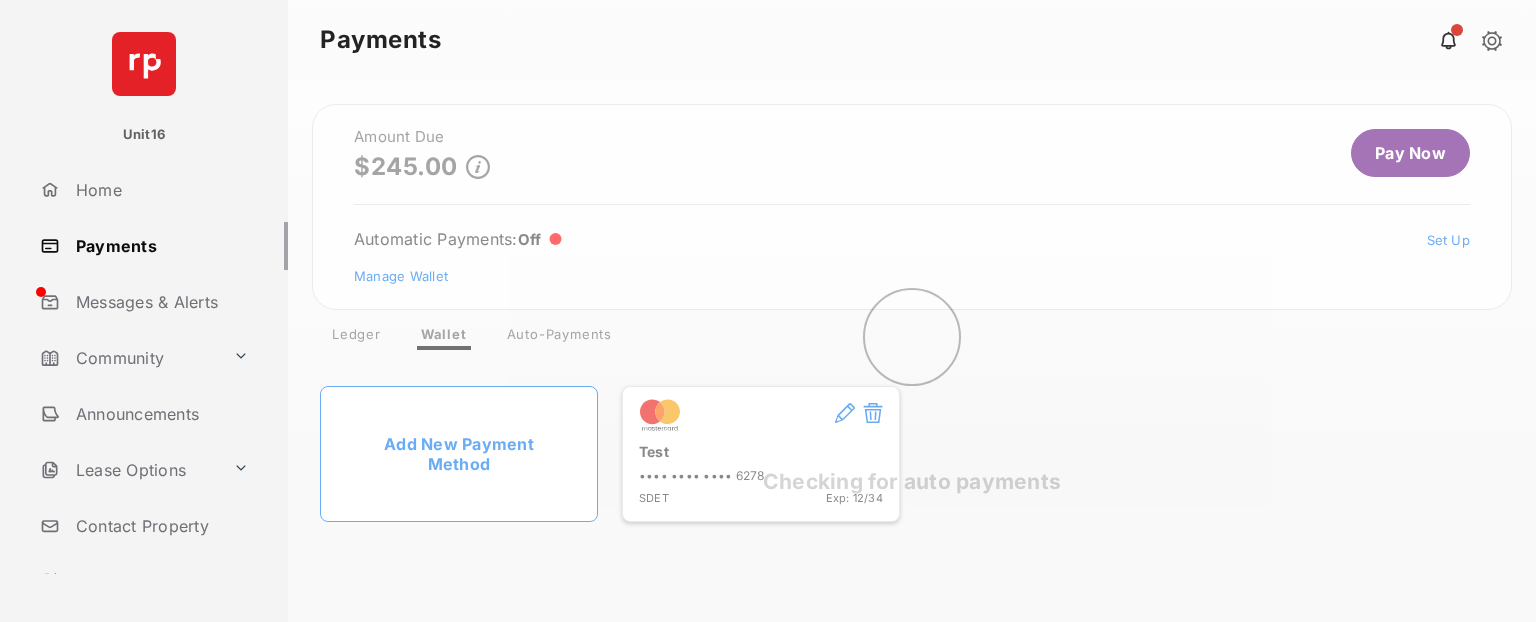 click on "Checking for auto payments" at bounding box center [912, 351] 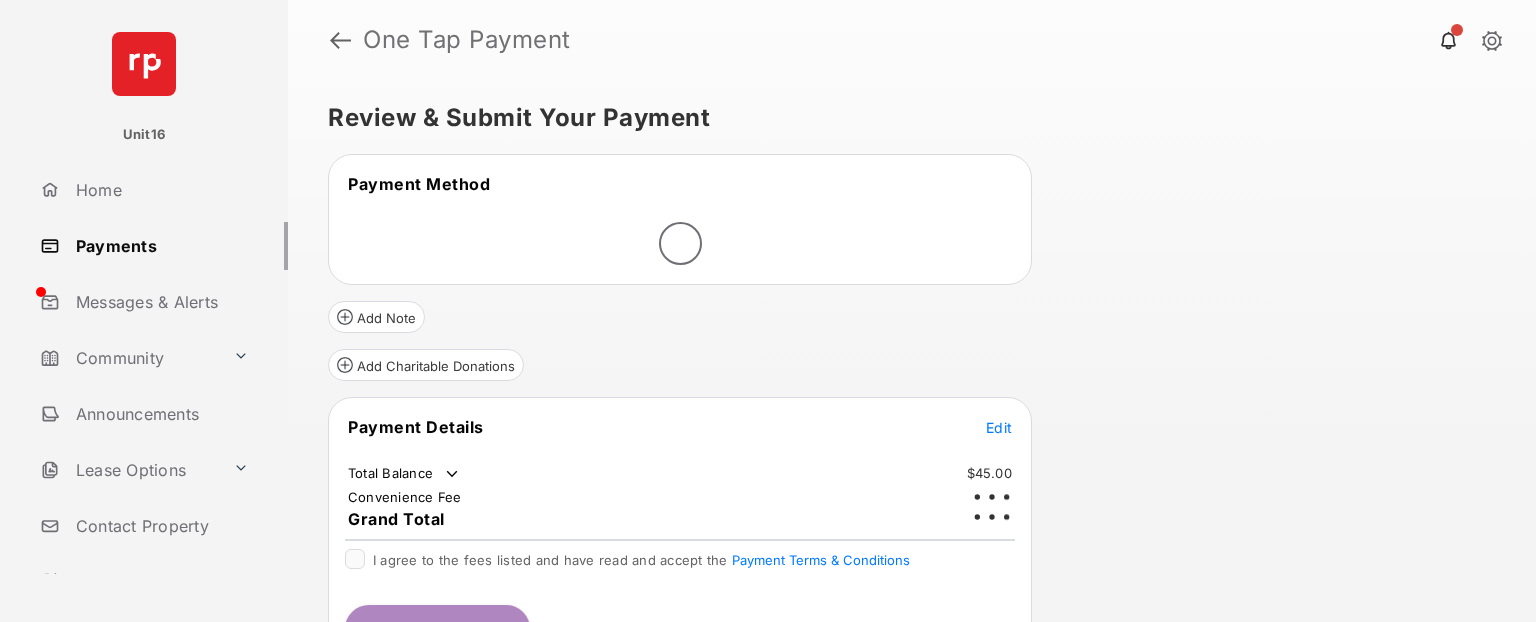scroll, scrollTop: 0, scrollLeft: 0, axis: both 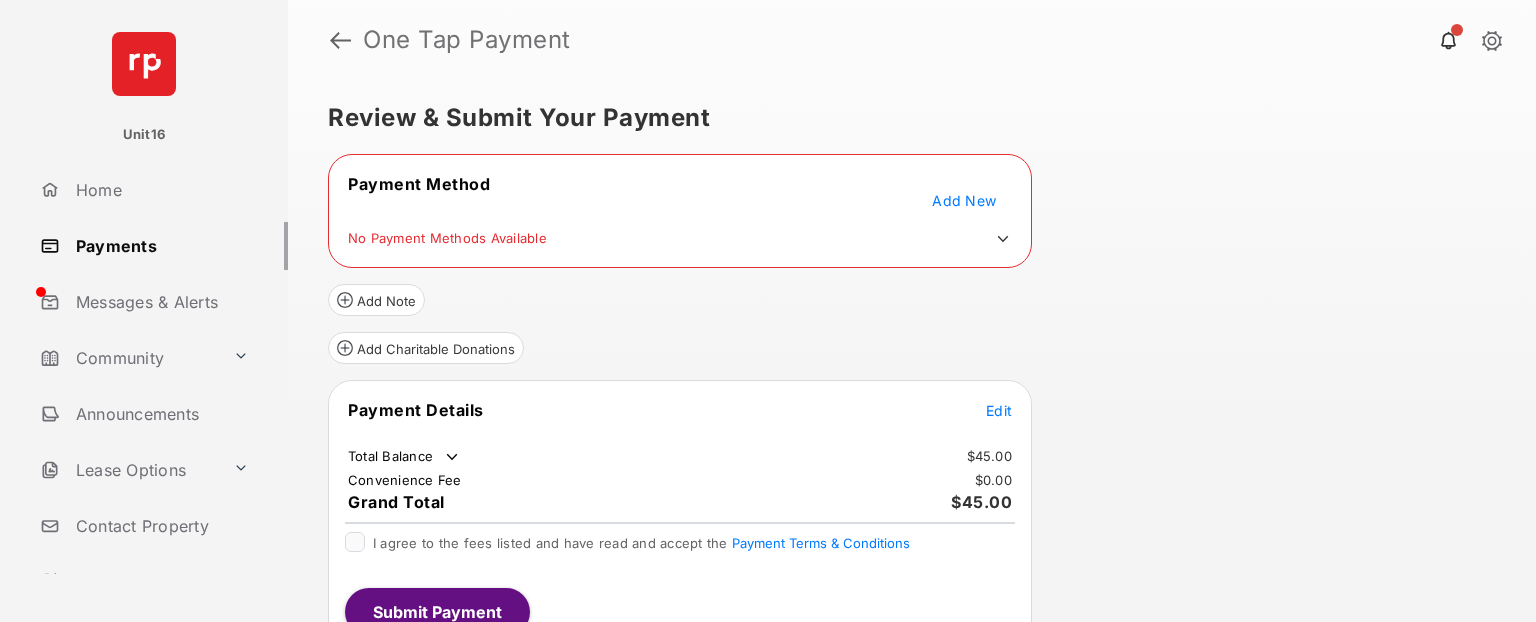 click 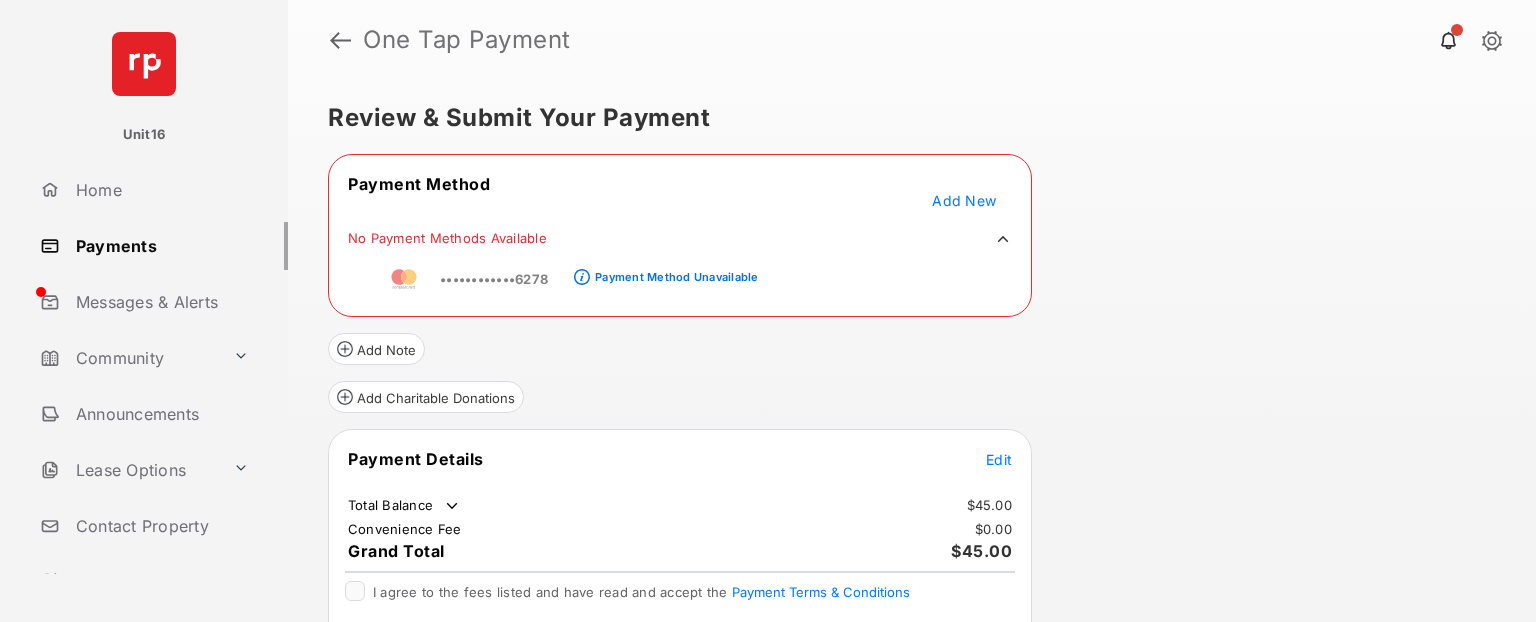 click on "••••••••••••6278" at bounding box center [494, 279] 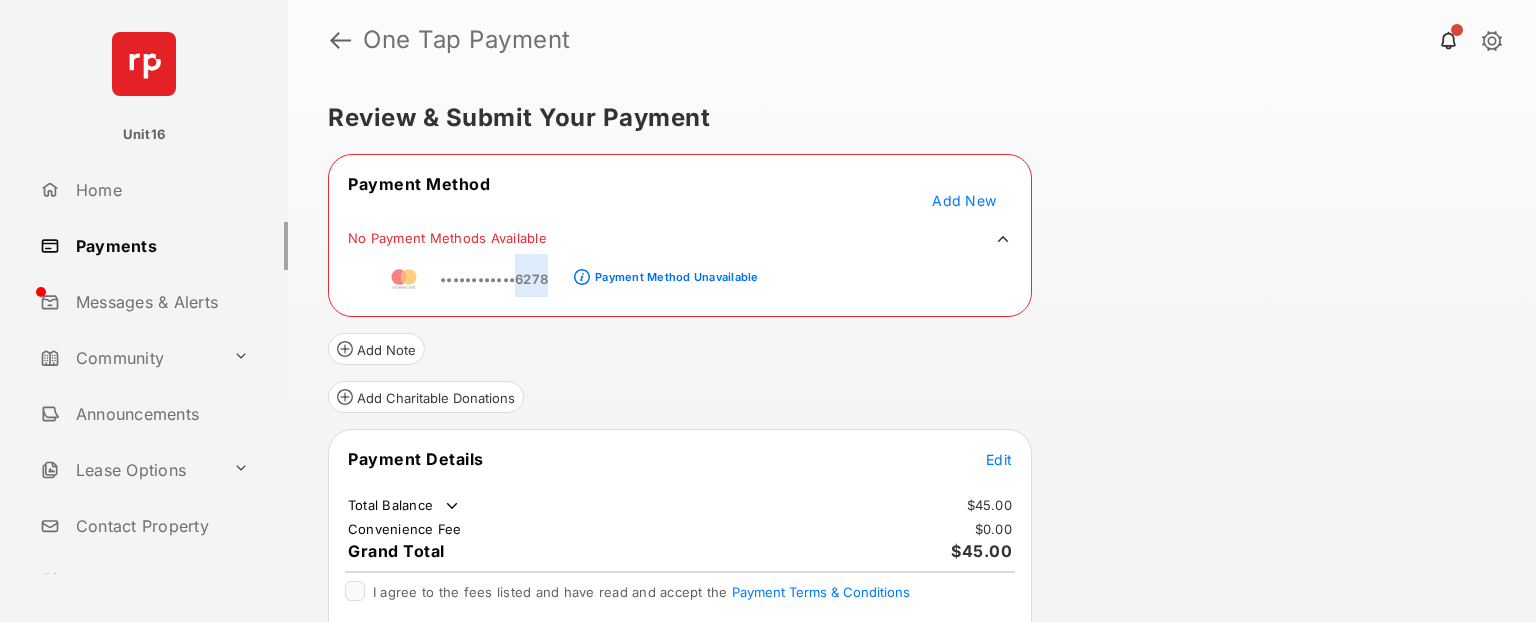 click on "••••••••••••6278" at bounding box center [494, 279] 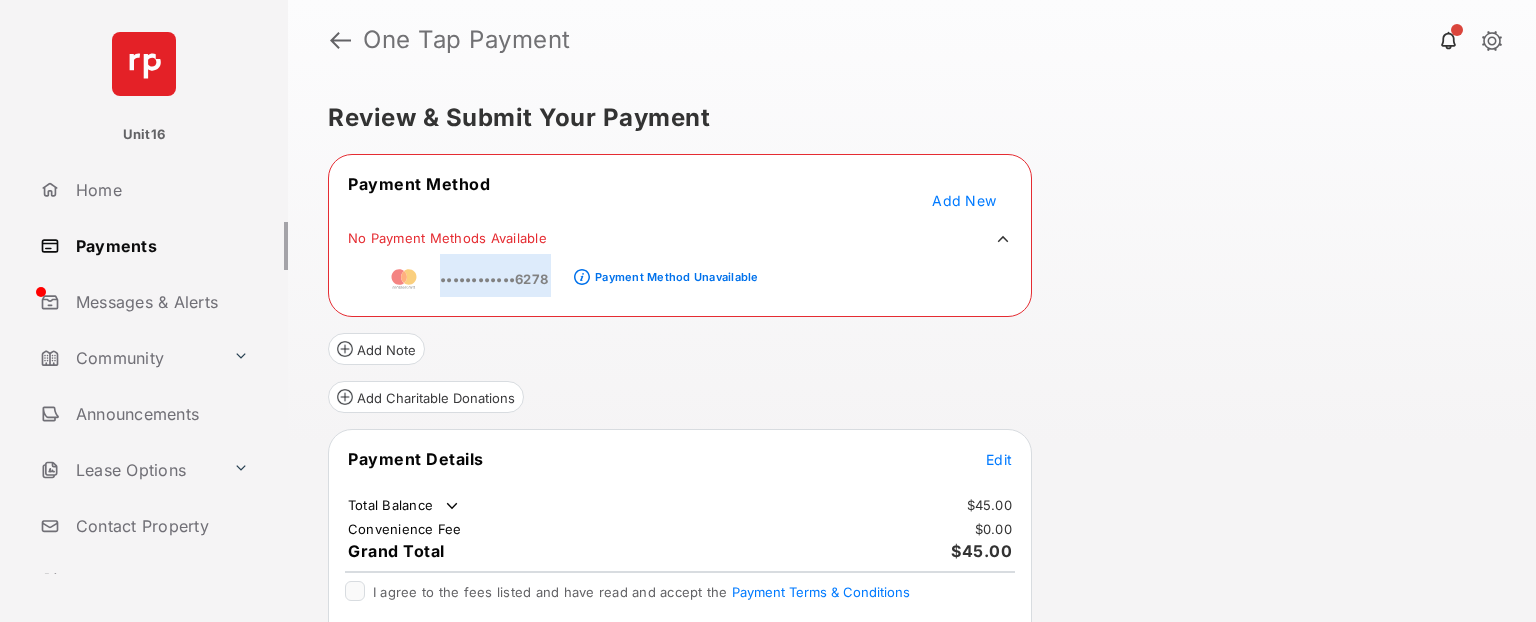 click on "••••••••••••6278" at bounding box center [494, 279] 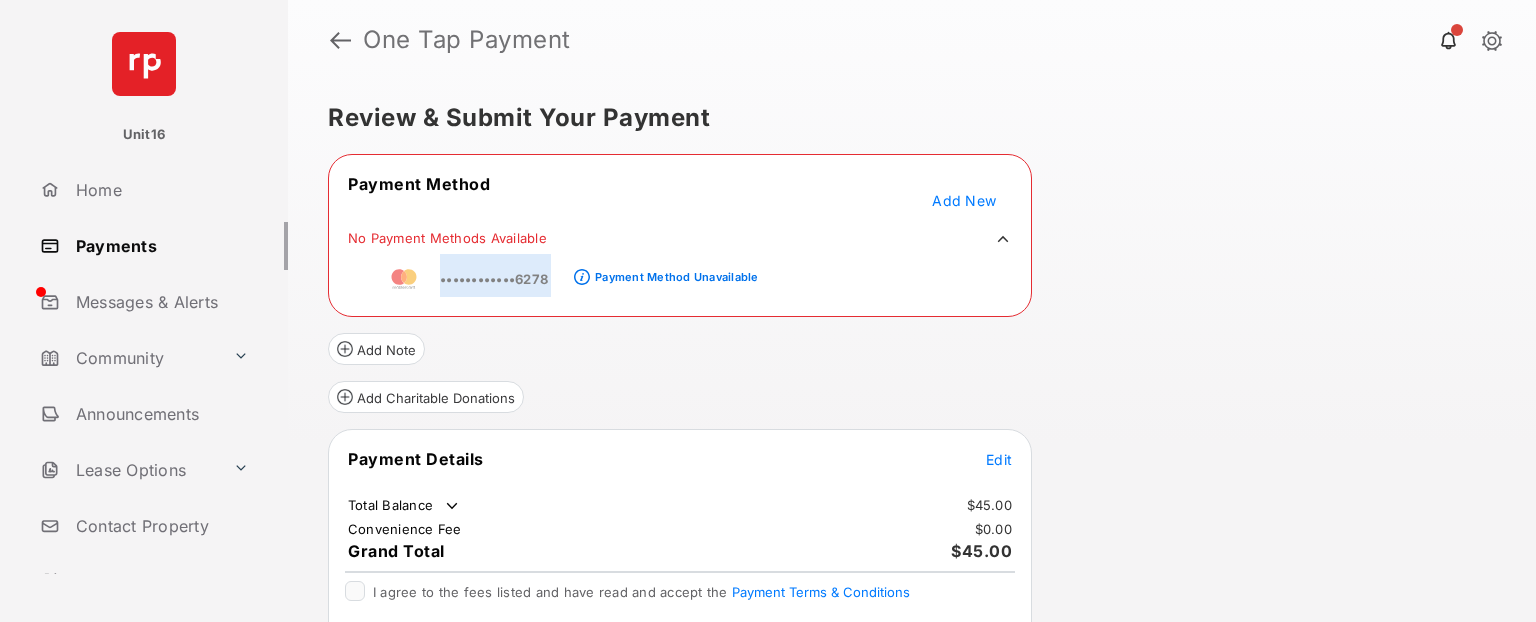 click on "••••••••••••6278" at bounding box center (494, 279) 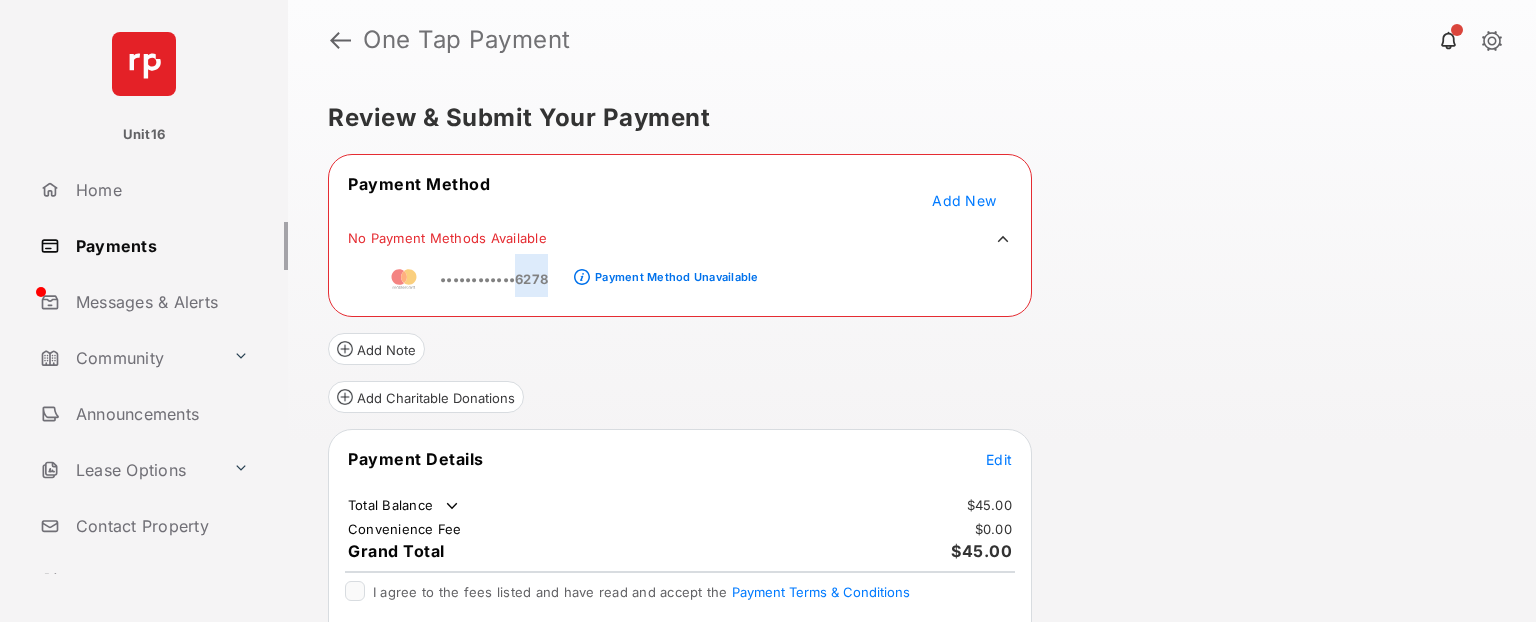 click on "••••••••••••6278" at bounding box center [494, 279] 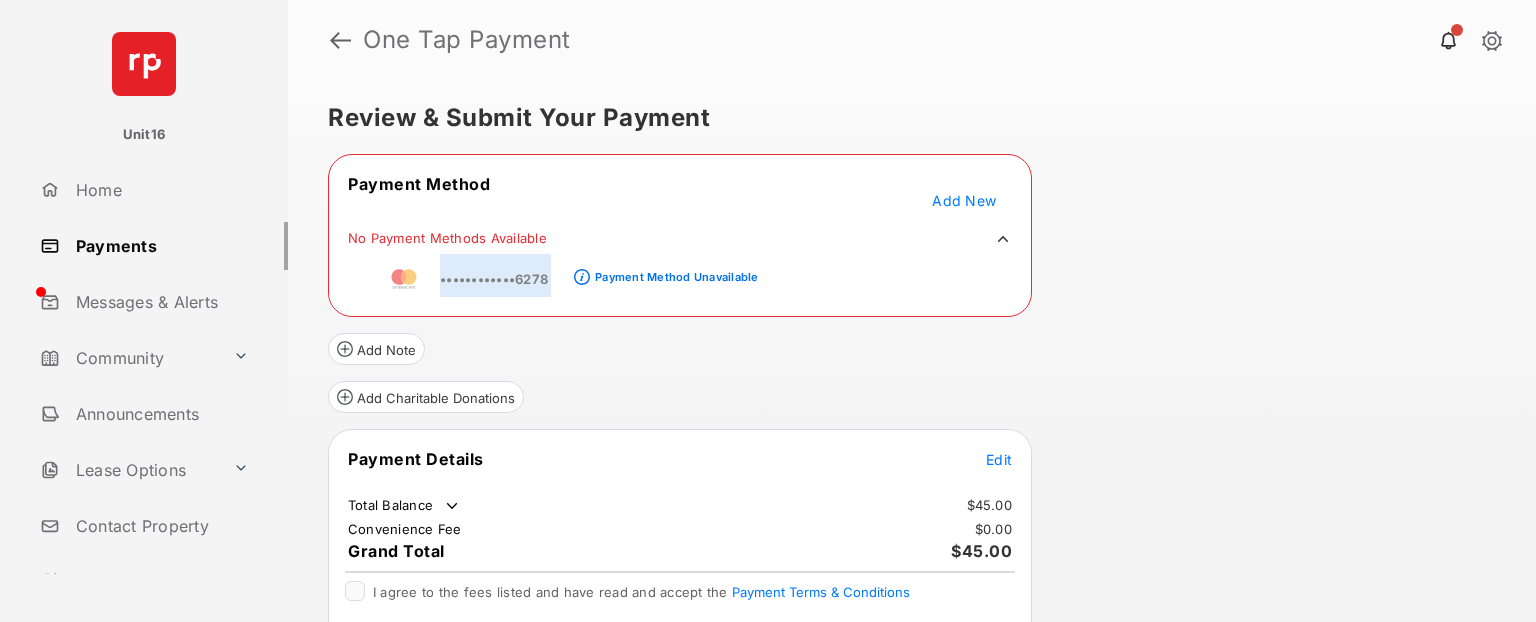 click on "••••••••••••6278" at bounding box center (494, 279) 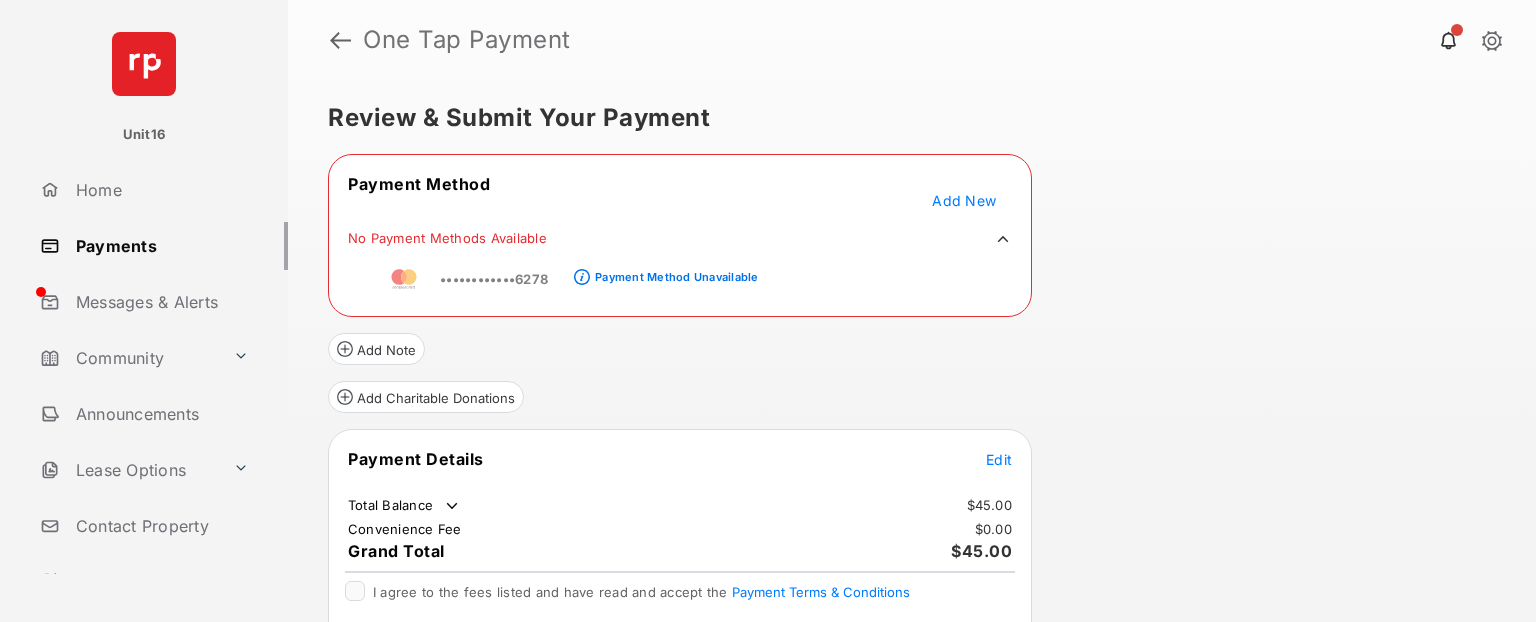 click on "Add Note" at bounding box center (680, 341) 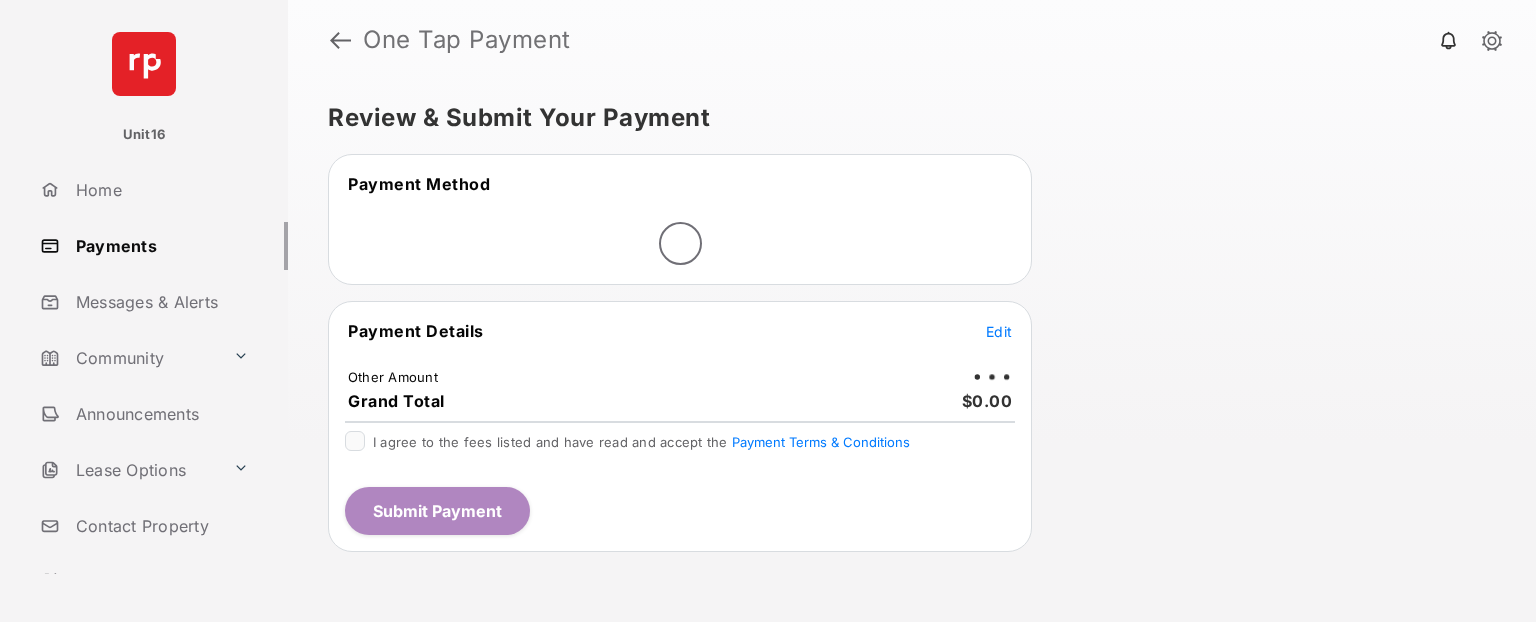 scroll, scrollTop: 0, scrollLeft: 0, axis: both 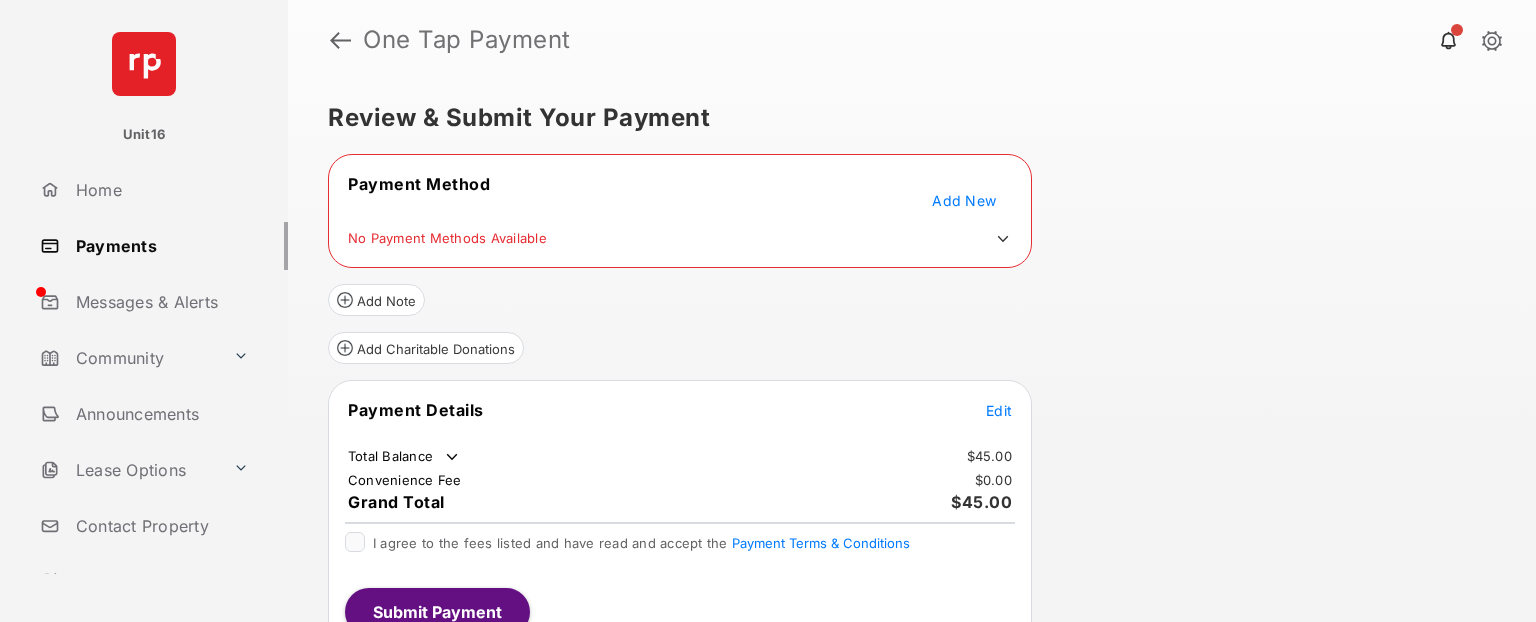 click at bounding box center (998, 239) 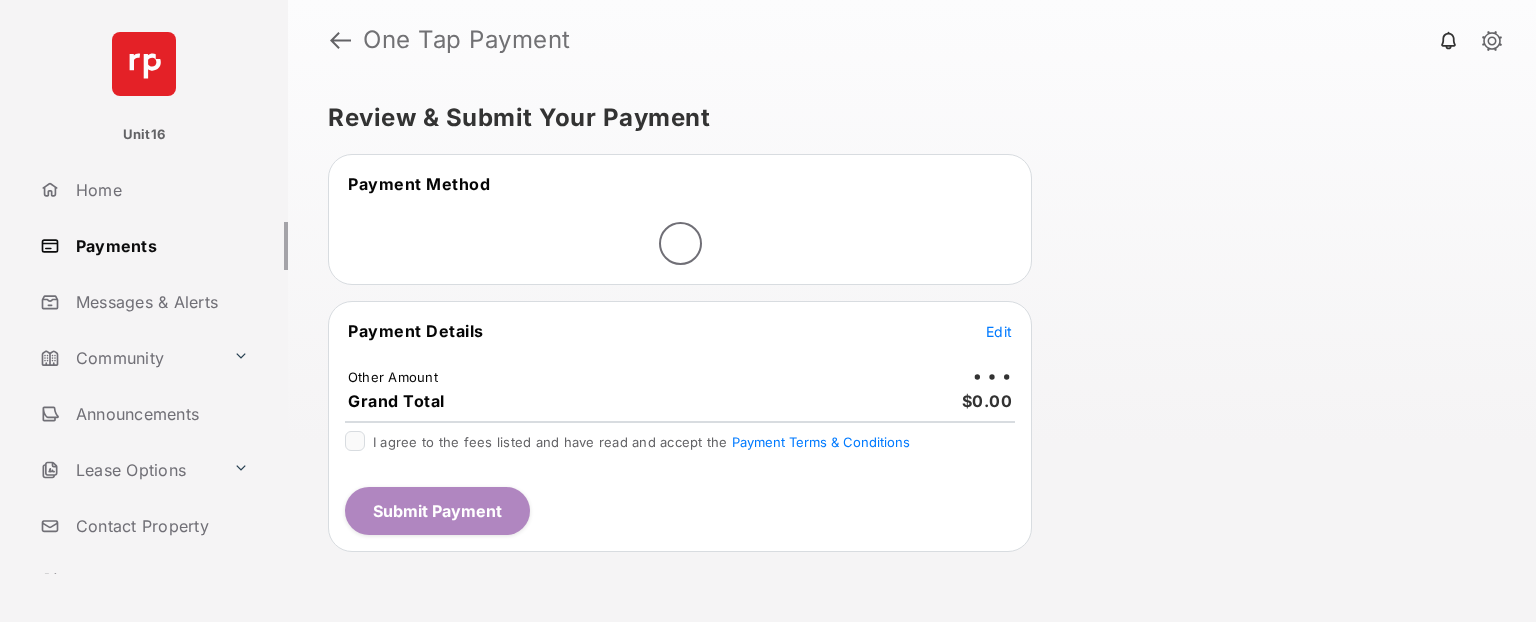 scroll, scrollTop: 0, scrollLeft: 0, axis: both 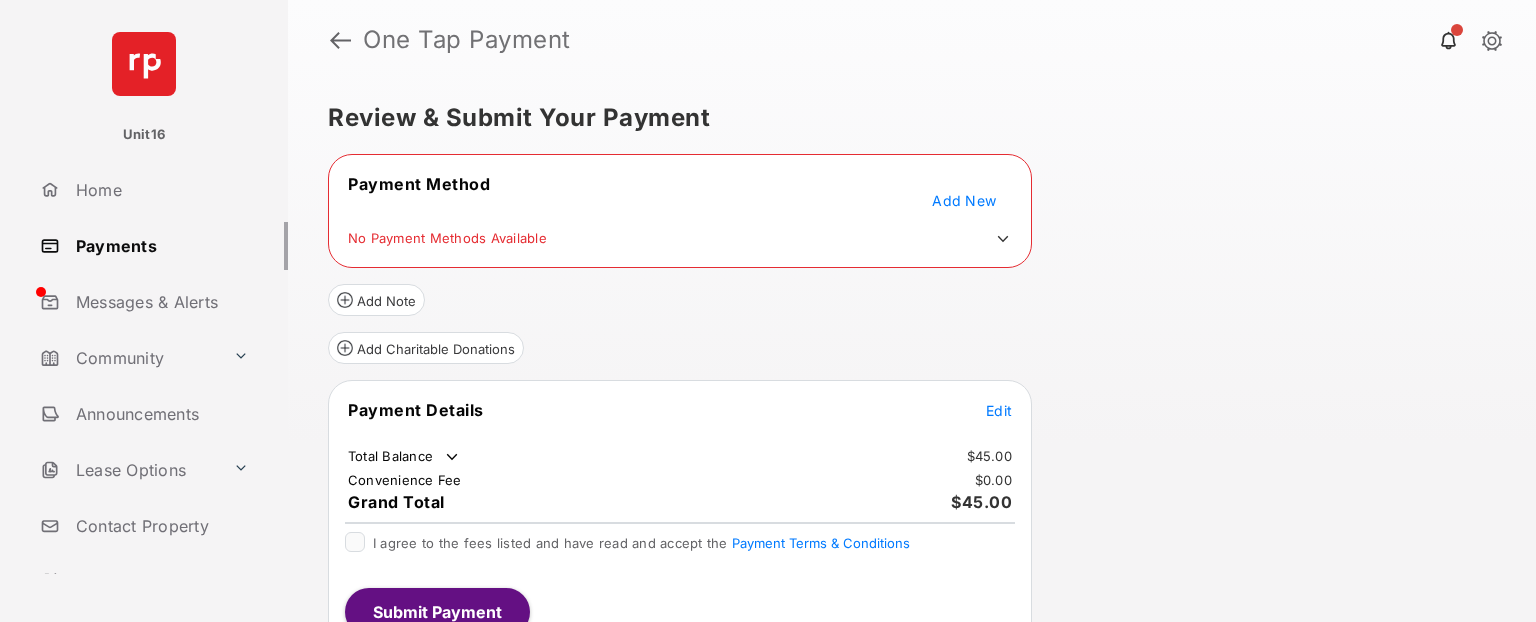 click 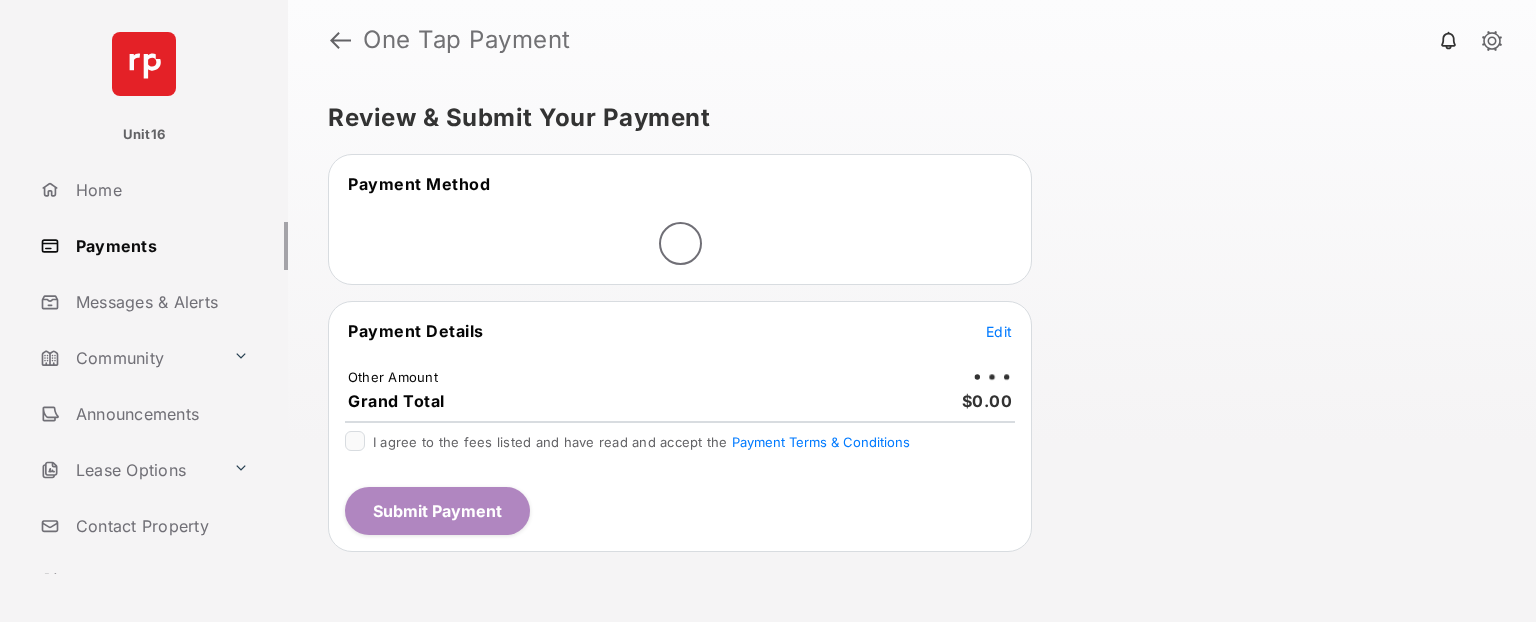 scroll, scrollTop: 0, scrollLeft: 0, axis: both 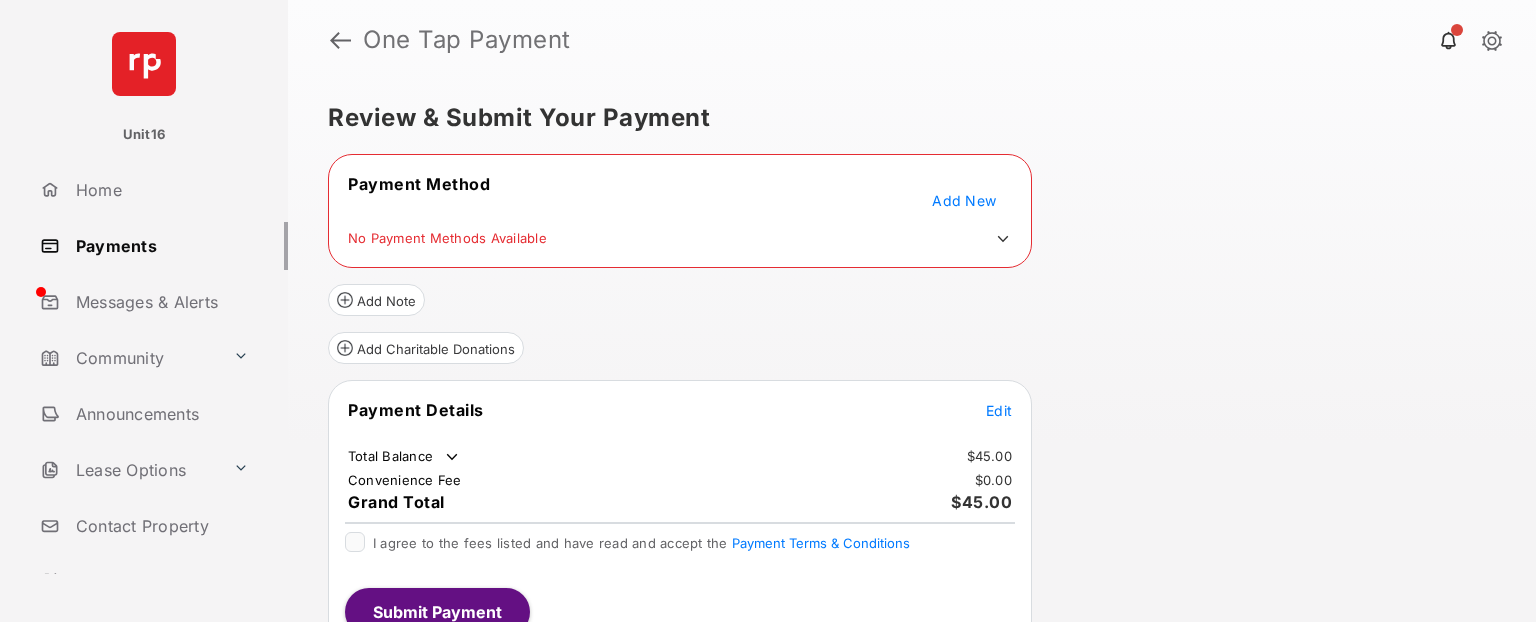 click on "Payment Details Edit Total Balance $45.00 Convenience Fee $0.00 Grand Total $45.00 I agree to the fees listed and have read and accept the   Payment Terms & Conditions Submit Payment" at bounding box center [680, 516] 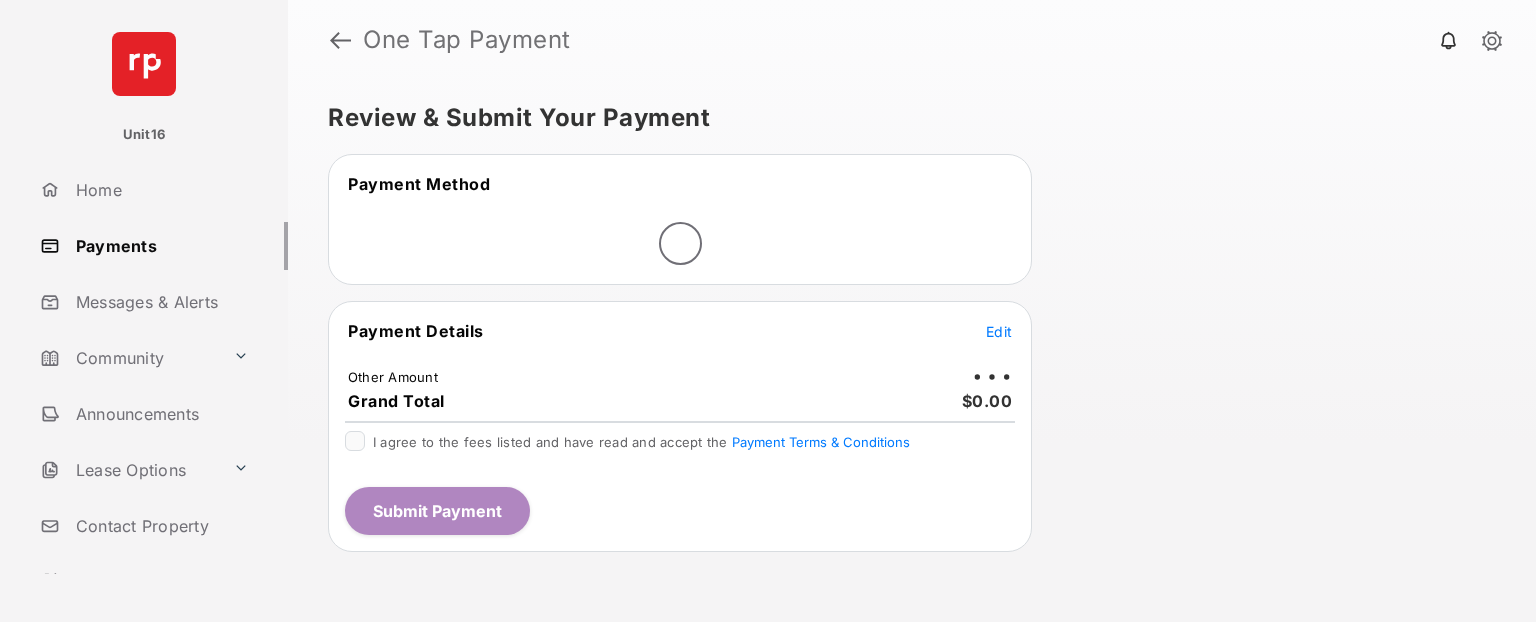 scroll, scrollTop: 0, scrollLeft: 0, axis: both 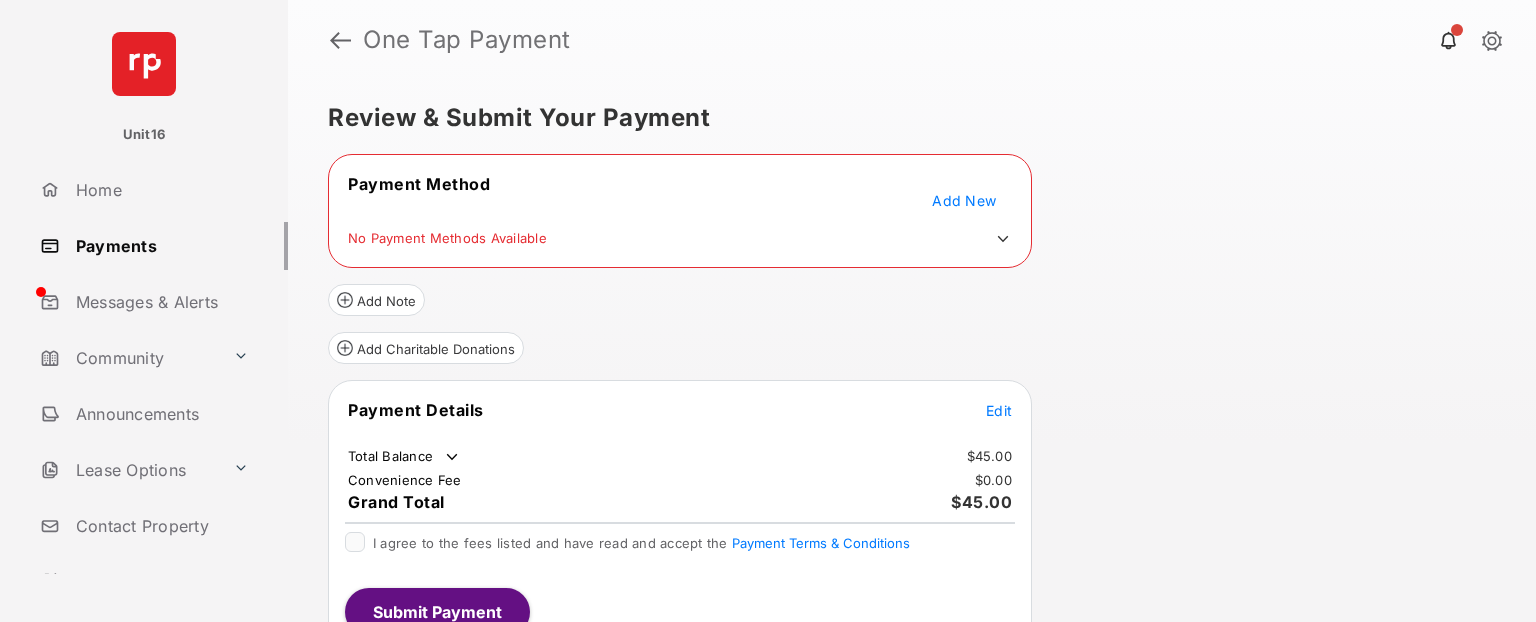 click on "No Payment Methods Available" at bounding box center [680, 239] 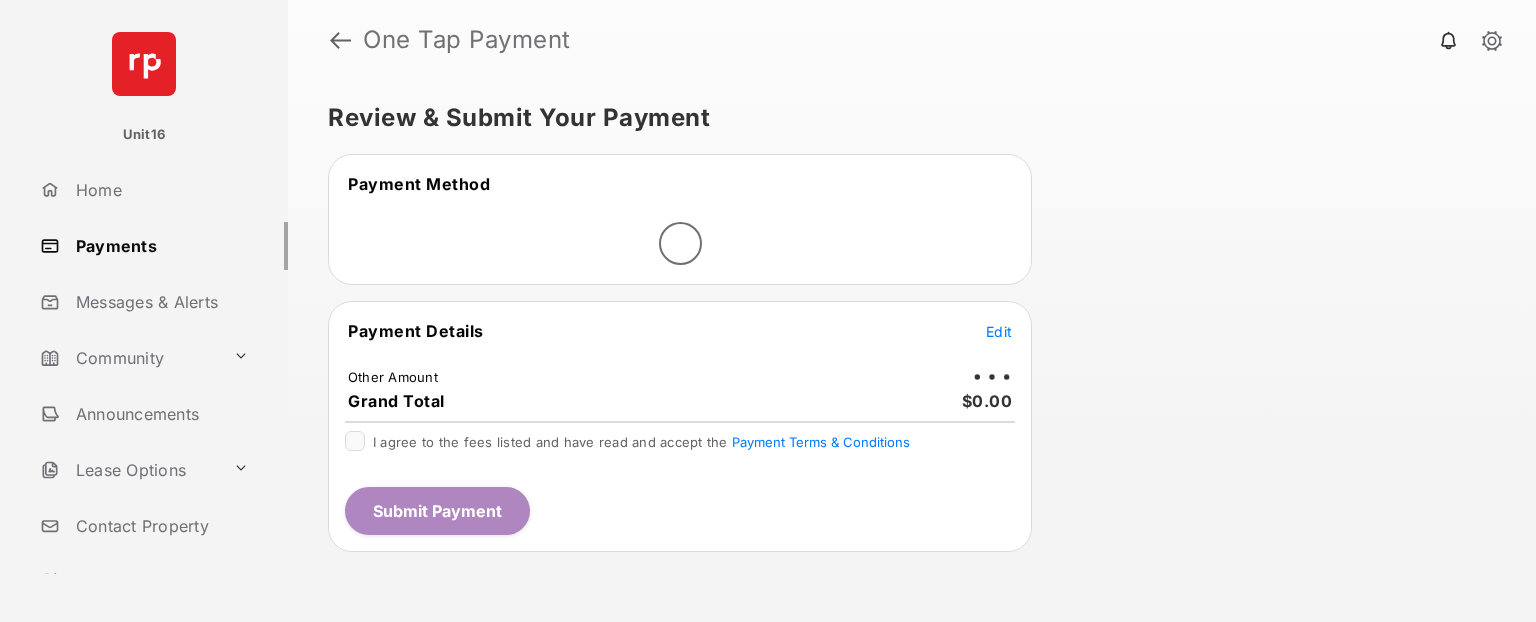 scroll, scrollTop: 0, scrollLeft: 0, axis: both 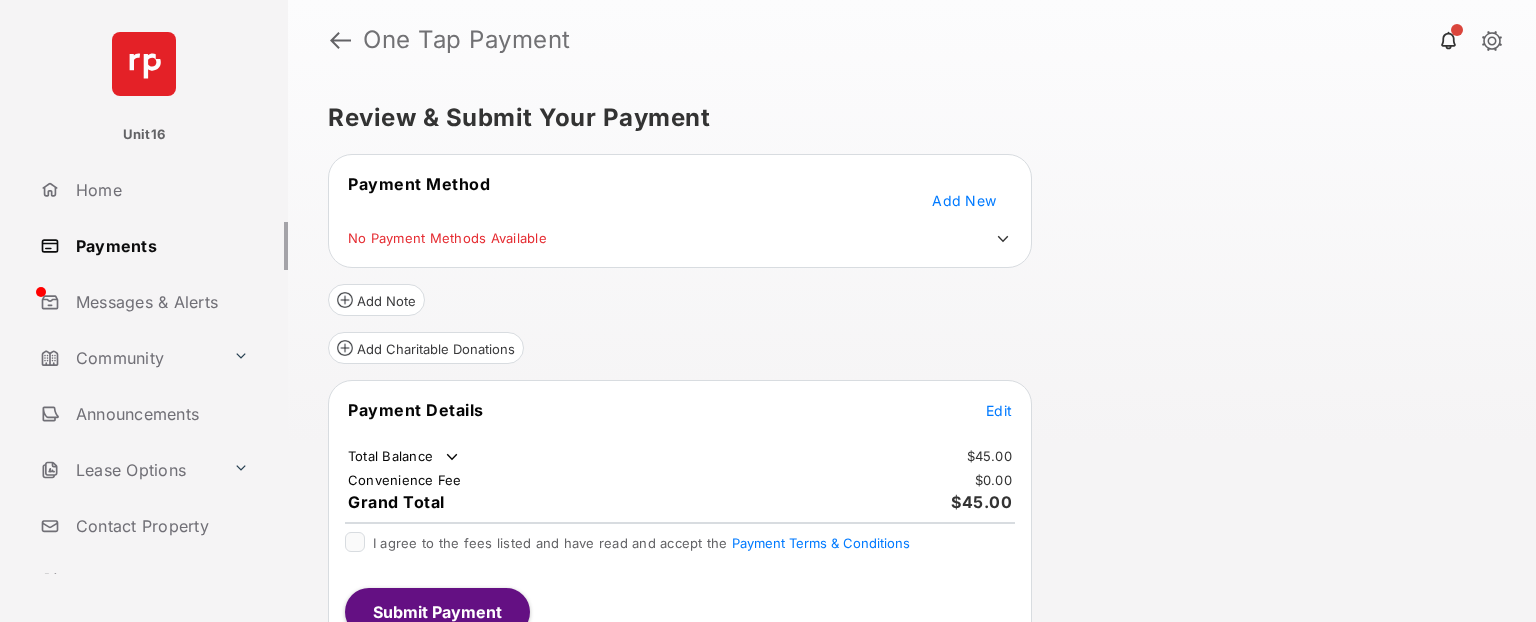click on "Add New" at bounding box center [964, 200] 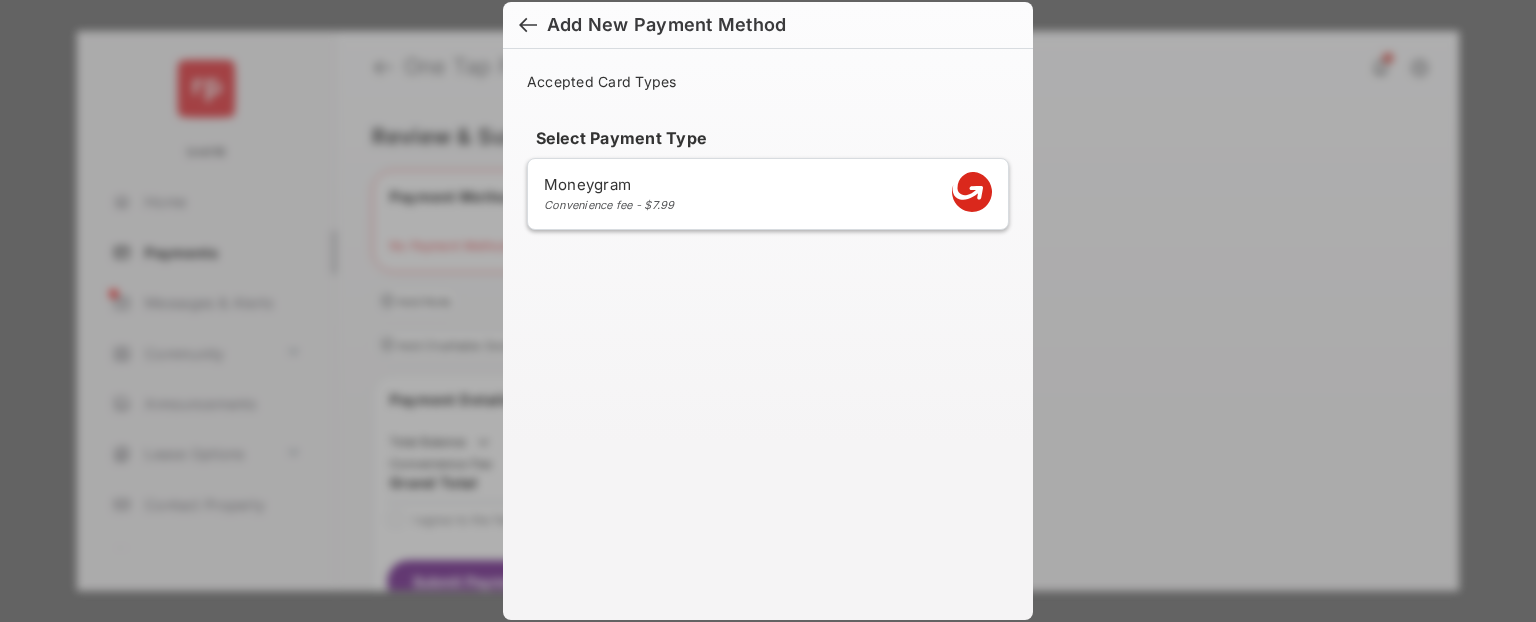 click on "Moneygram" at bounding box center (609, 184) 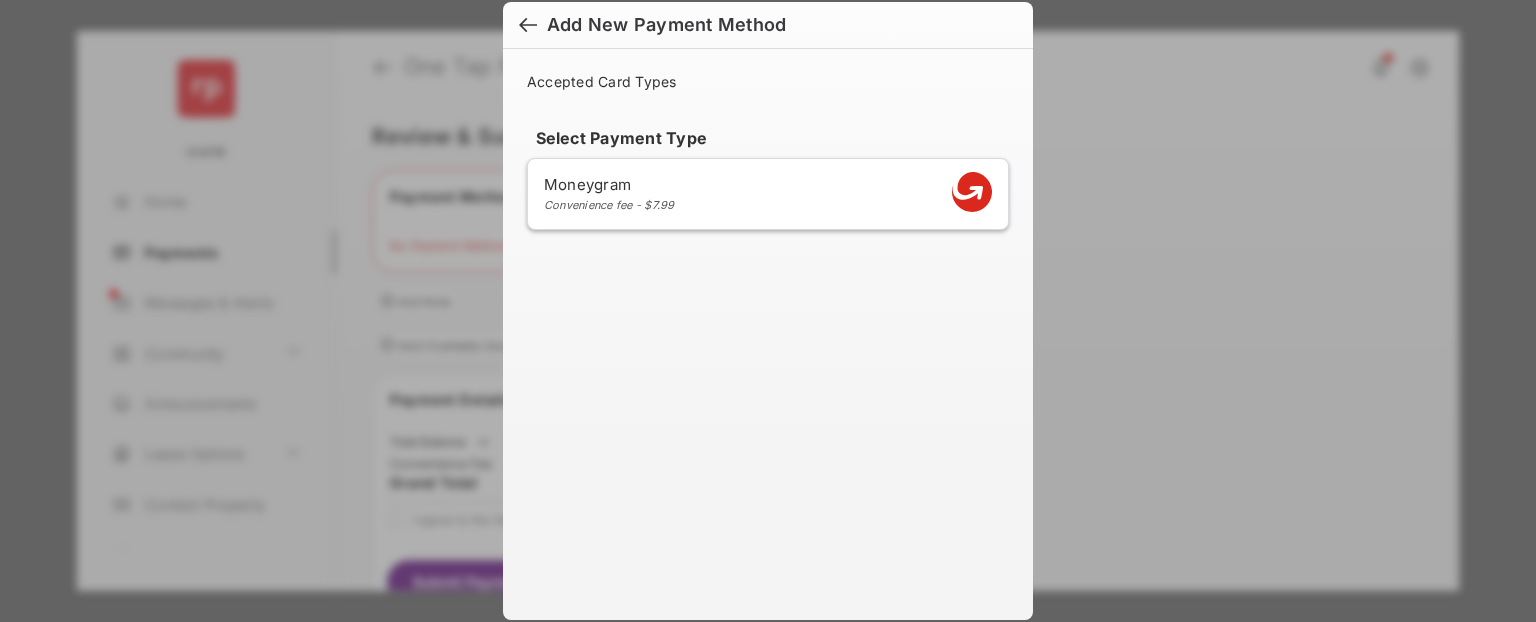 select on "**********" 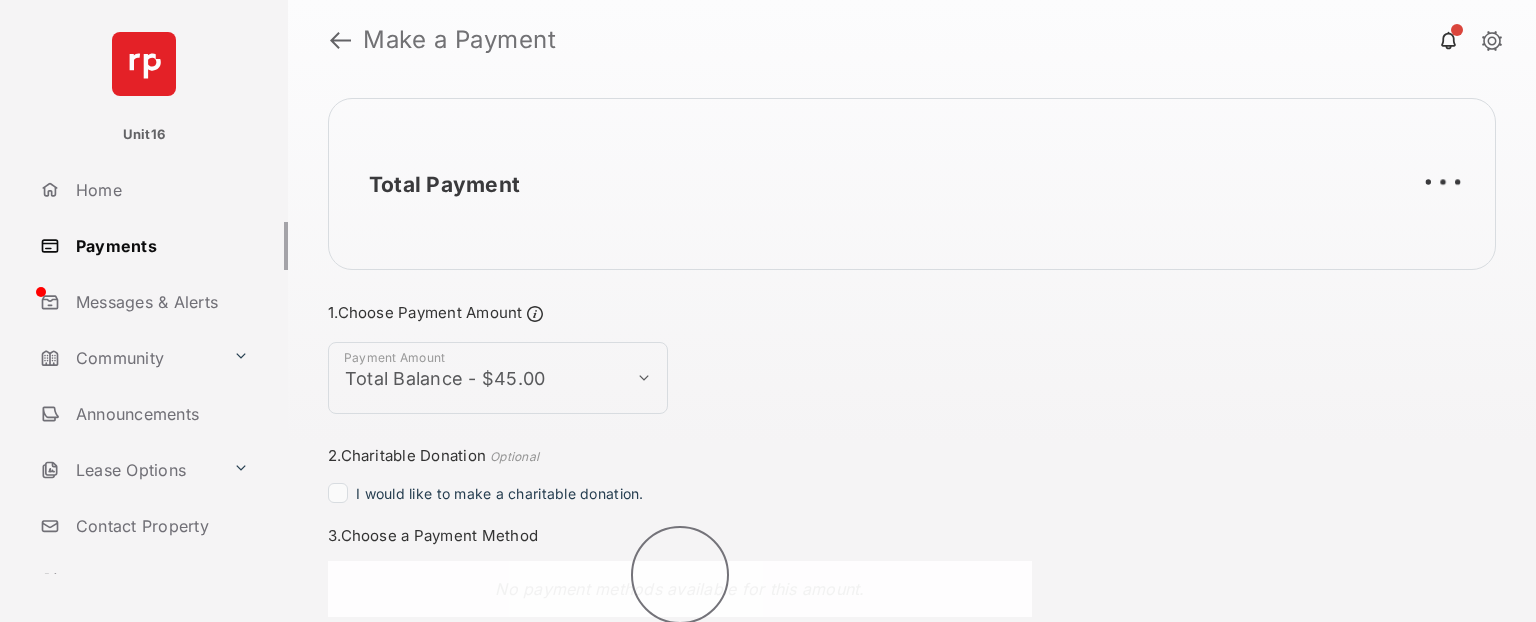 scroll, scrollTop: 261, scrollLeft: 0, axis: vertical 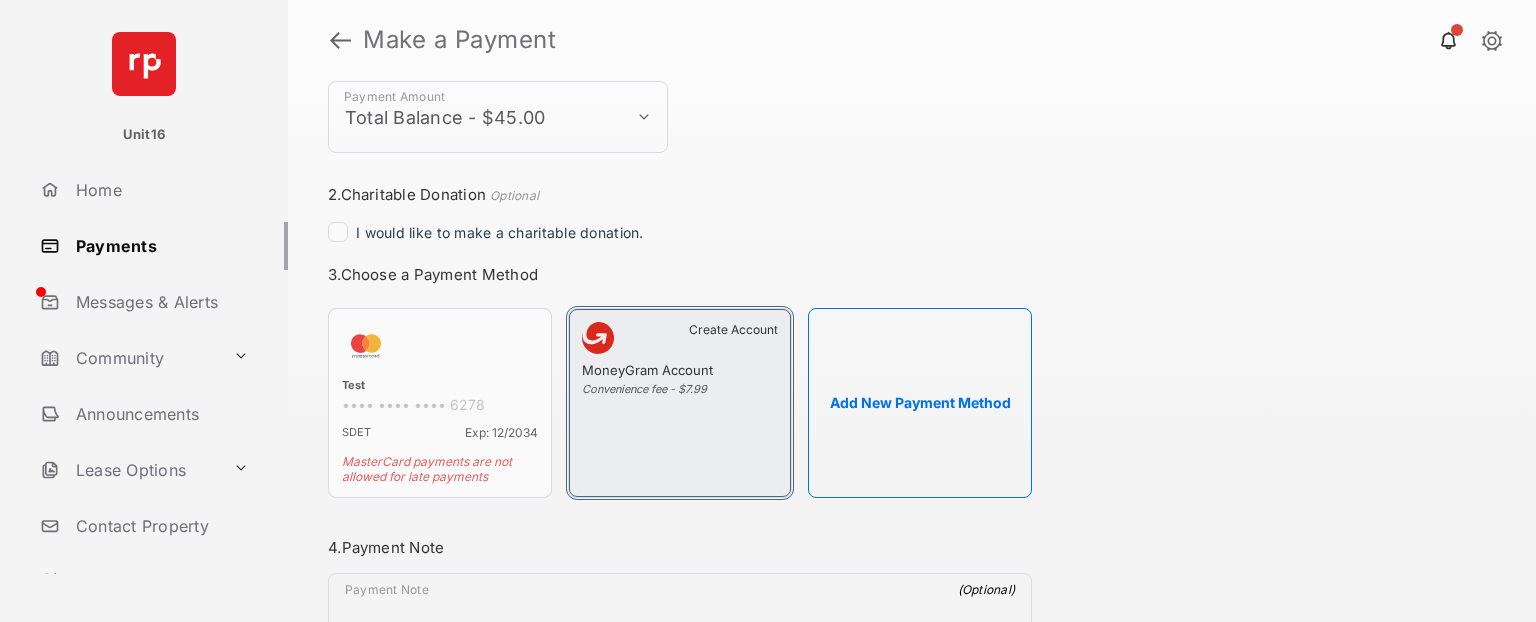 click on "Create Account MoneyGram Account Convenience fee - $7.99" at bounding box center (680, 403) 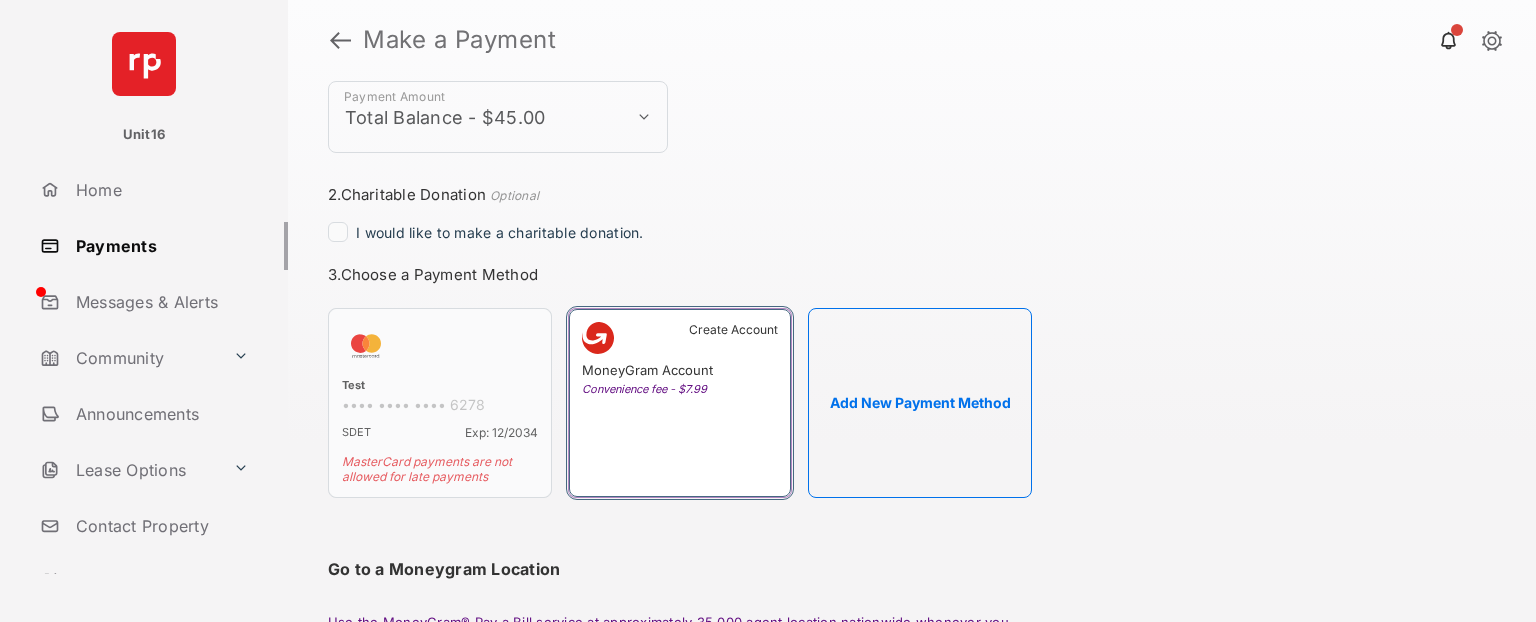 scroll, scrollTop: 381, scrollLeft: 0, axis: vertical 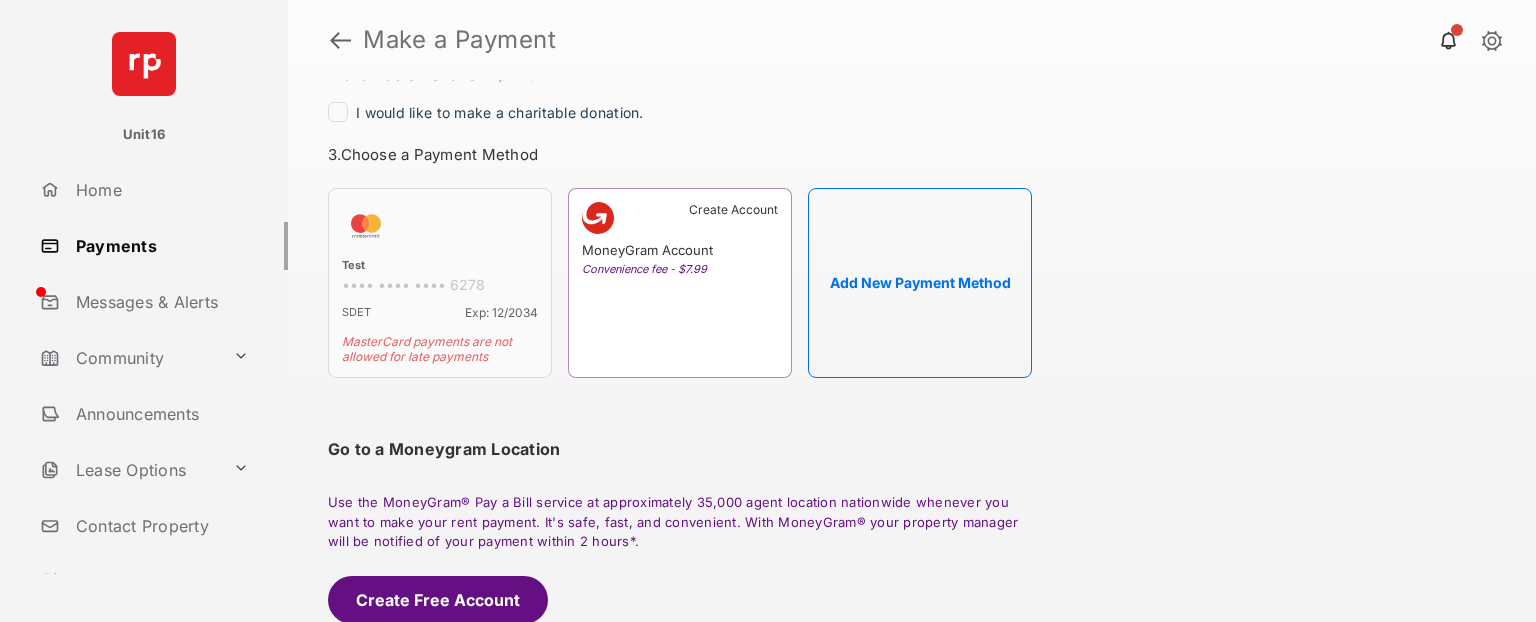 click on "Test •••• •••• •••• 6278 SDET Exp: 12/2034 MasterCard payments are not allowed for late payments" at bounding box center (440, 283) 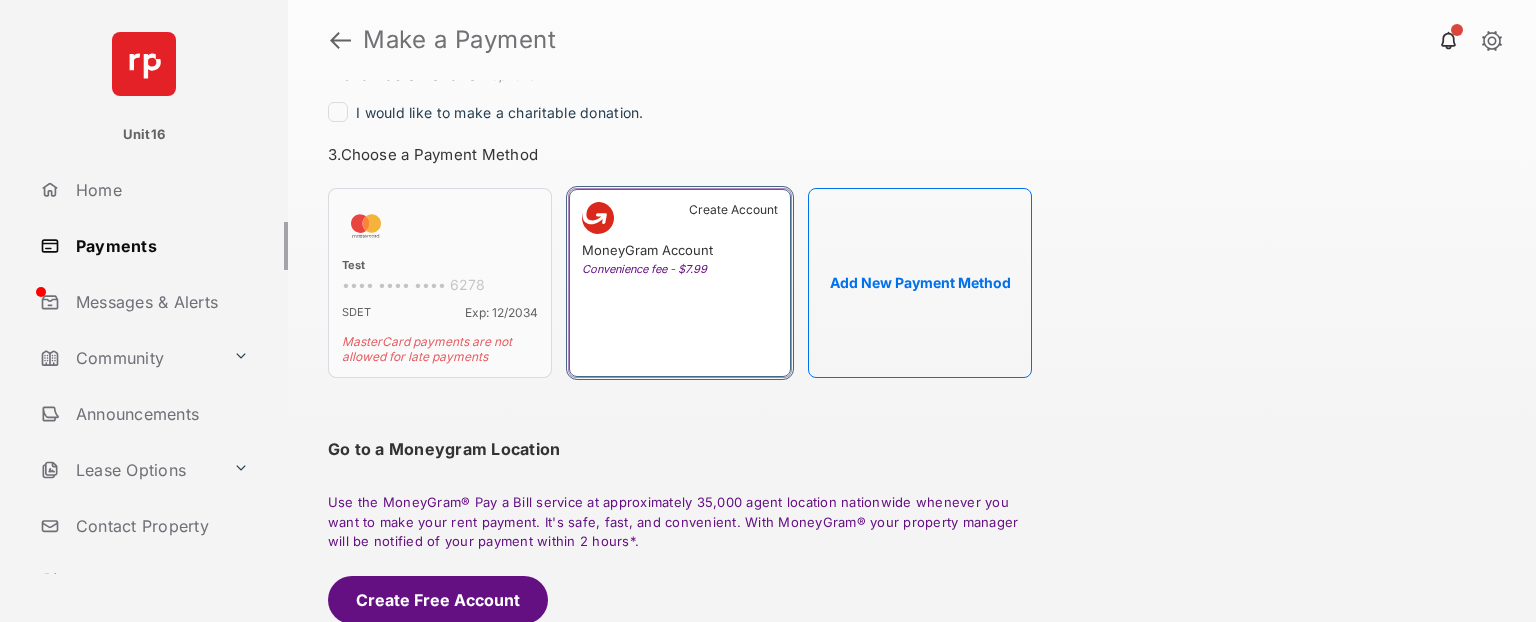 click on "Create Account MoneyGram Account Convenience fee - $7.99" at bounding box center [680, 283] 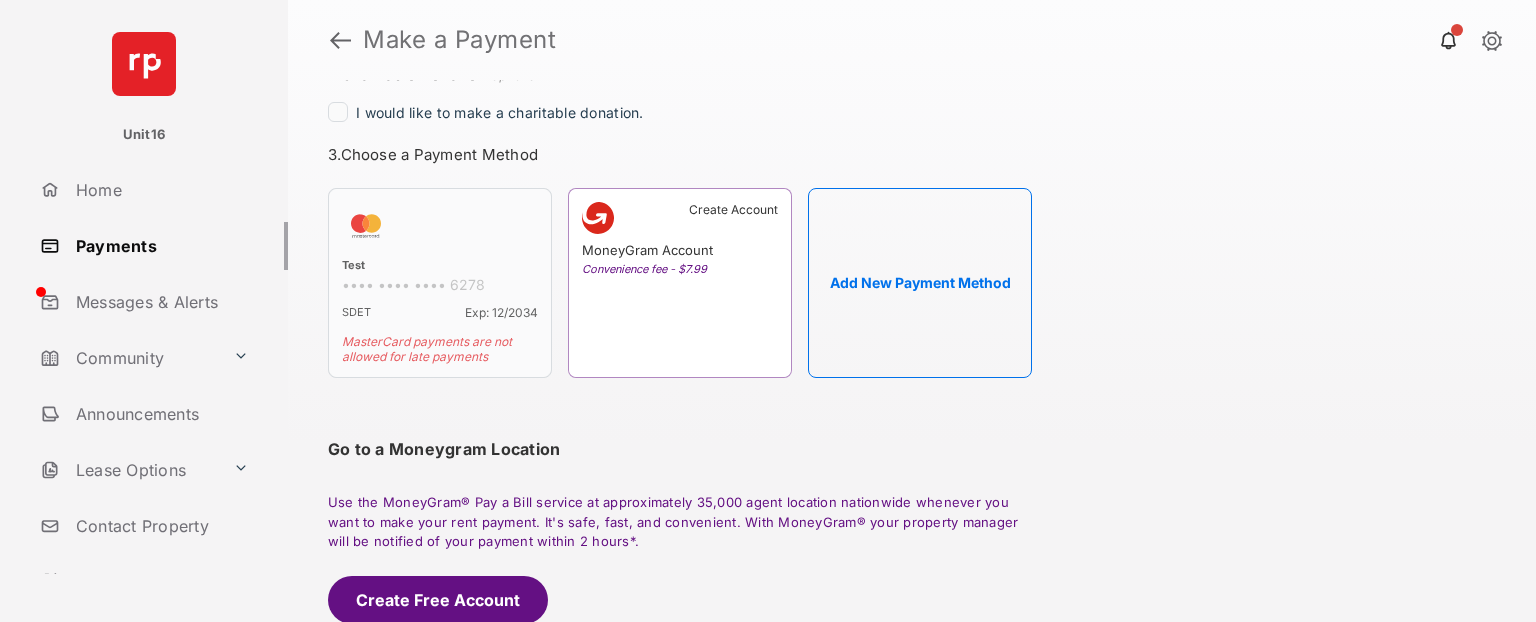 click on "Add New Payment Method" at bounding box center (920, 283) 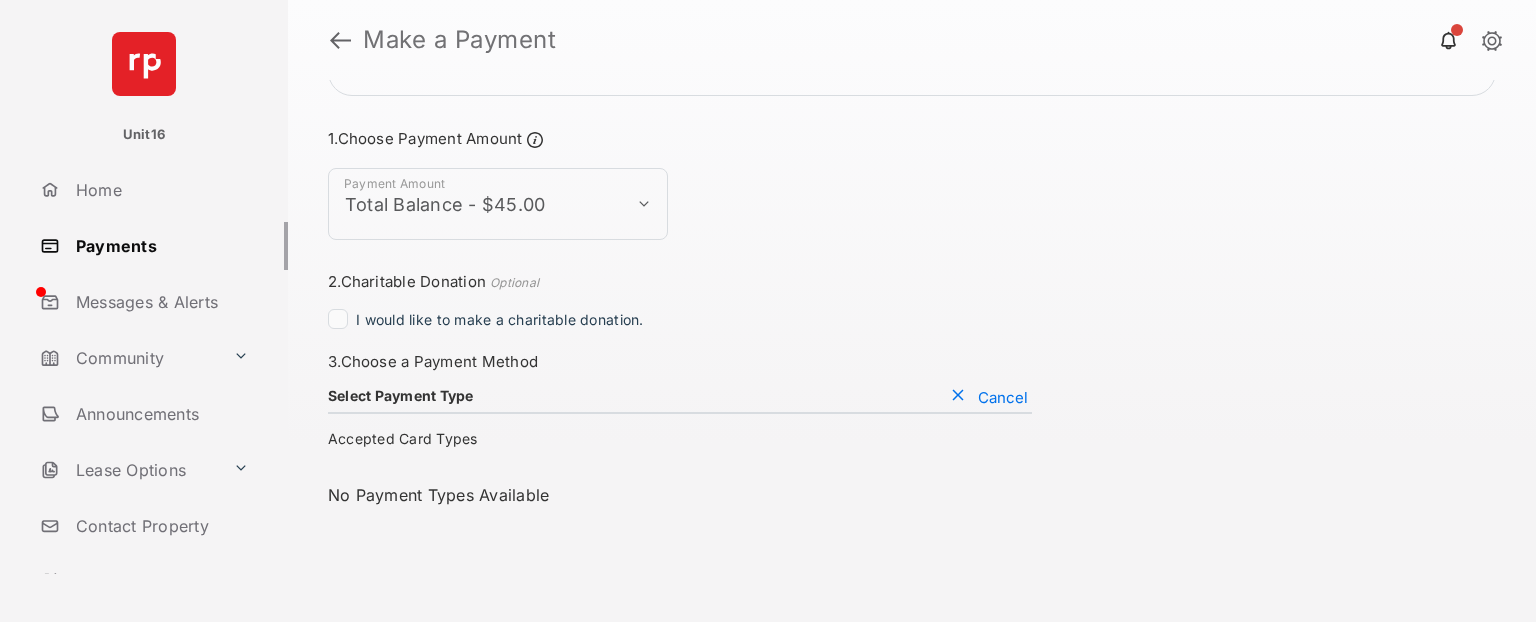 scroll, scrollTop: 88, scrollLeft: 0, axis: vertical 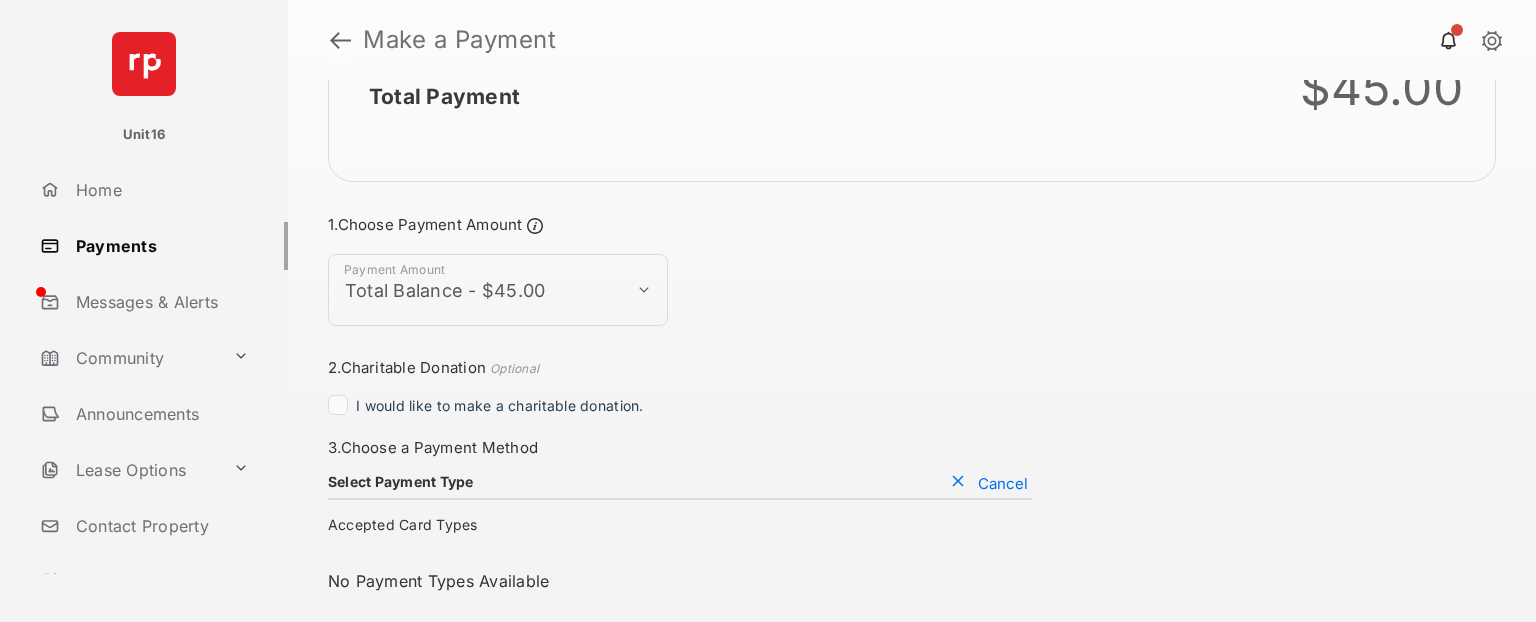 click at bounding box center (340, 40) 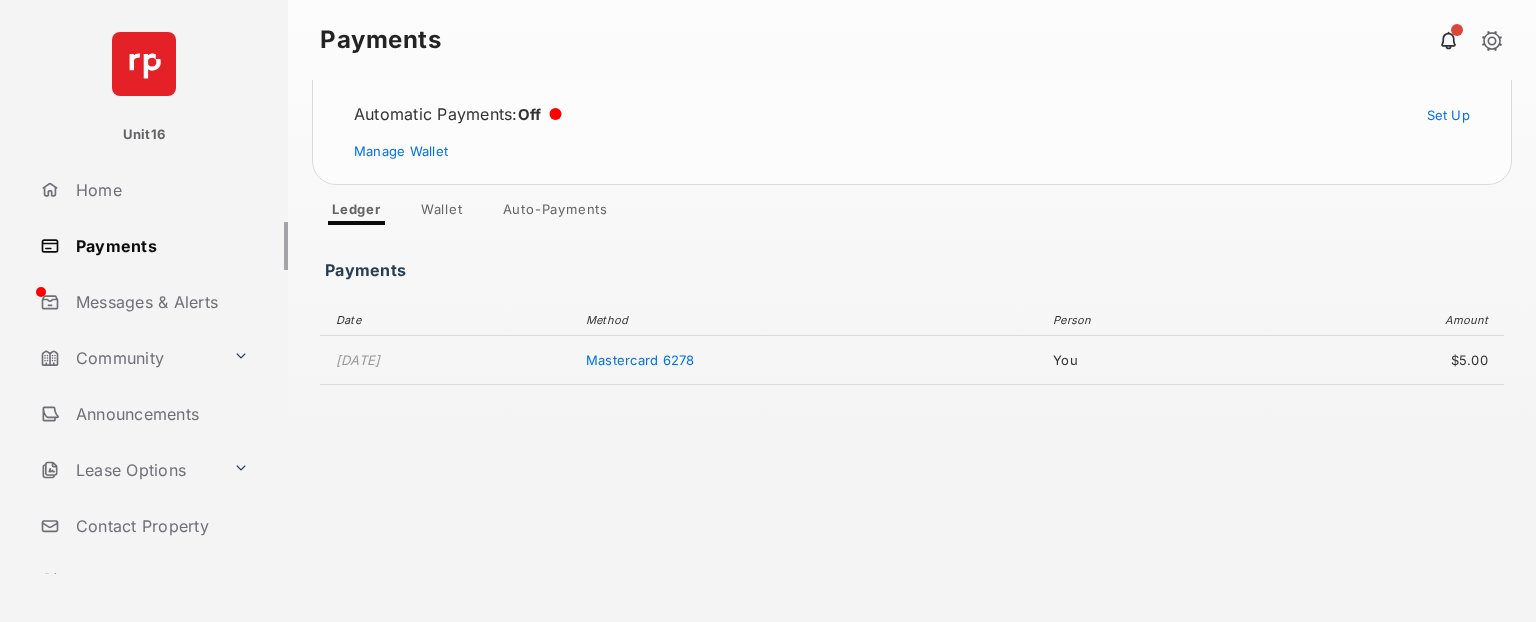 scroll, scrollTop: 124, scrollLeft: 0, axis: vertical 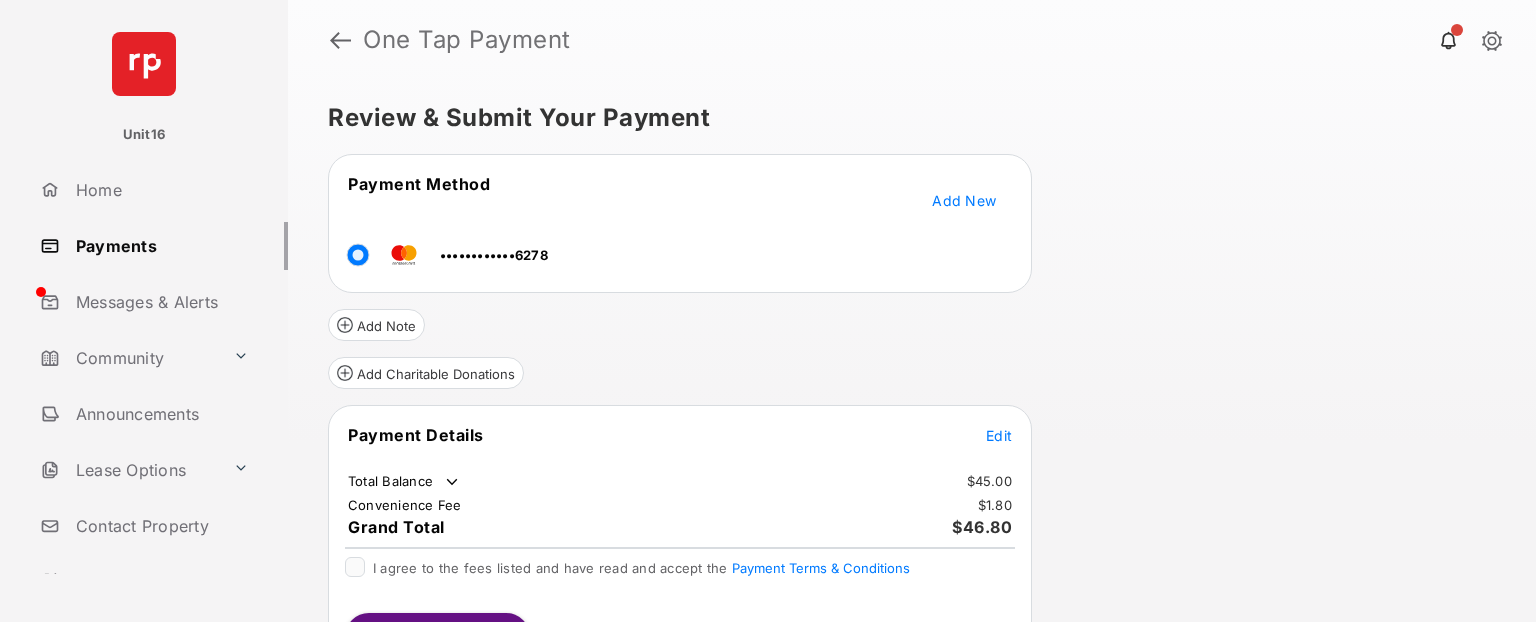 click on "••••••••••••6278" at bounding box center [680, 251] 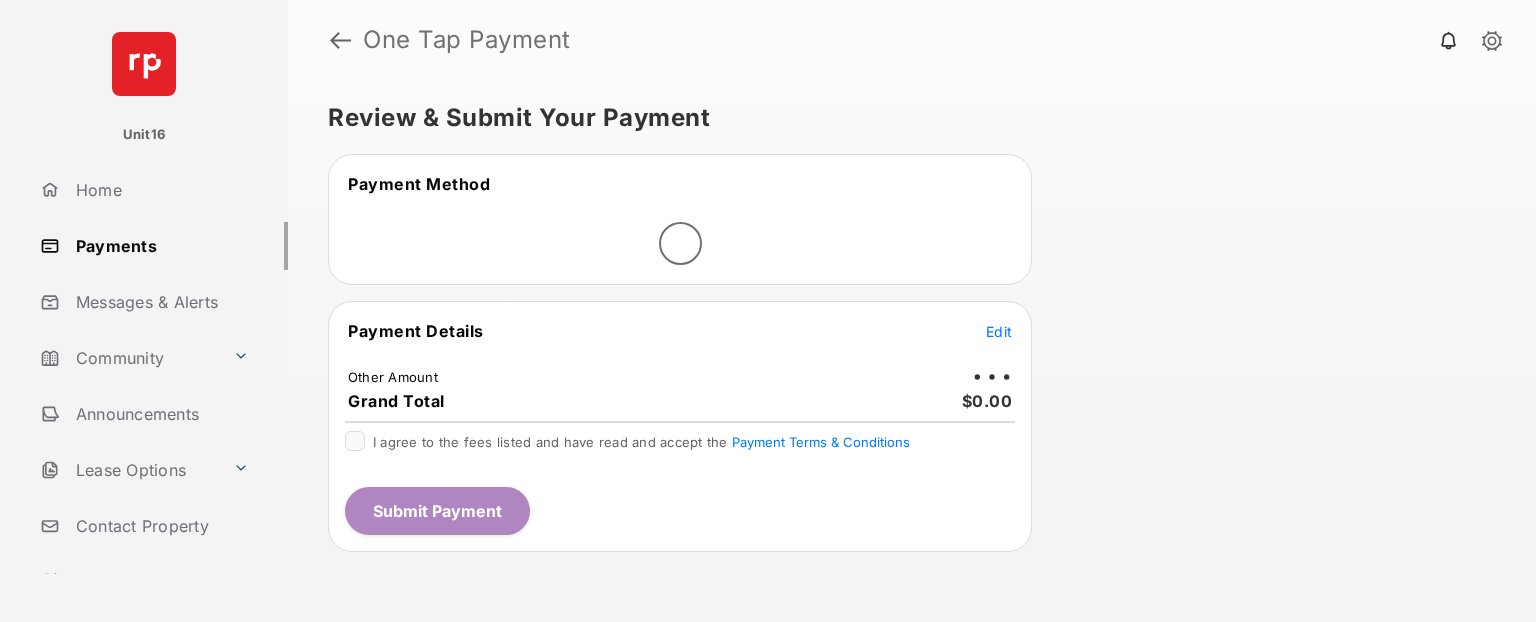 scroll, scrollTop: 0, scrollLeft: 0, axis: both 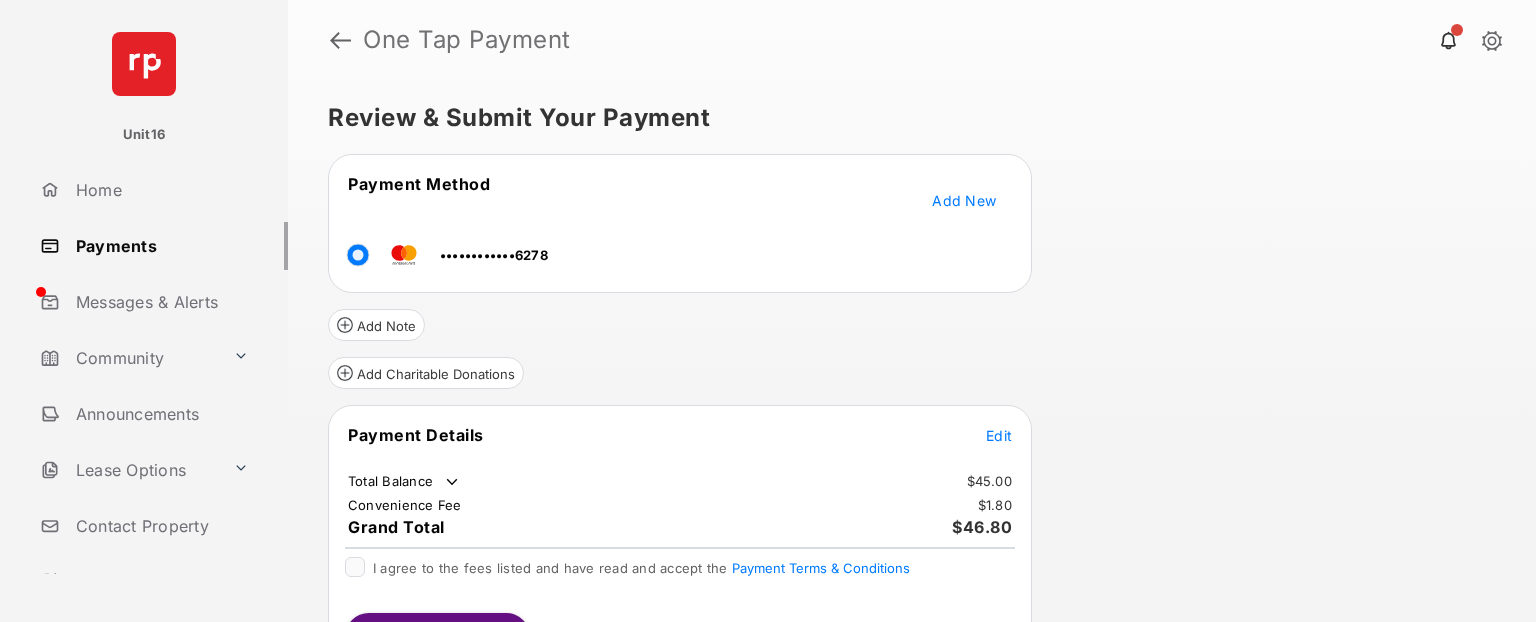 click on "••••••••••••6278" at bounding box center [680, 251] 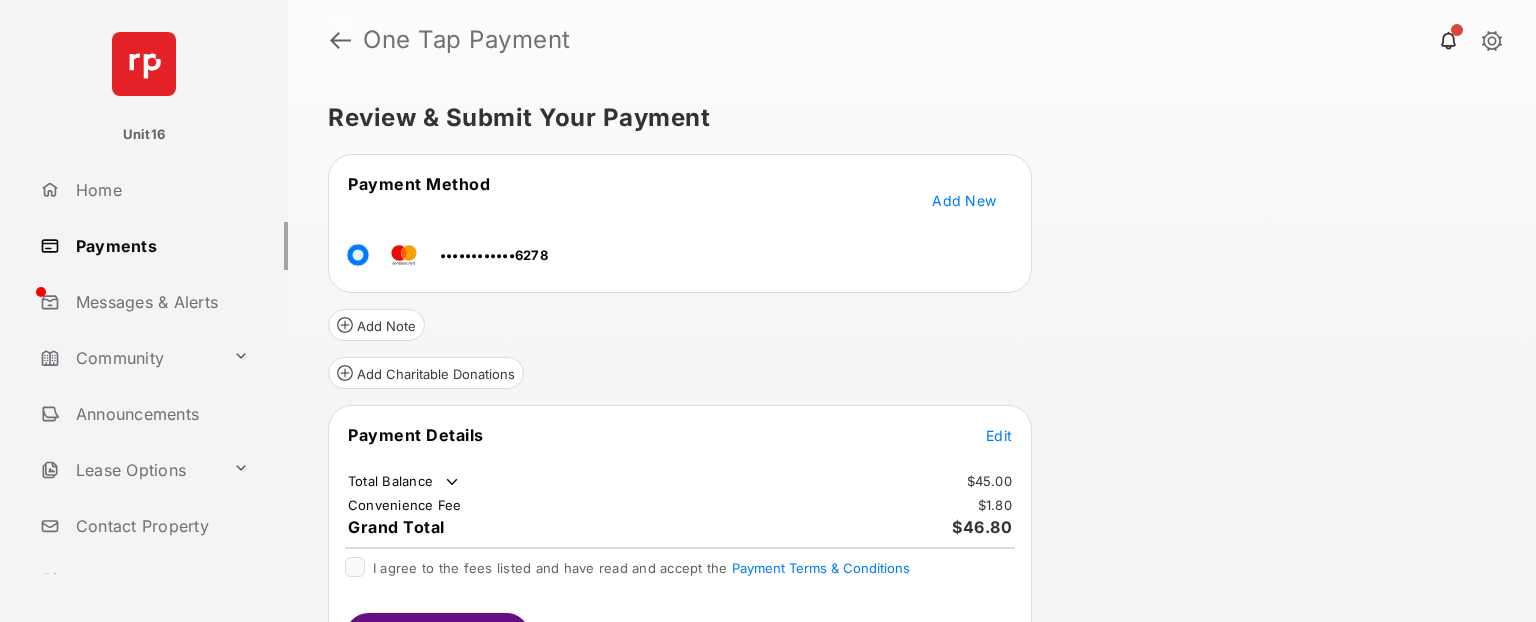 click at bounding box center (340, 40) 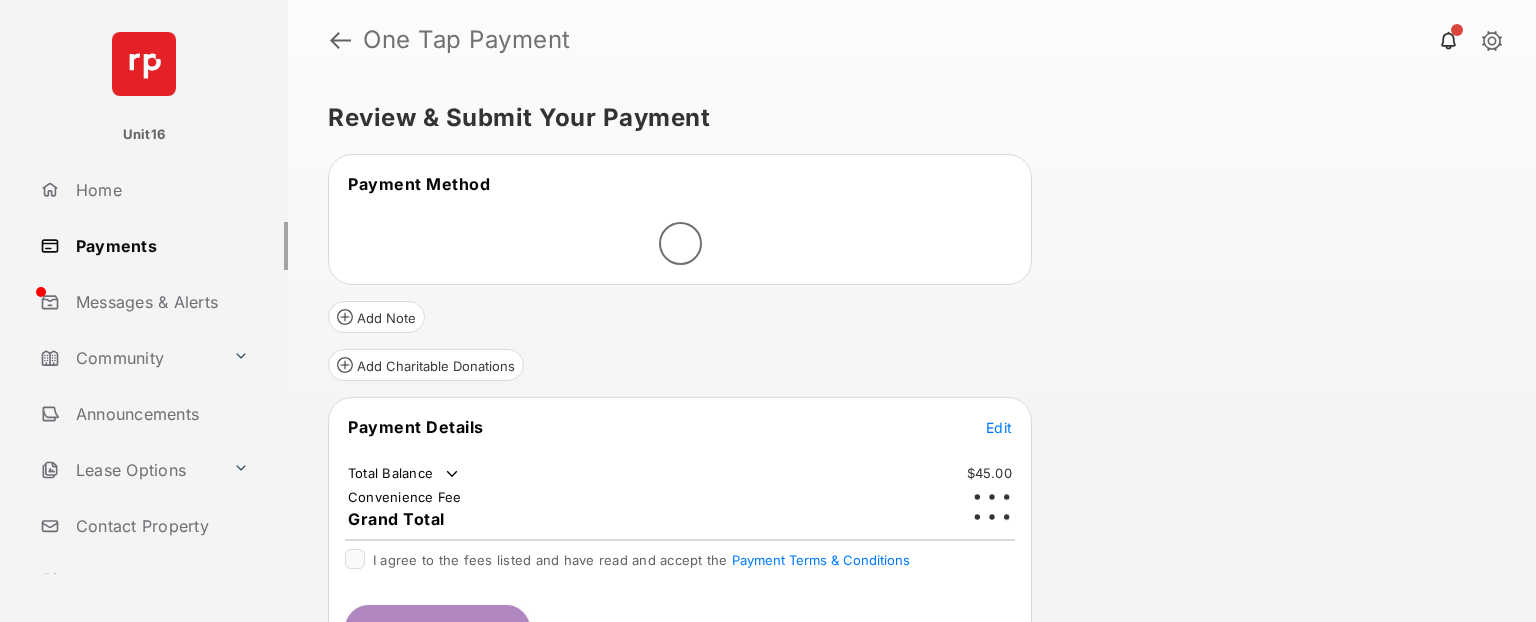 scroll, scrollTop: 0, scrollLeft: 0, axis: both 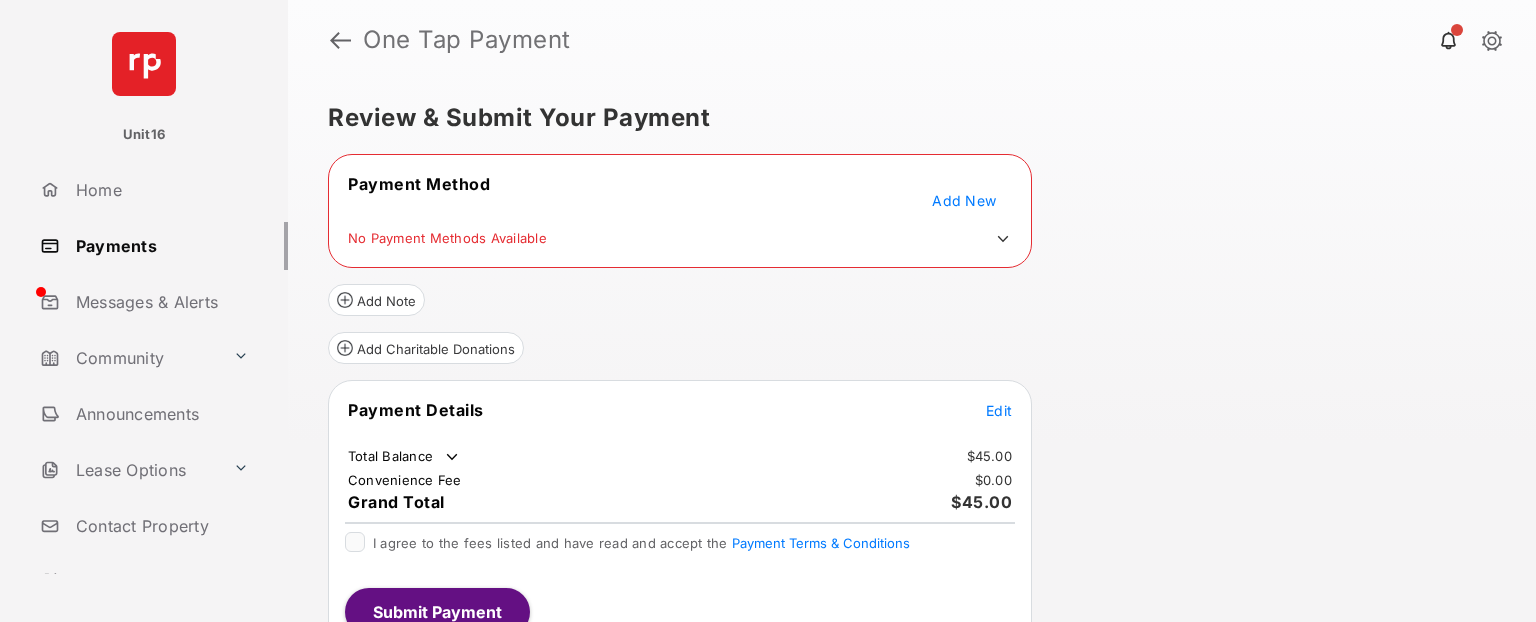 click 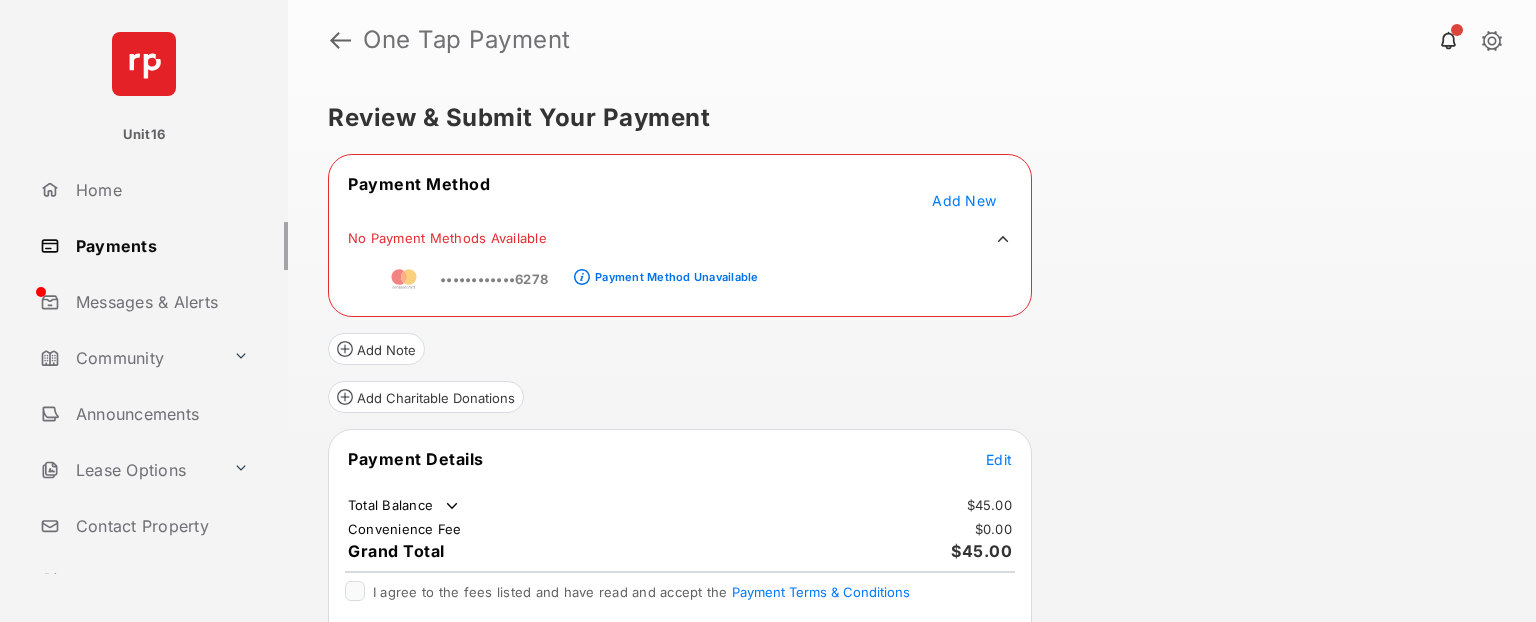 click on "Add New" at bounding box center [964, 200] 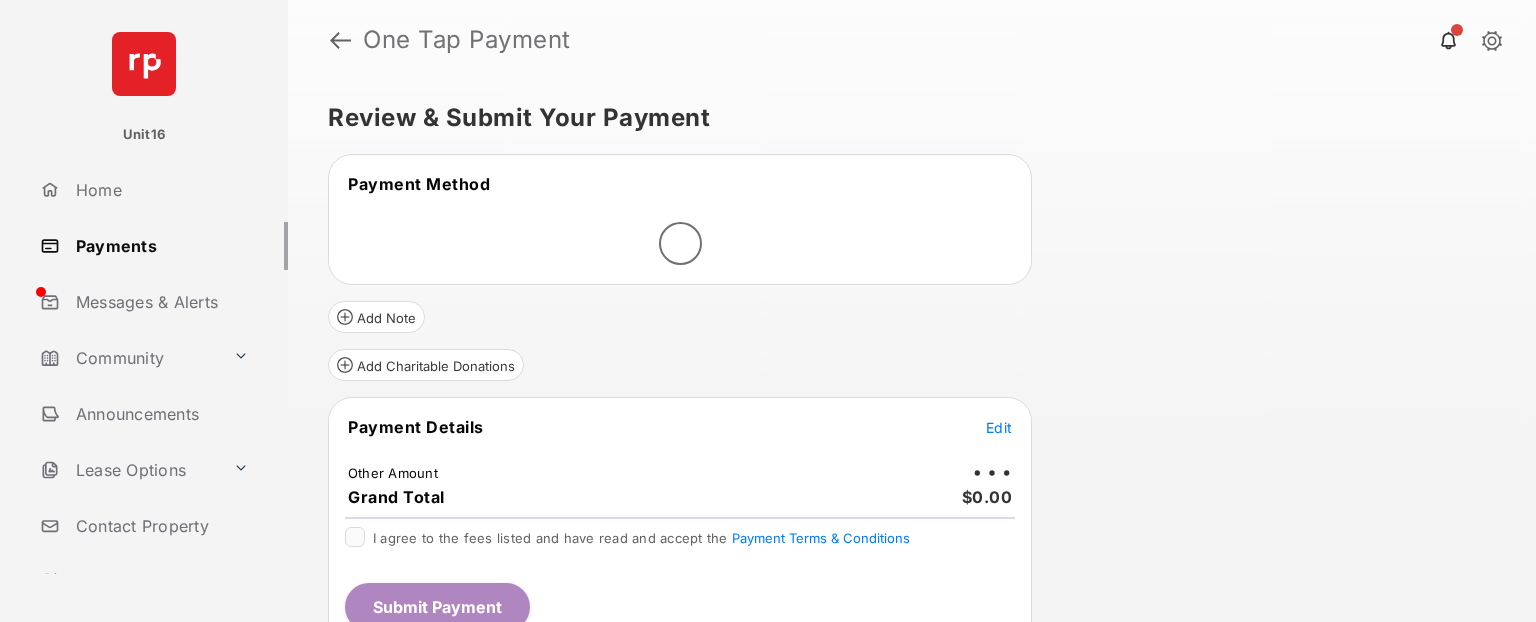scroll, scrollTop: 0, scrollLeft: 0, axis: both 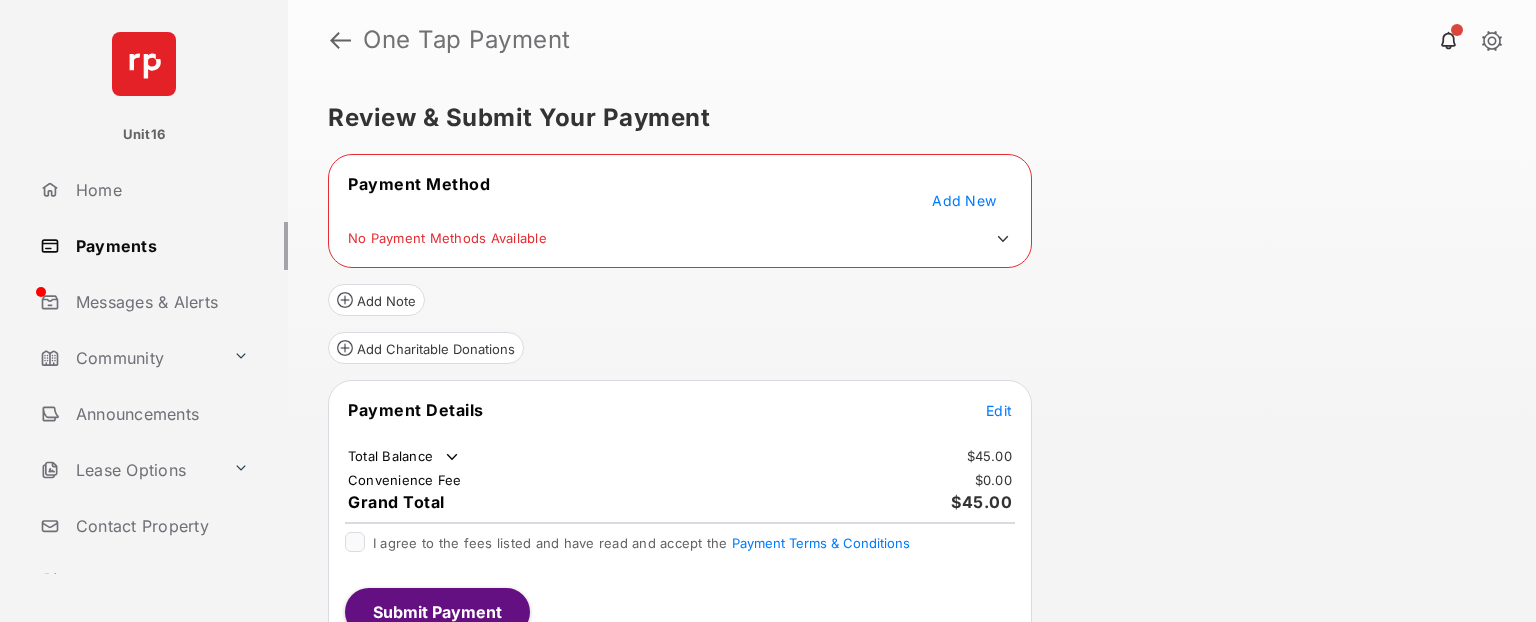 click 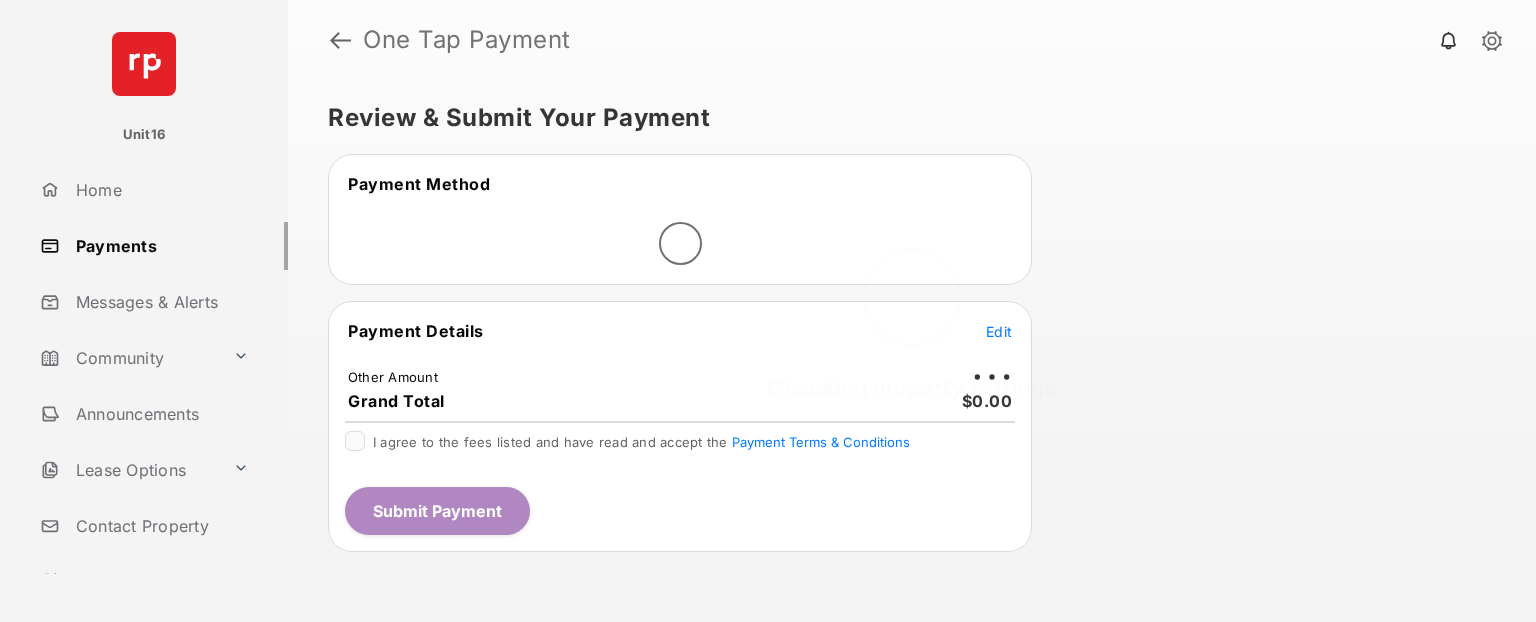 scroll, scrollTop: 0, scrollLeft: 0, axis: both 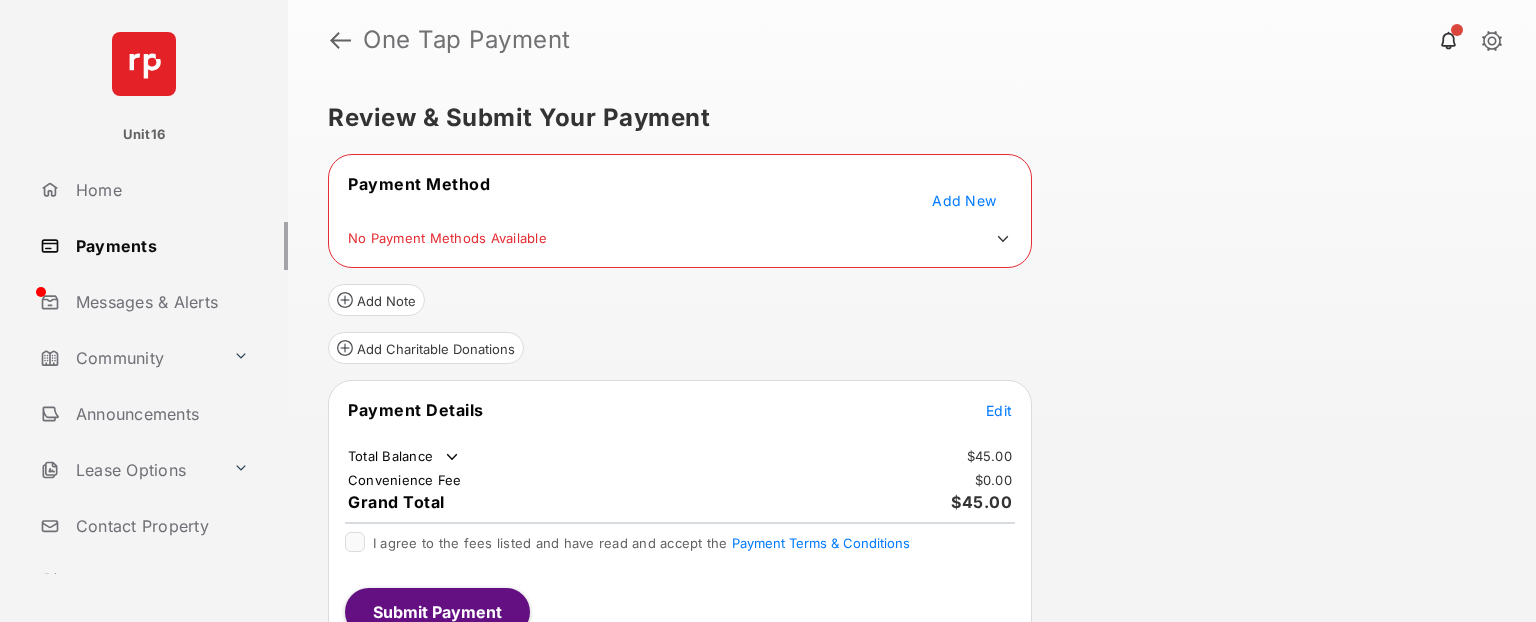 click 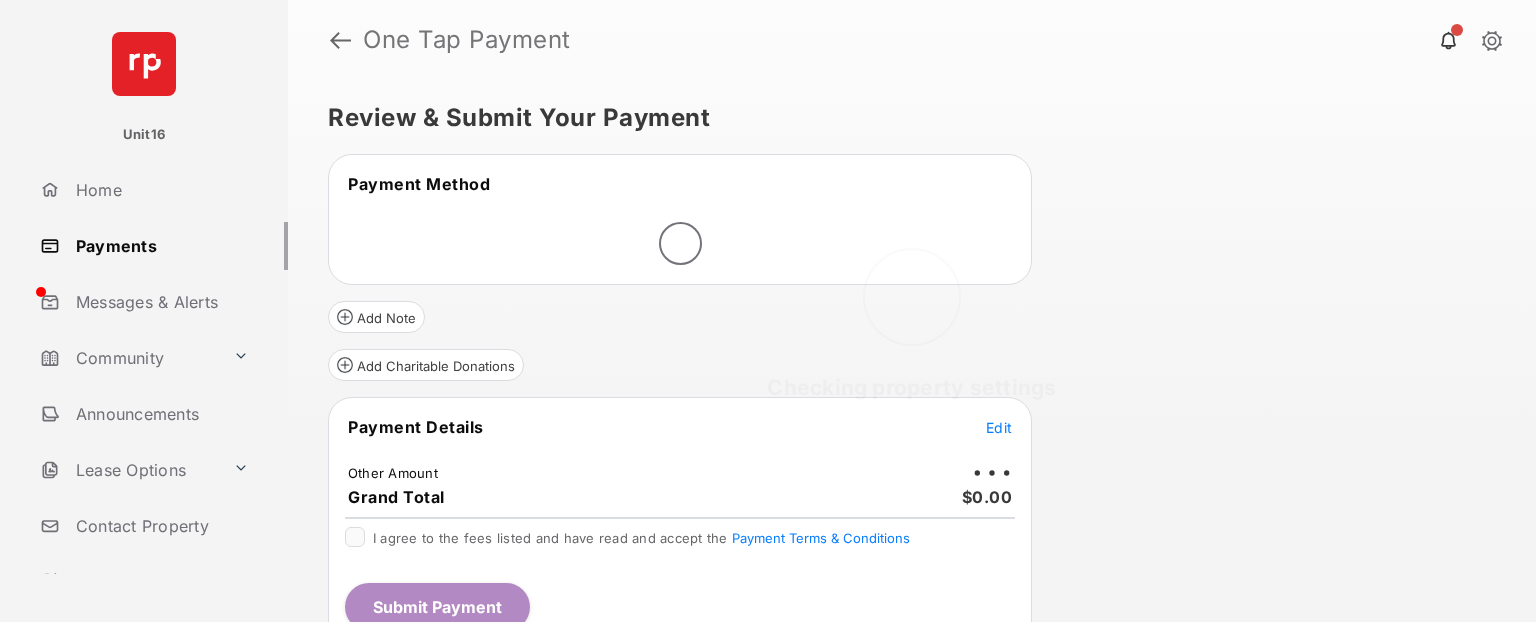 scroll, scrollTop: 0, scrollLeft: 0, axis: both 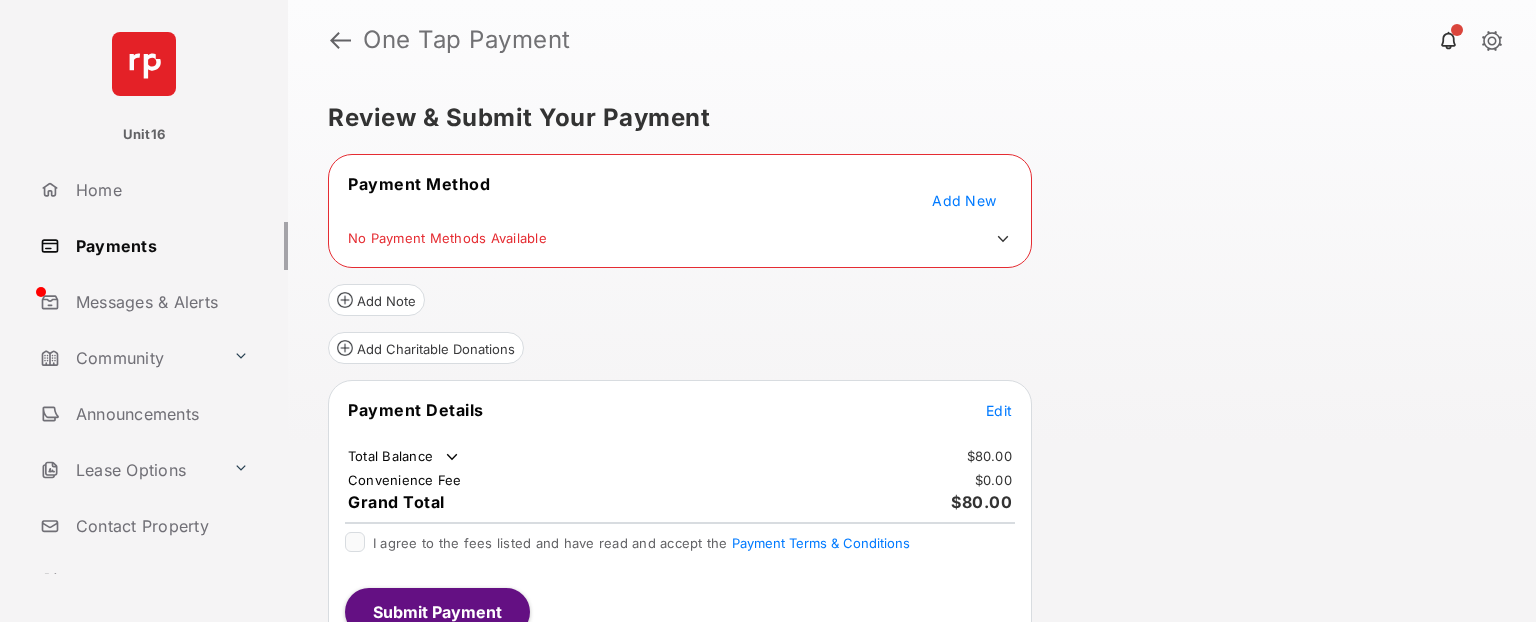 click 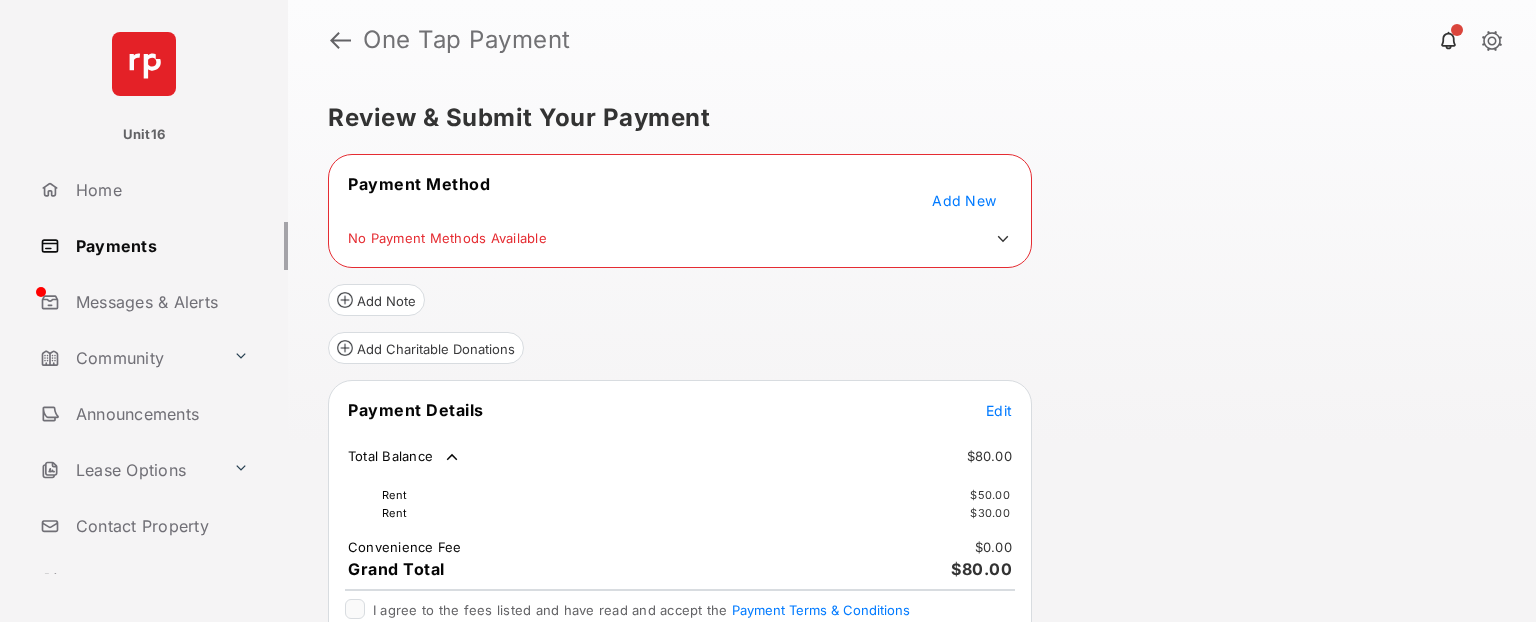 click on "Edit" at bounding box center [999, 410] 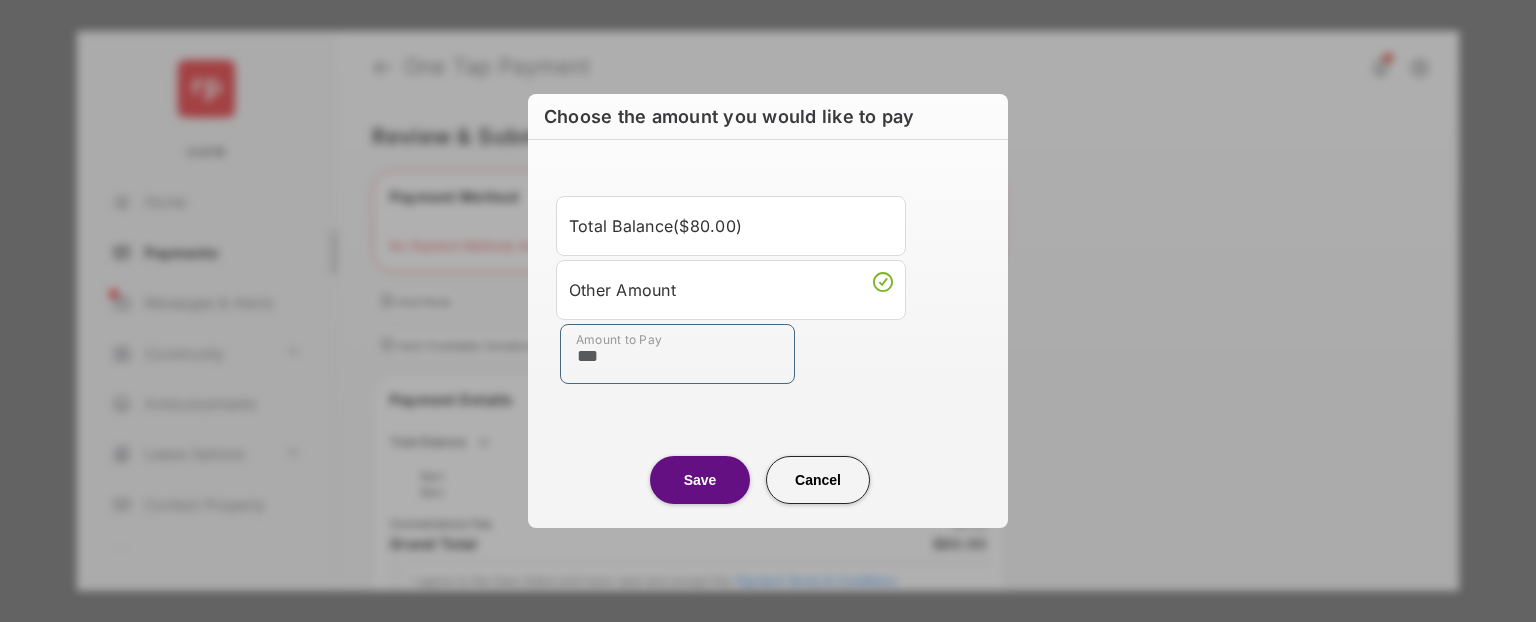 type on "***" 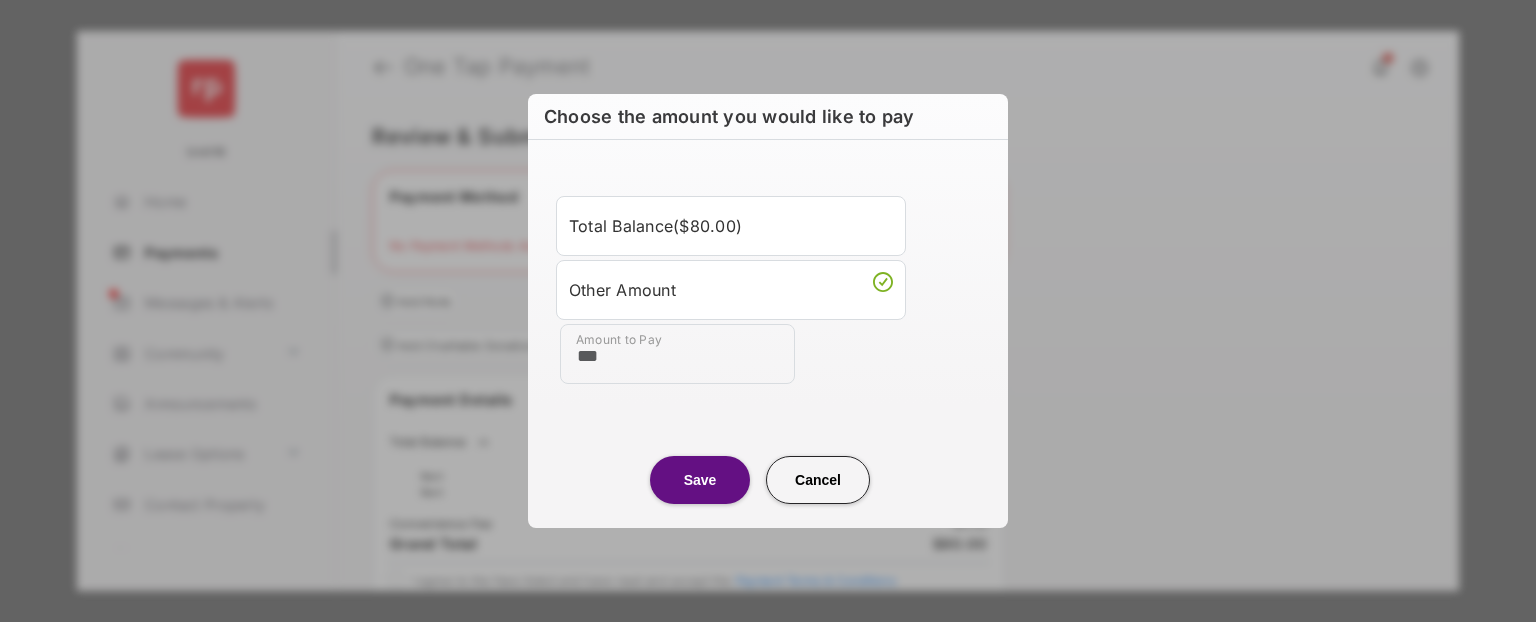 click on "Save" at bounding box center (700, 480) 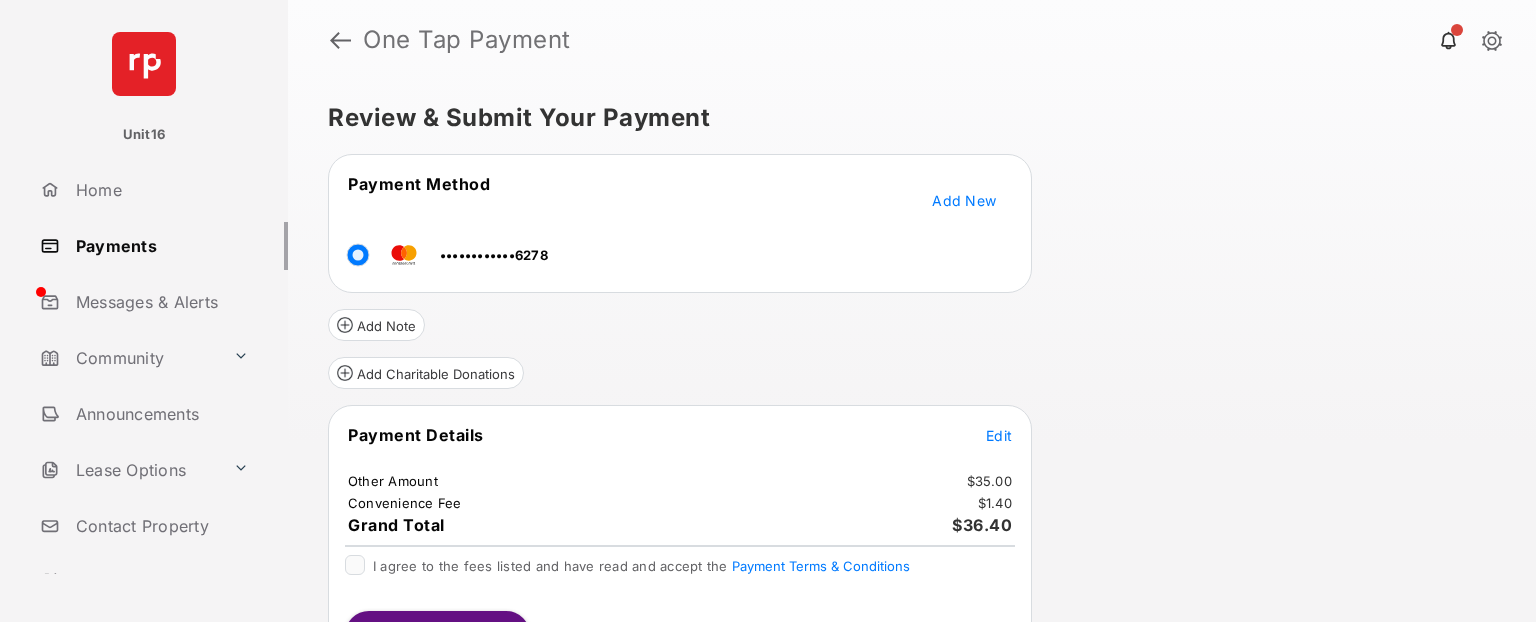 click on "Payment Details Edit" at bounding box center [680, 447] 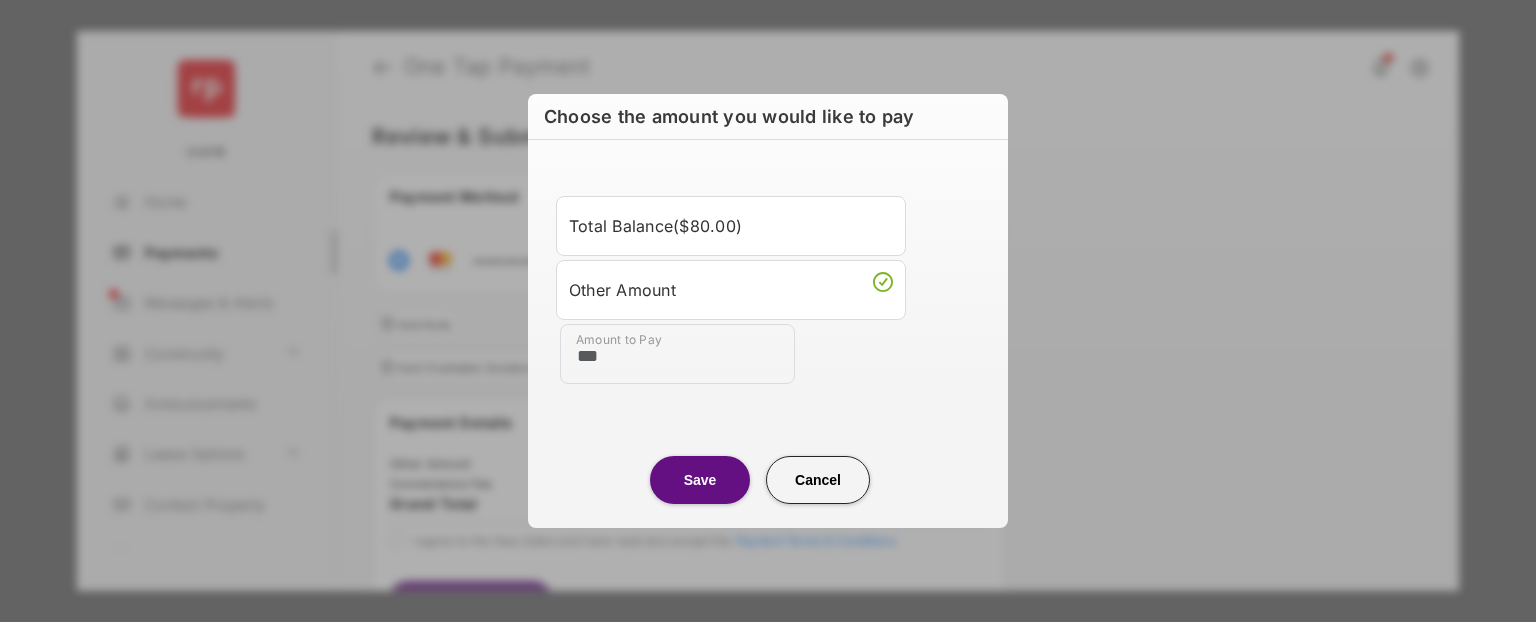 type on "***" 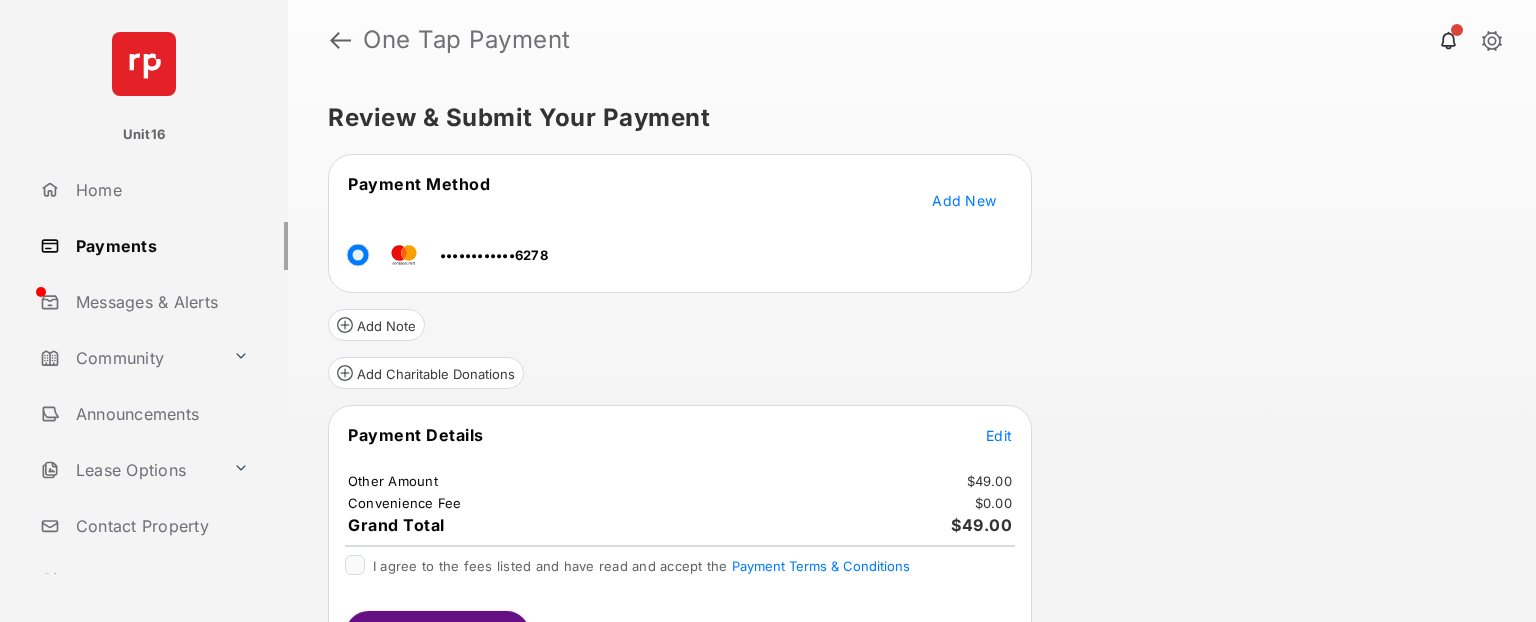 scroll, scrollTop: 49, scrollLeft: 0, axis: vertical 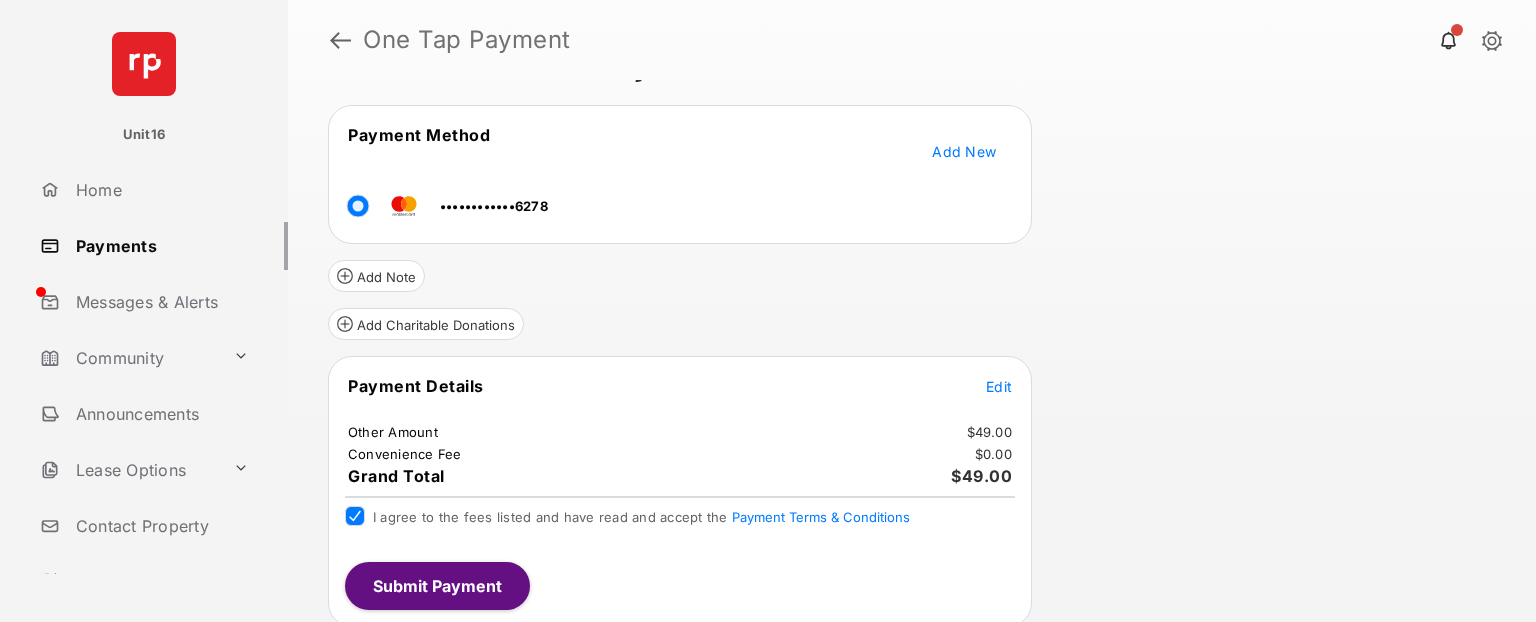 click on "Submit Payment" at bounding box center (437, 586) 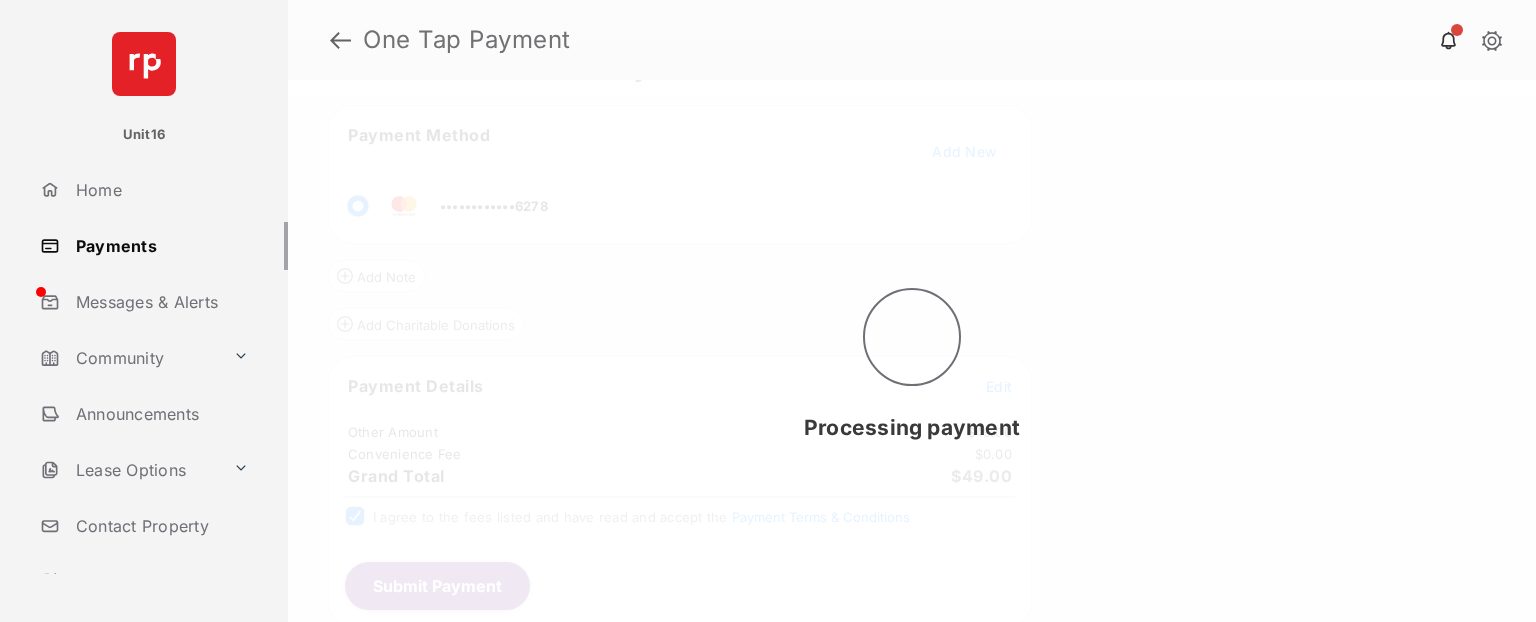 scroll, scrollTop: 0, scrollLeft: 0, axis: both 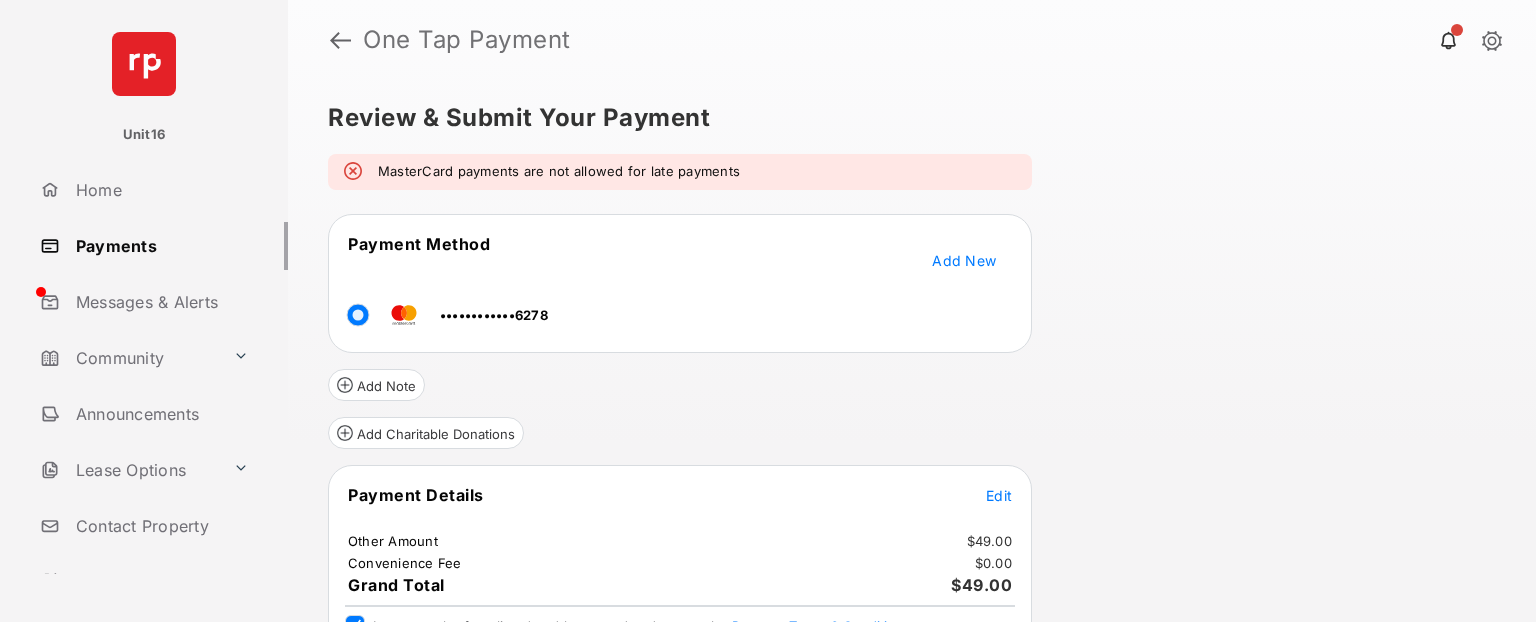 click on "MasterCard payments are not allowed for late payments" at bounding box center (680, 172) 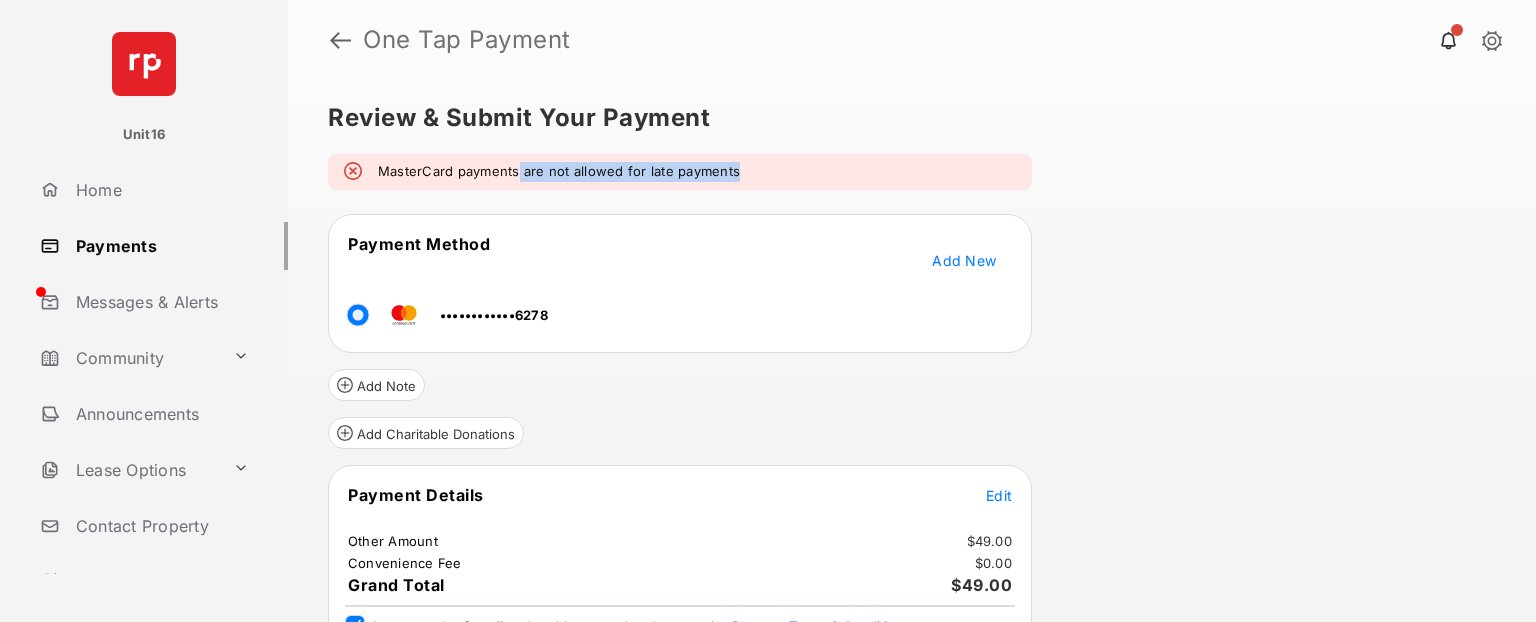 drag, startPoint x: 515, startPoint y: 160, endPoint x: 802, endPoint y: 185, distance: 288.0868 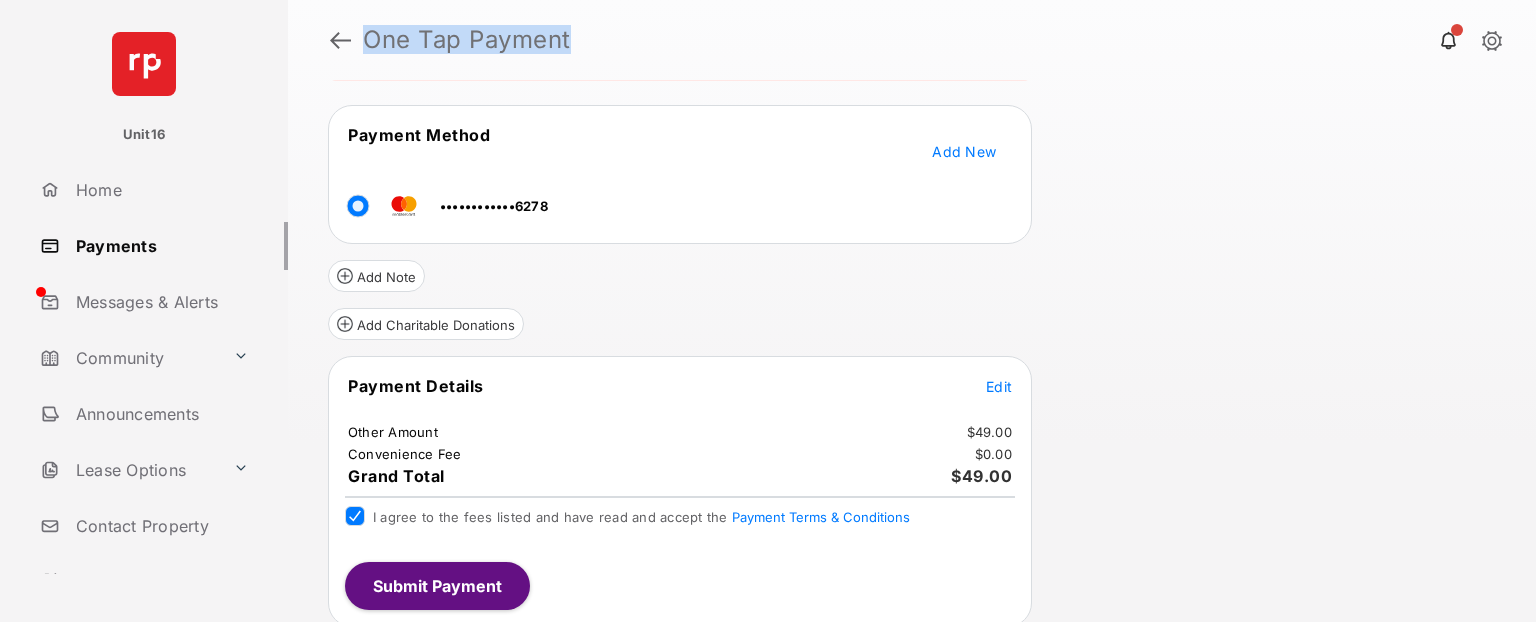 drag, startPoint x: 568, startPoint y: 48, endPoint x: 360, endPoint y: 61, distance: 208.40585 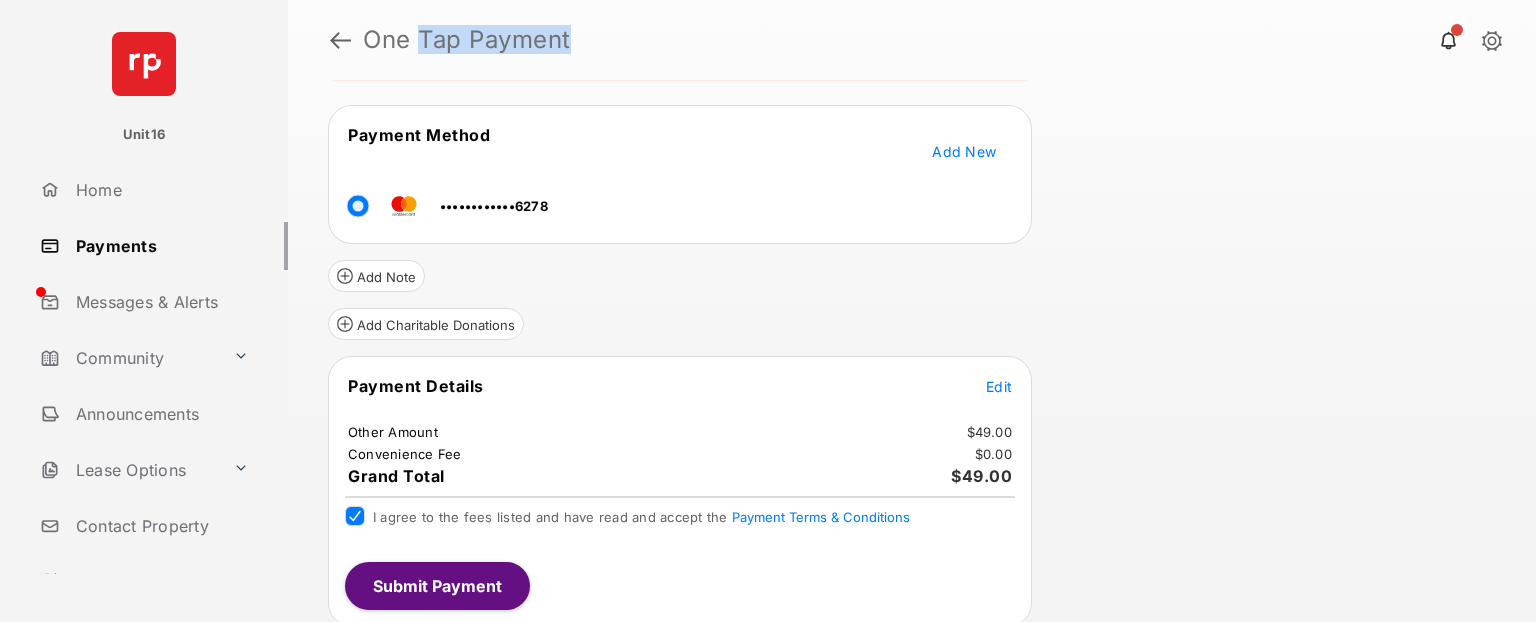 drag, startPoint x: 607, startPoint y: 47, endPoint x: 416, endPoint y: 27, distance: 192.04427 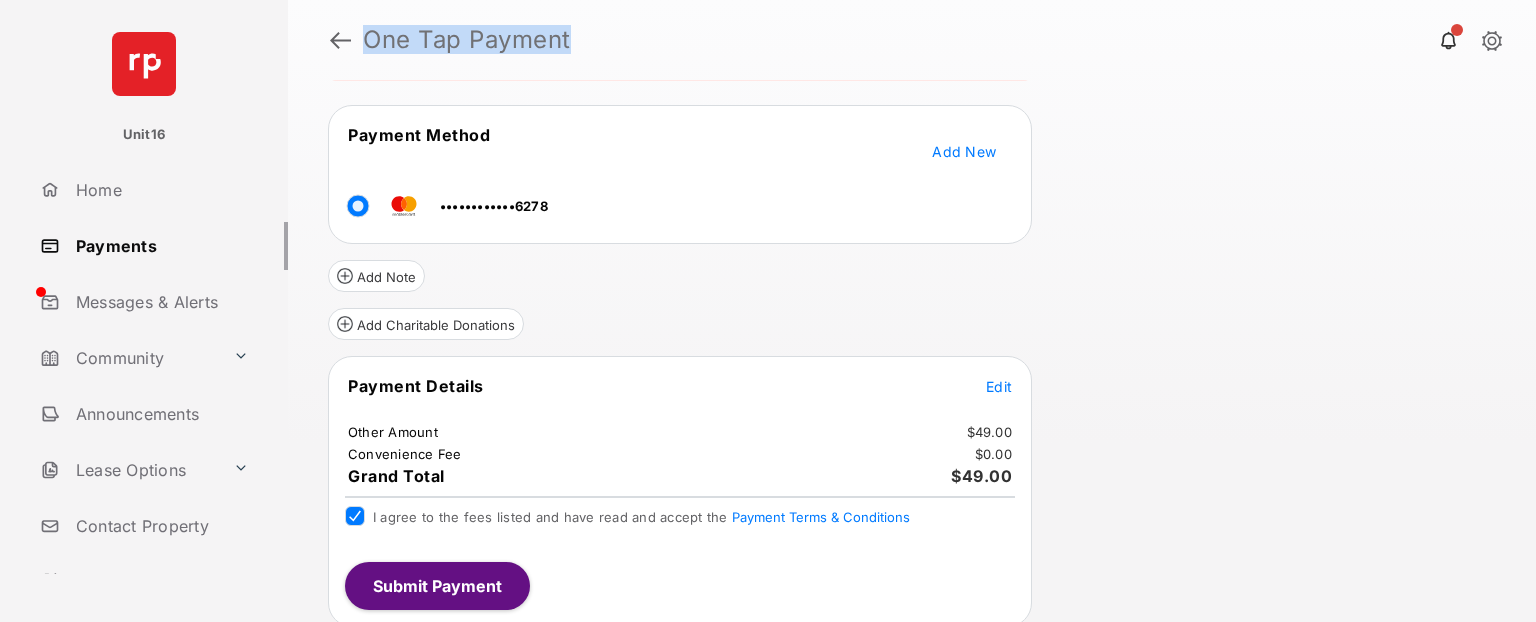 drag, startPoint x: 540, startPoint y: 35, endPoint x: 366, endPoint y: 34, distance: 174.00287 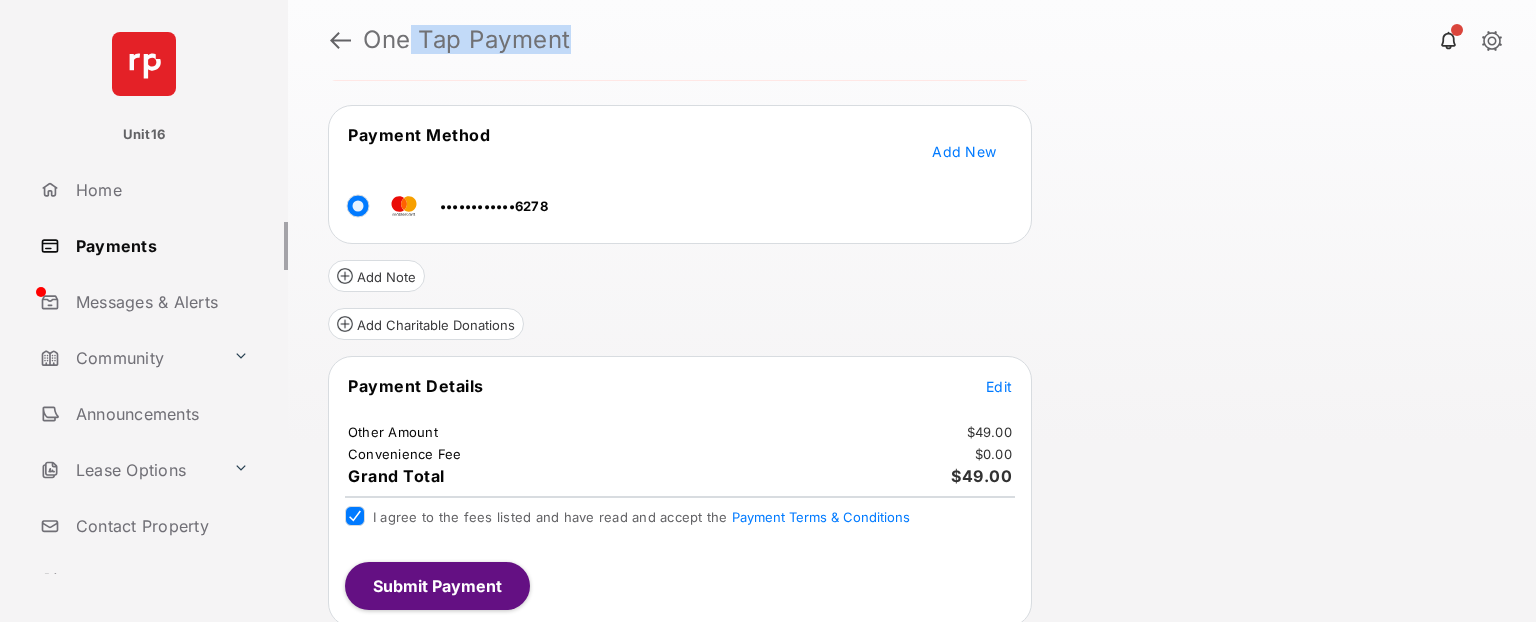 drag, startPoint x: 533, startPoint y: 43, endPoint x: 408, endPoint y: 46, distance: 125.035995 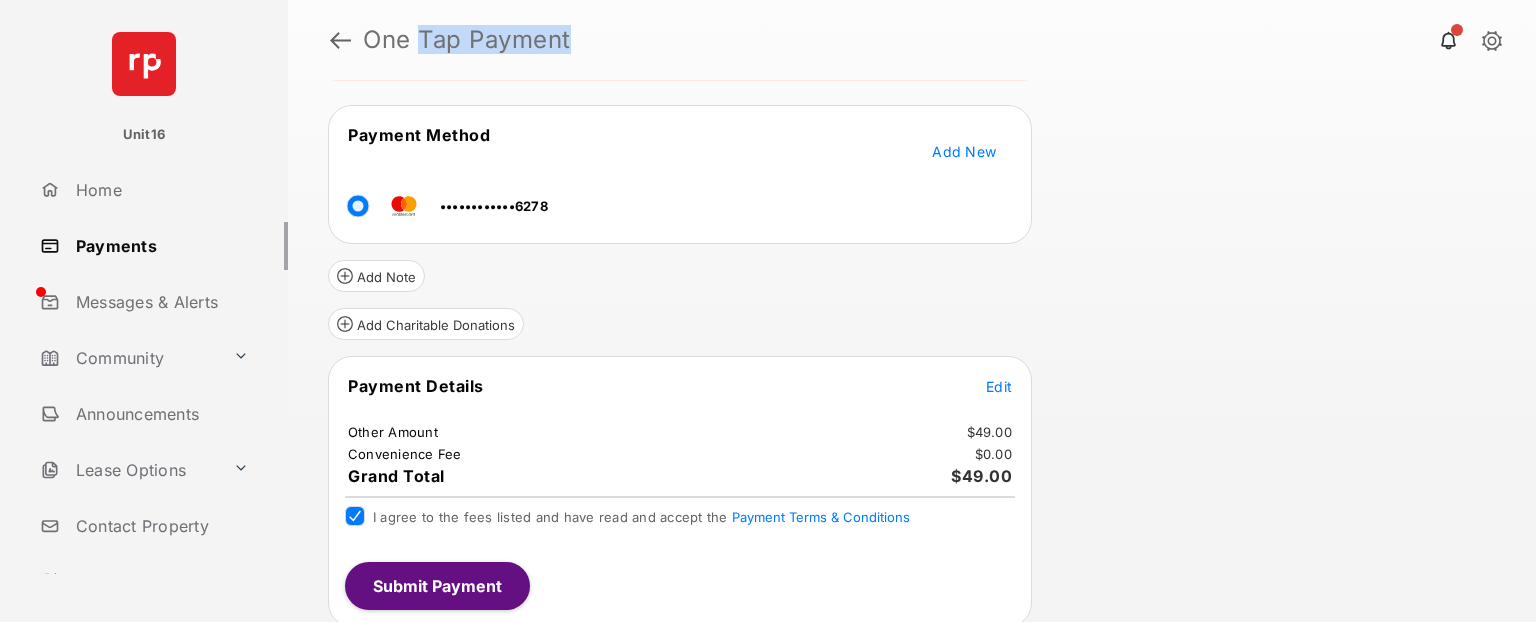 drag, startPoint x: 552, startPoint y: 51, endPoint x: 415, endPoint y: 37, distance: 137.71347 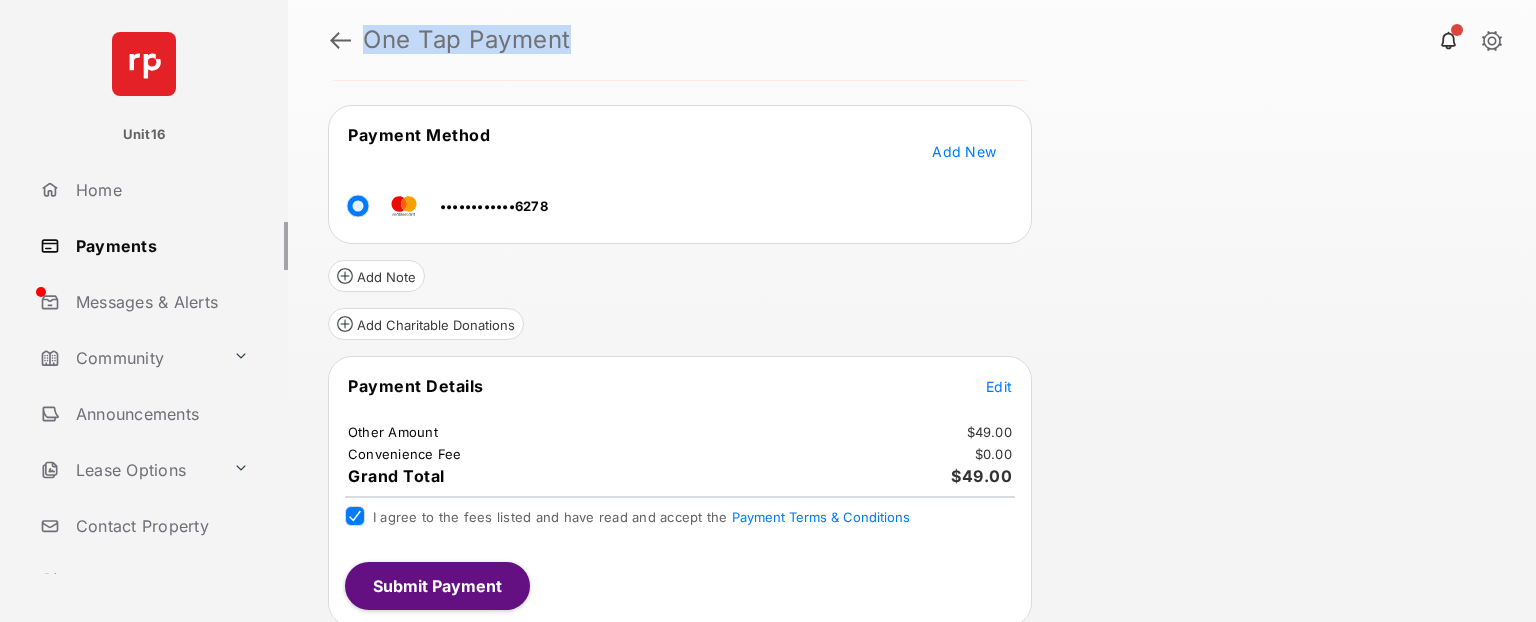 drag, startPoint x: 571, startPoint y: 48, endPoint x: 382, endPoint y: 52, distance: 189.04233 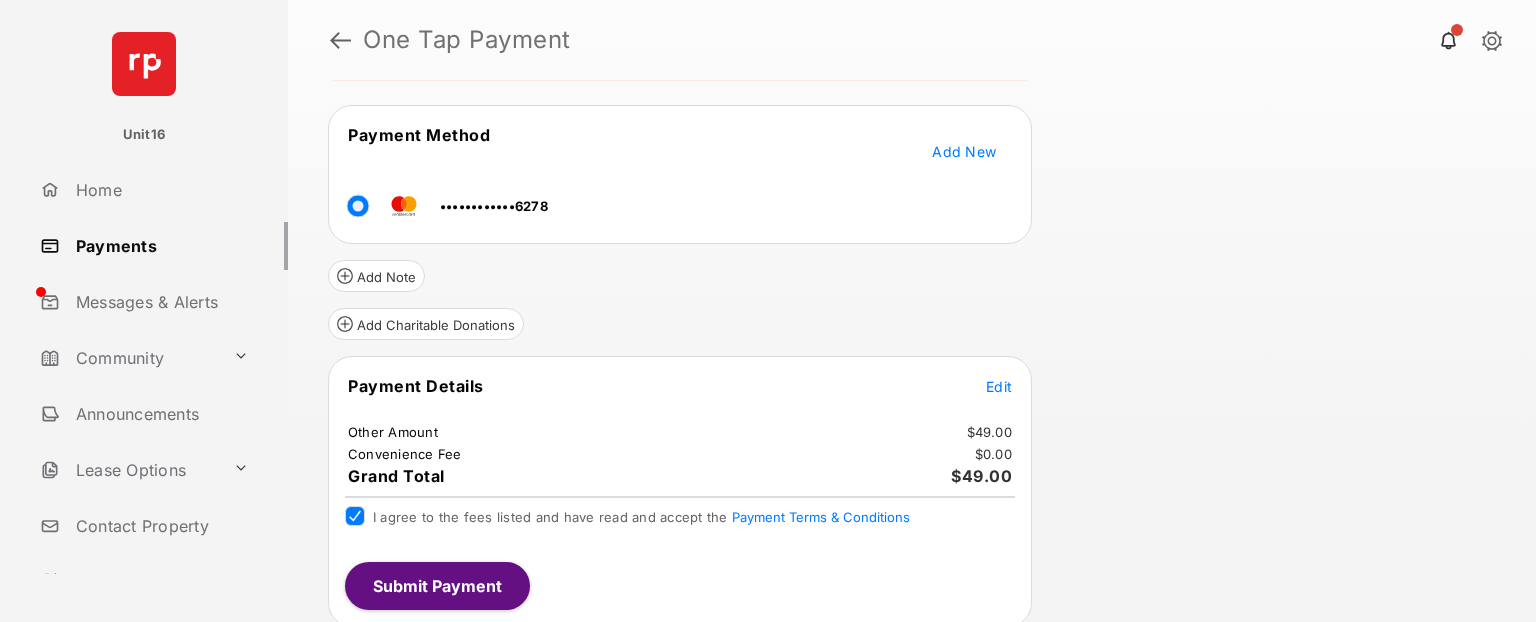 click on "Edit" at bounding box center [999, 386] 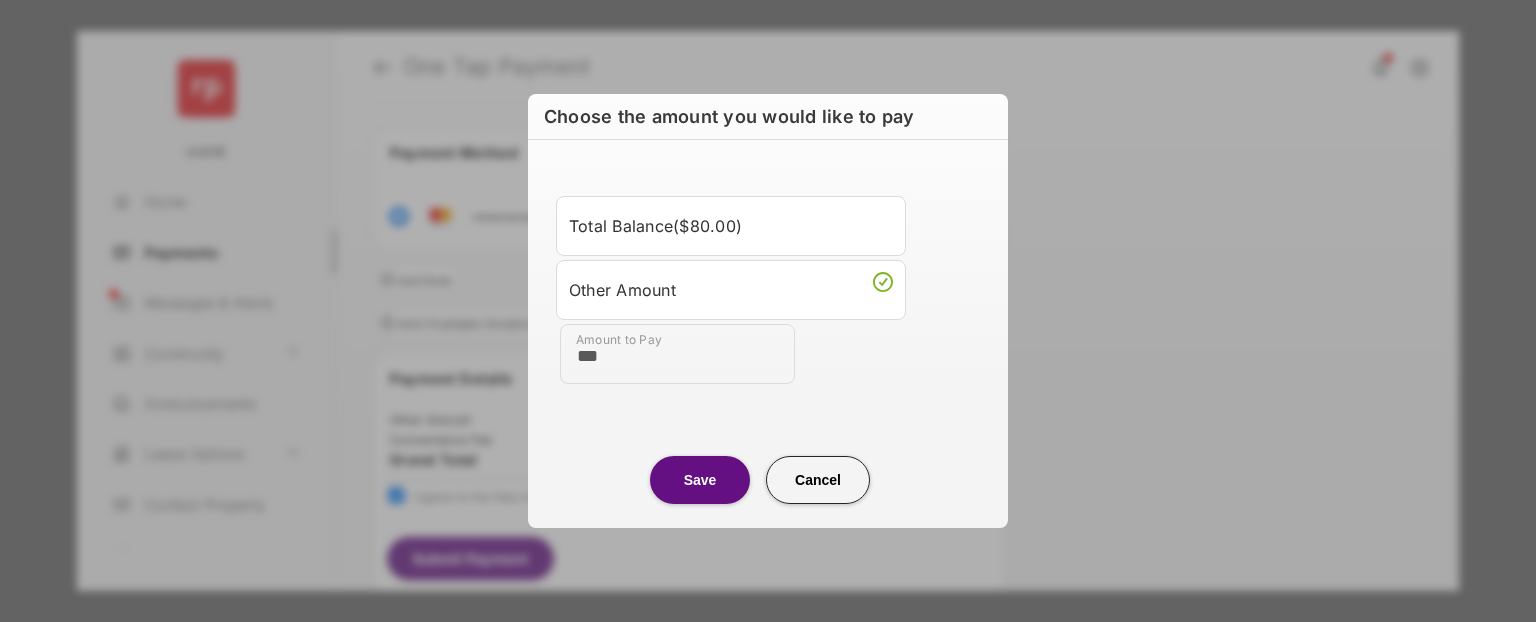 click on "***" at bounding box center (677, 354) 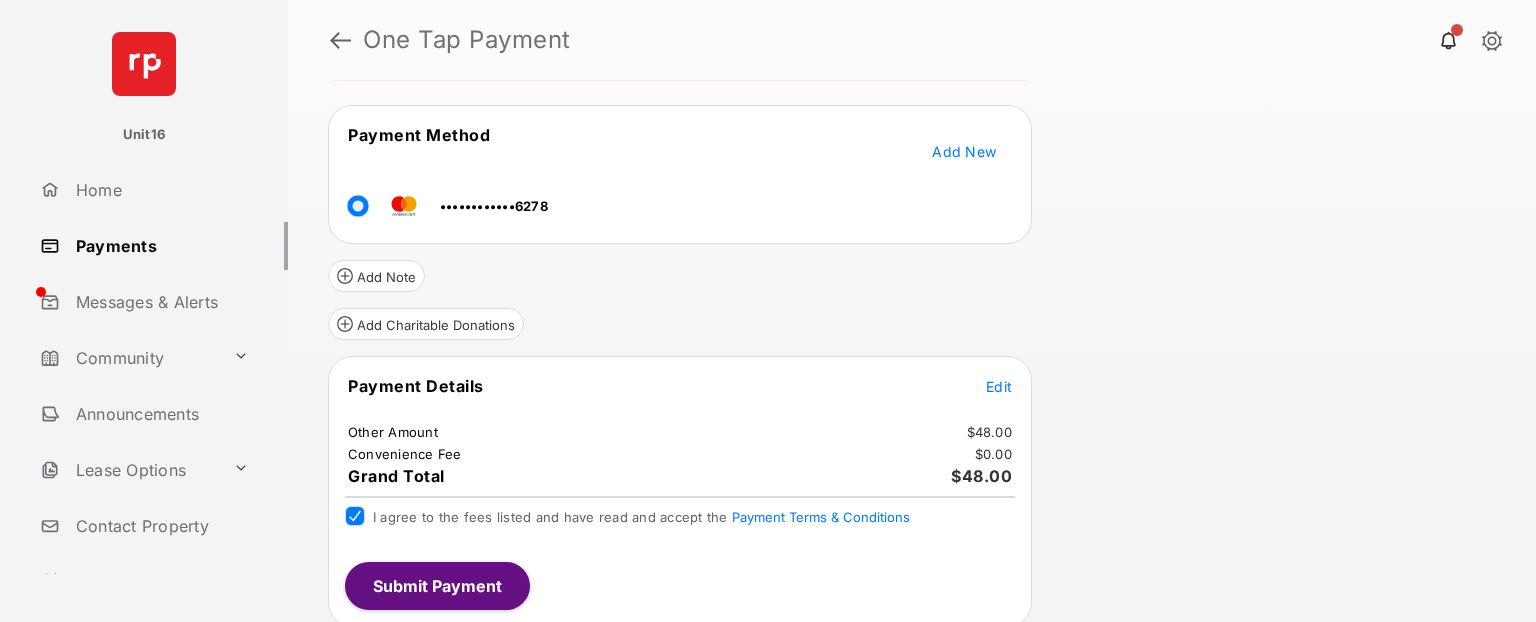 click on "Submit Payment" at bounding box center (437, 586) 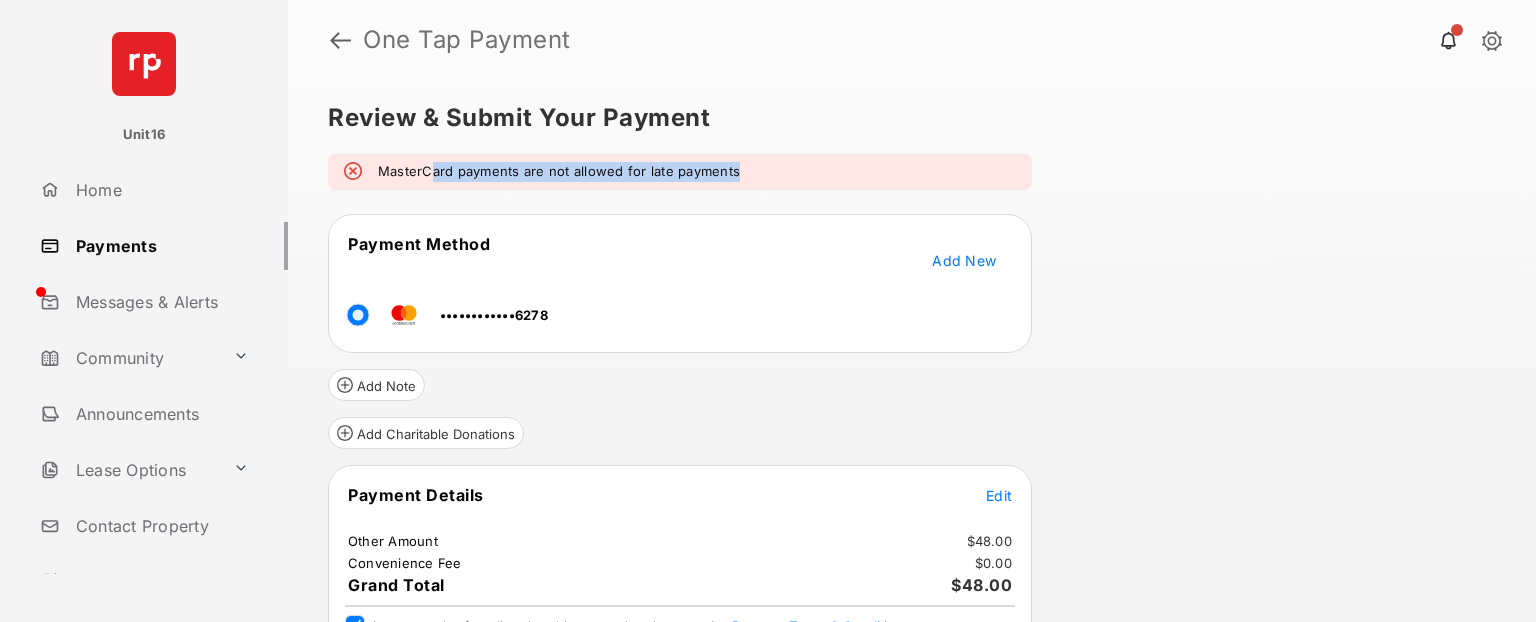 drag, startPoint x: 431, startPoint y: 173, endPoint x: 790, endPoint y: 196, distance: 359.73602 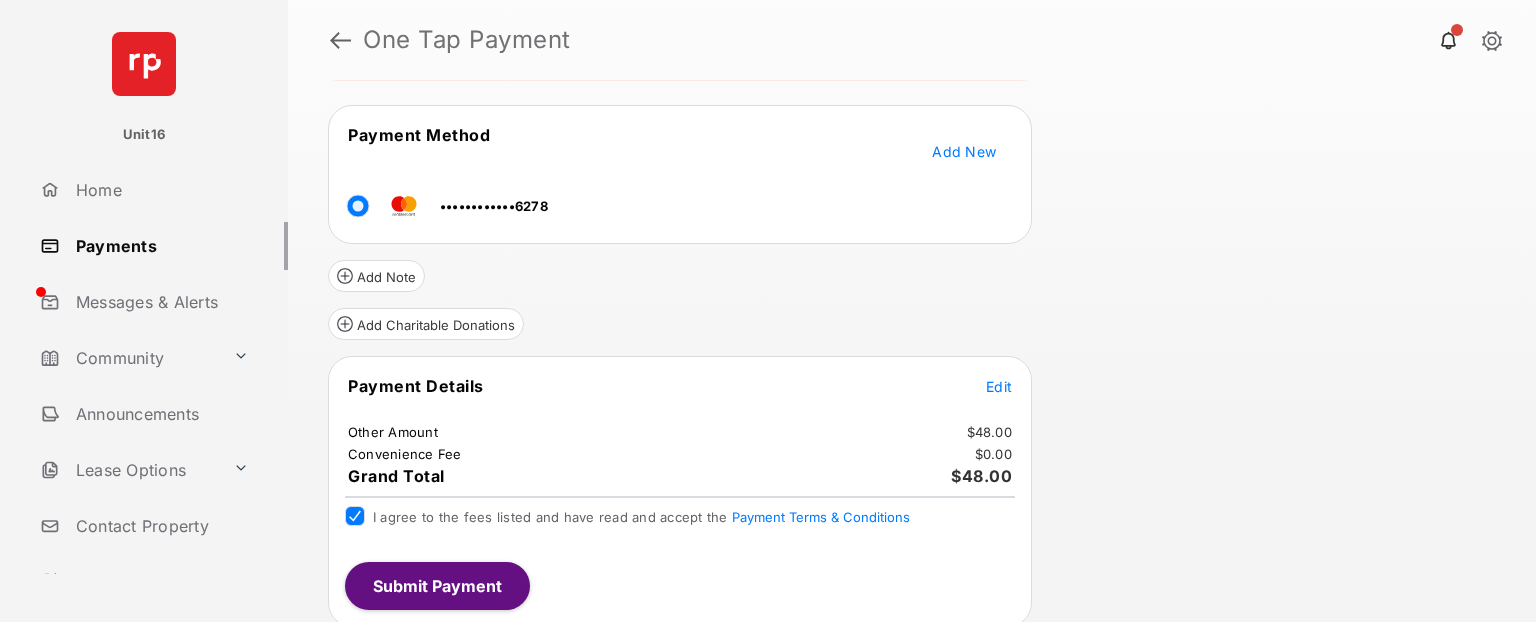 click on "Edit" at bounding box center [999, 386] 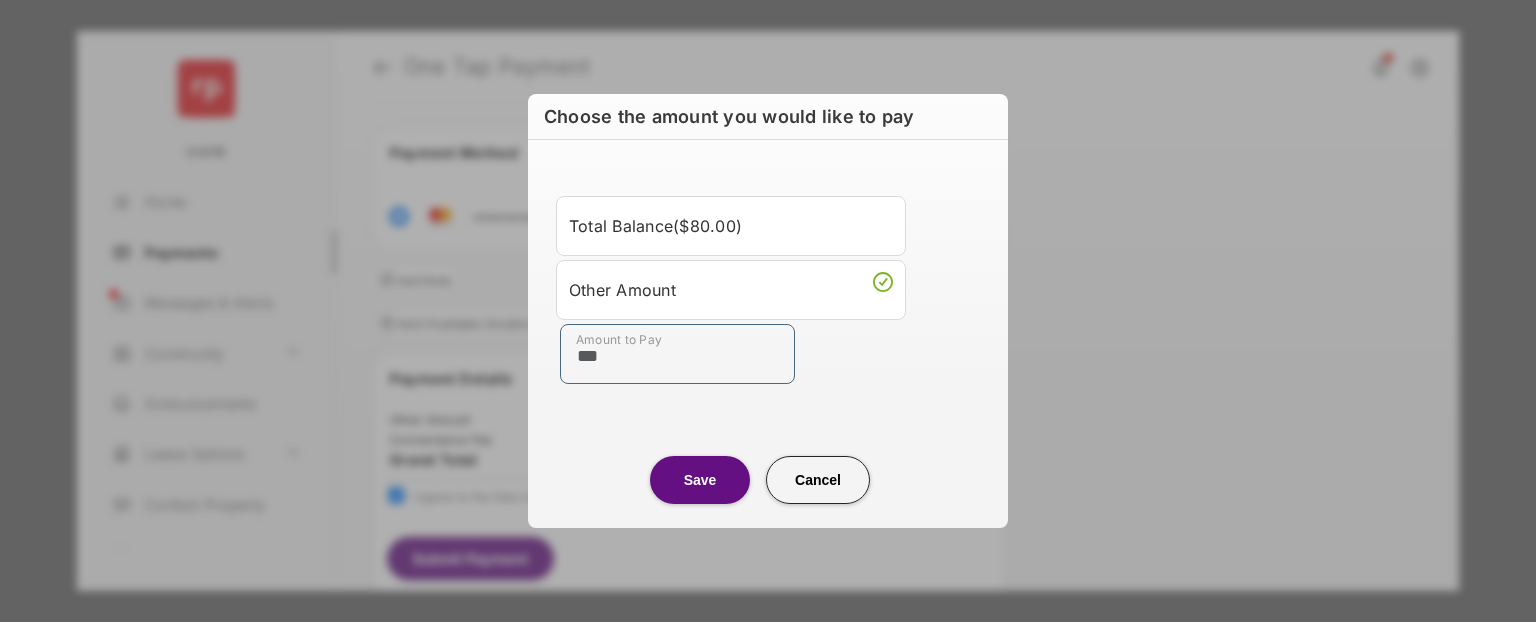 click on "***" at bounding box center [677, 354] 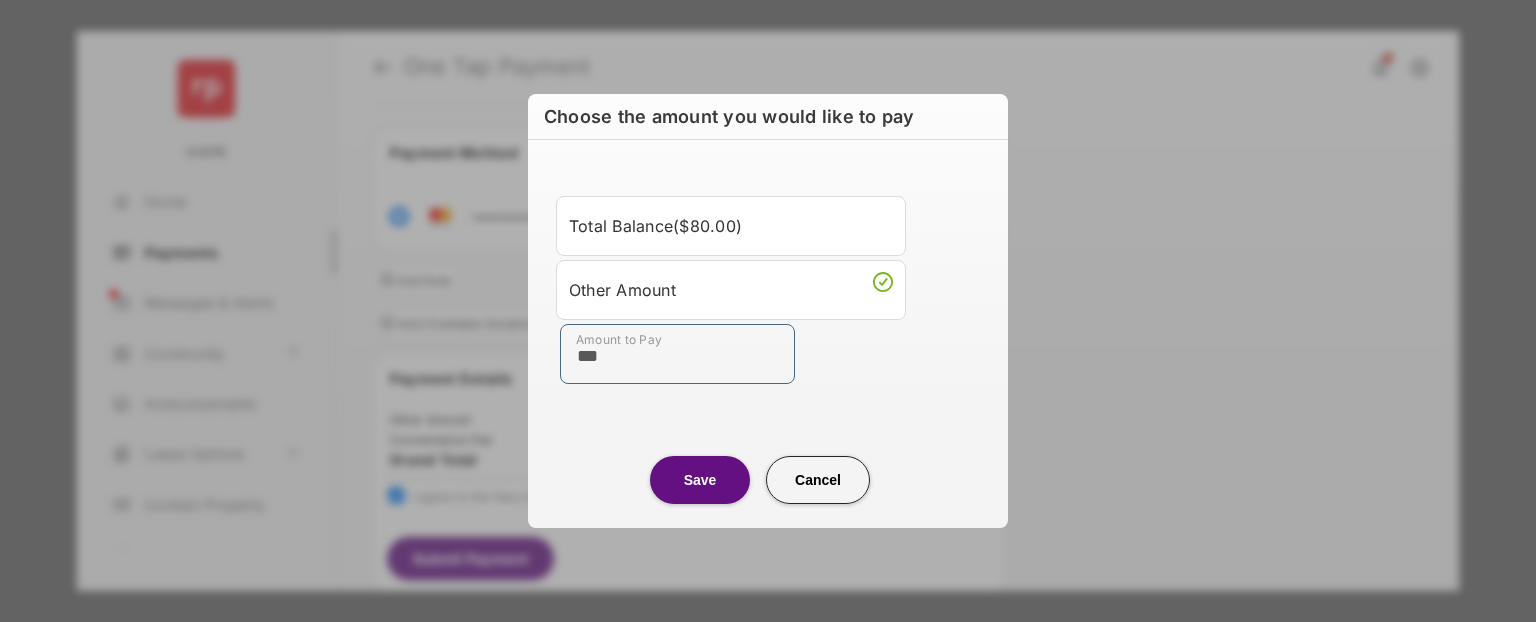 type on "***" 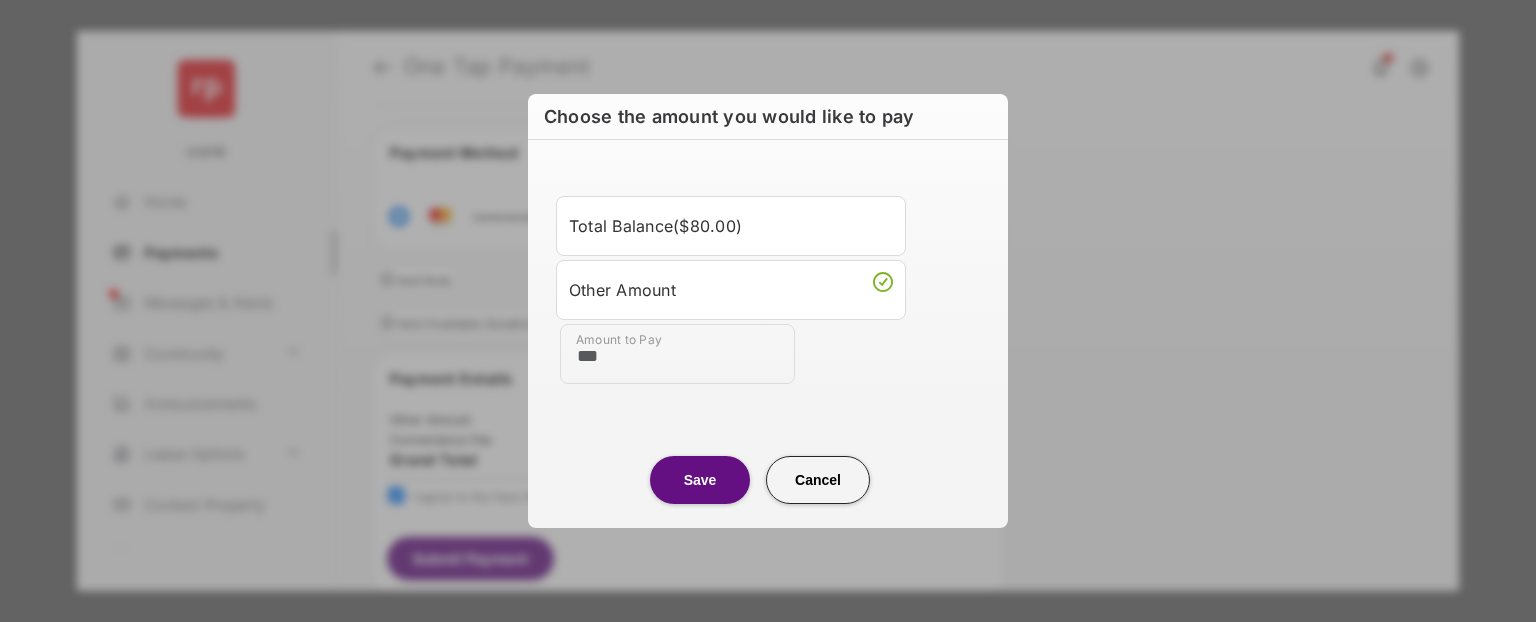 click on "Save" at bounding box center (700, 480) 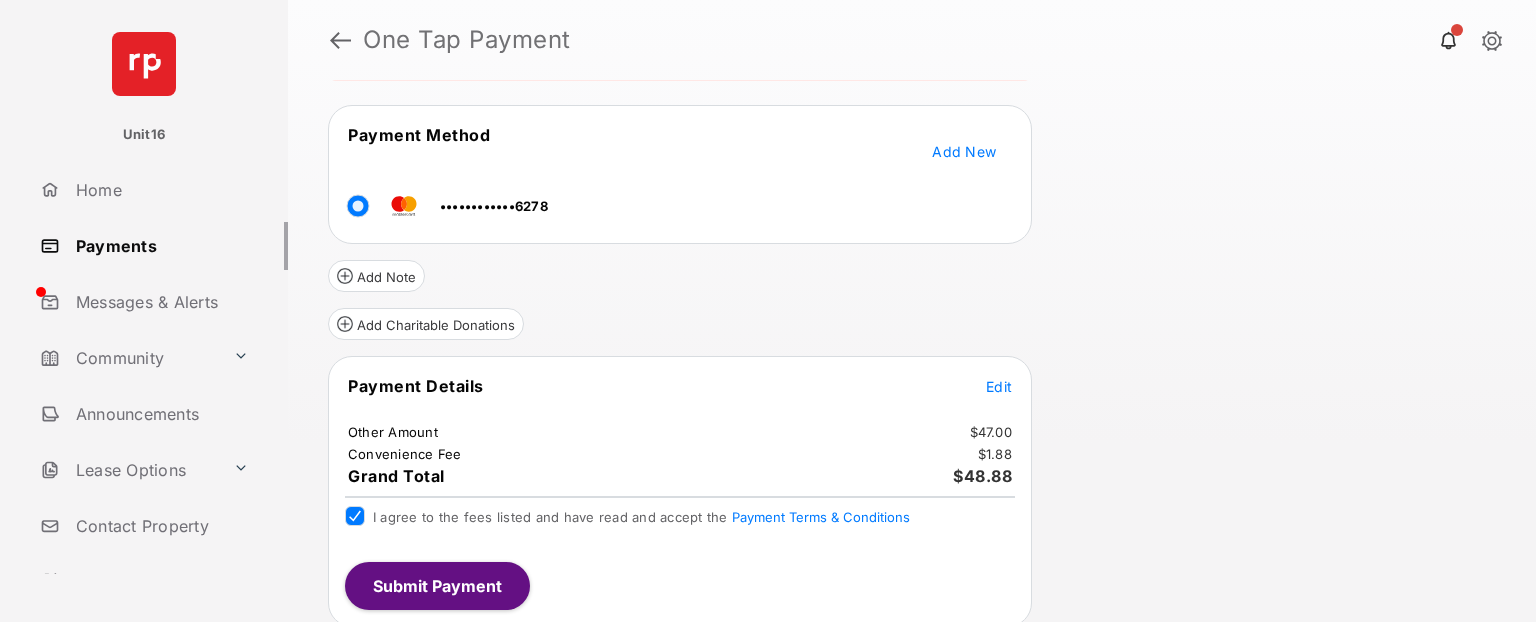 click on "Submit Payment" at bounding box center [437, 586] 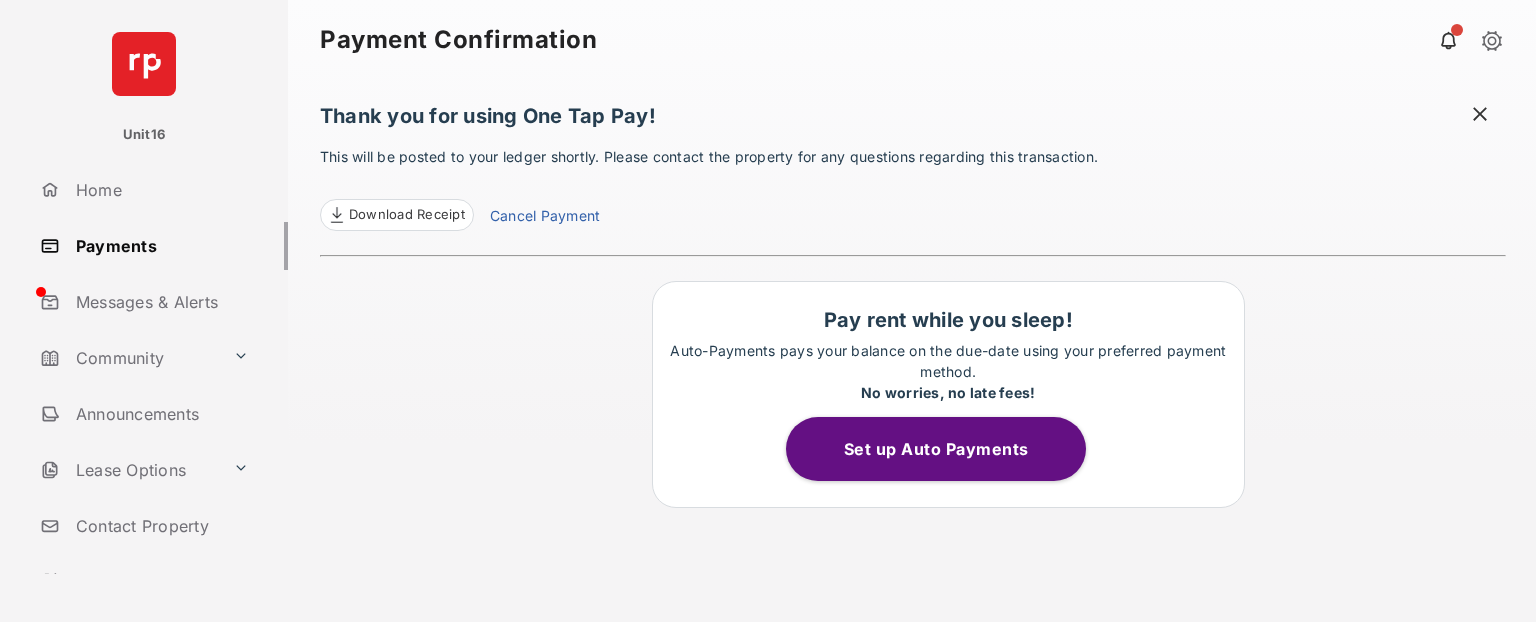 click on "Payments" at bounding box center [160, 246] 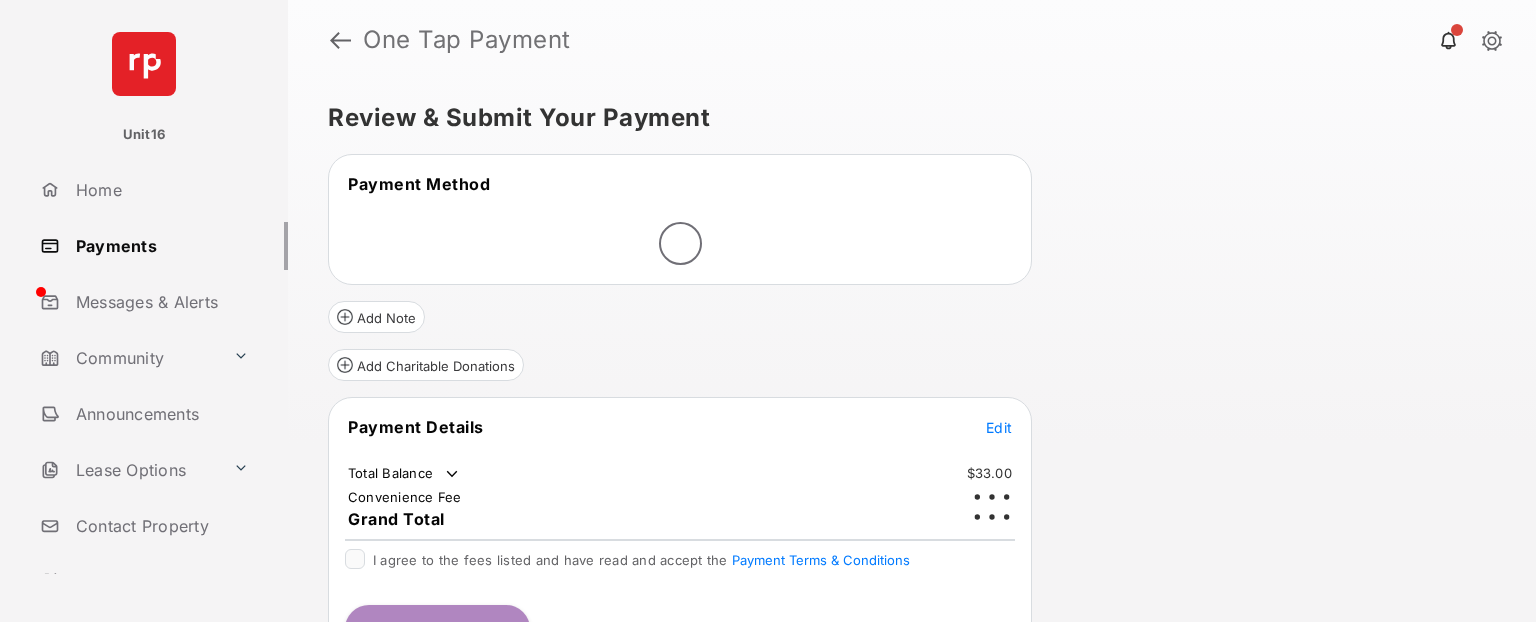 scroll, scrollTop: 0, scrollLeft: 0, axis: both 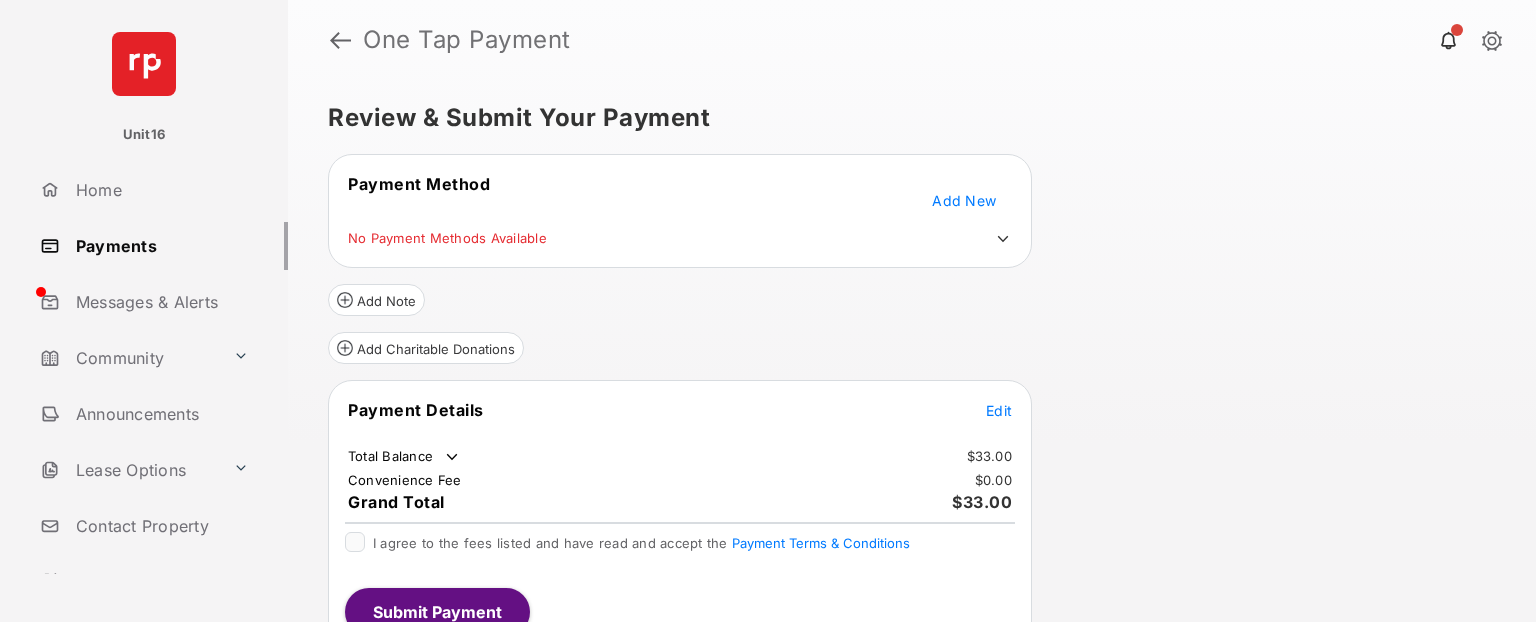 click 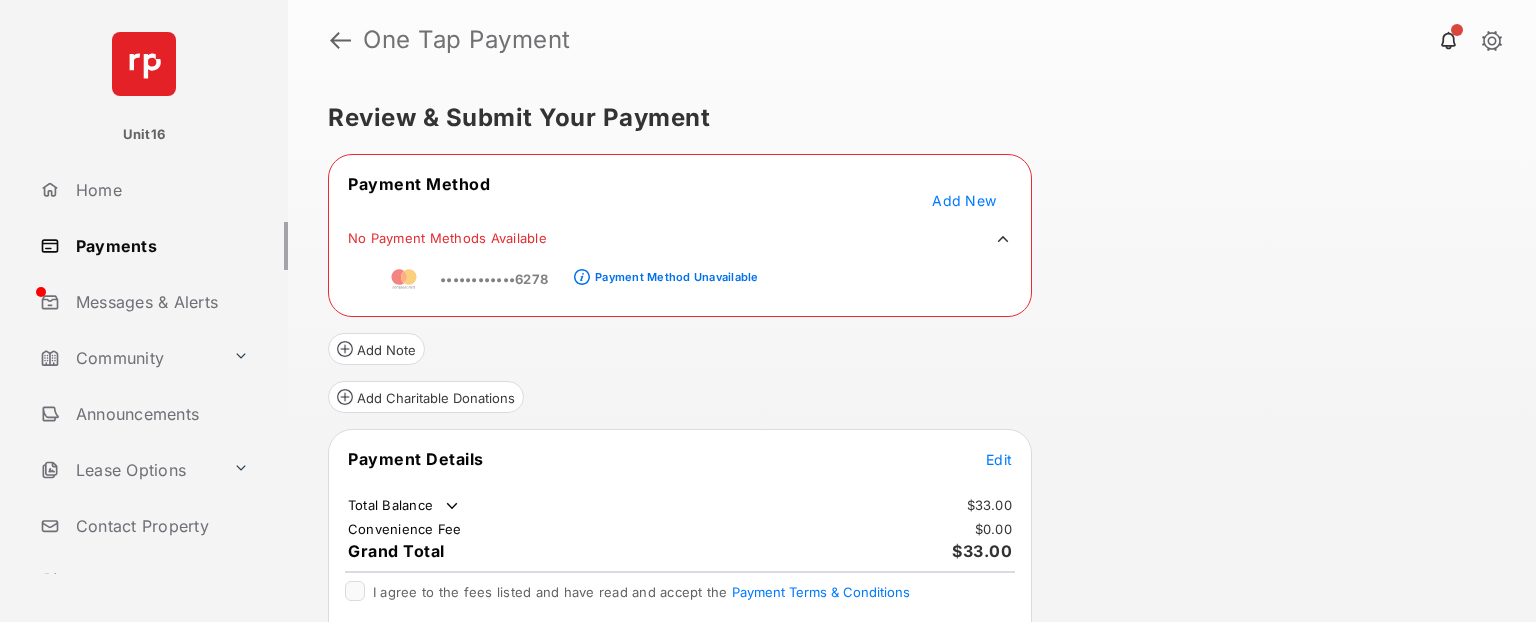 click 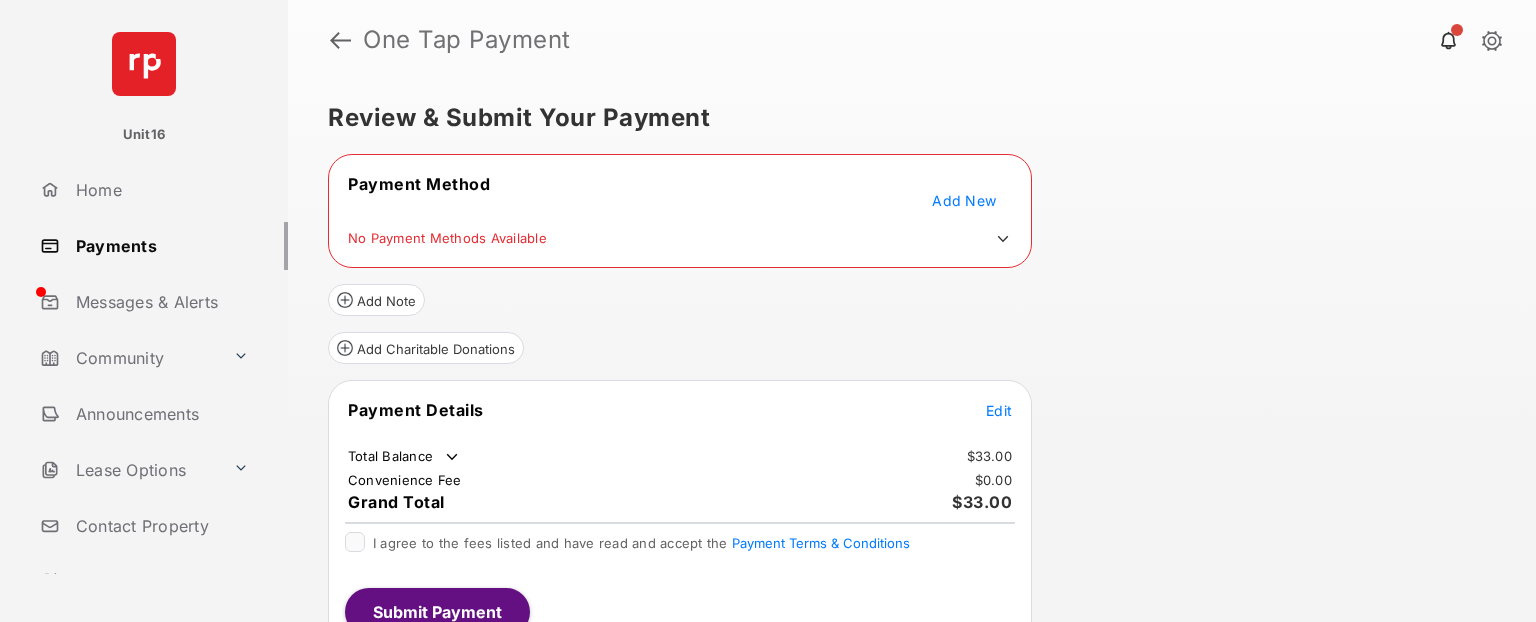 click 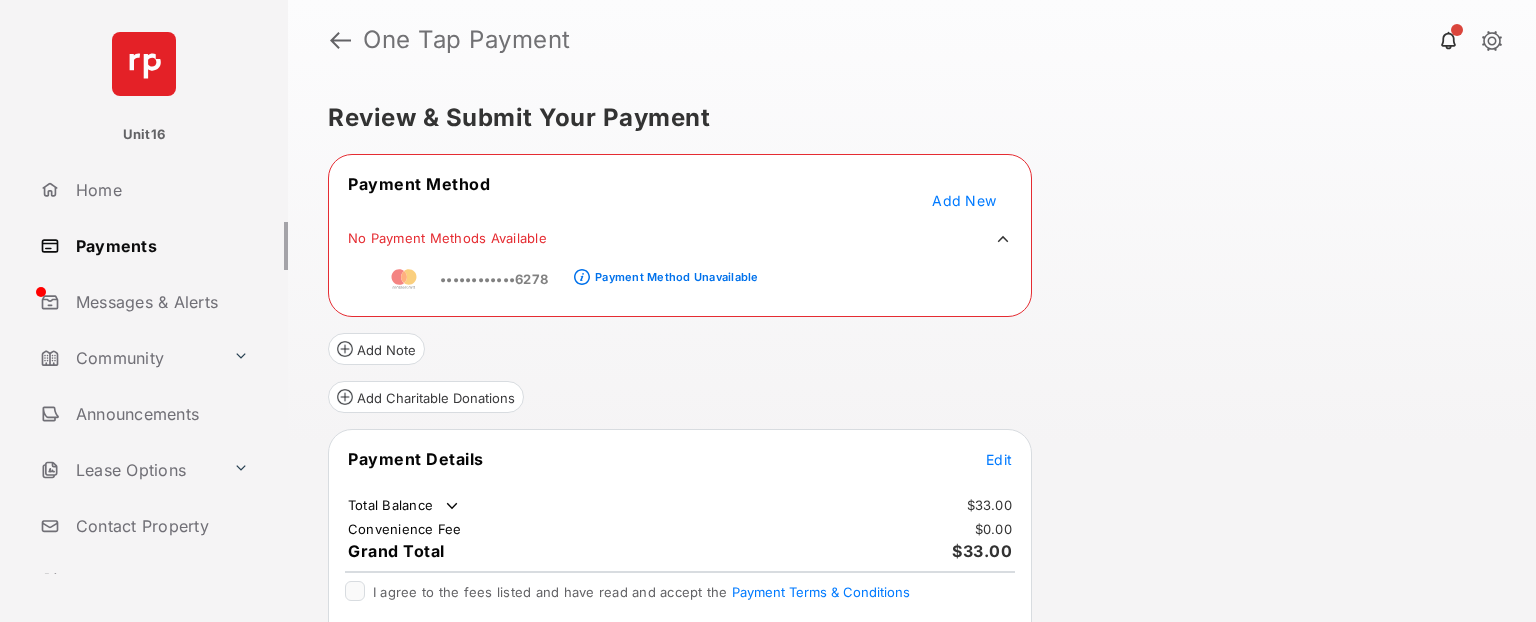 click 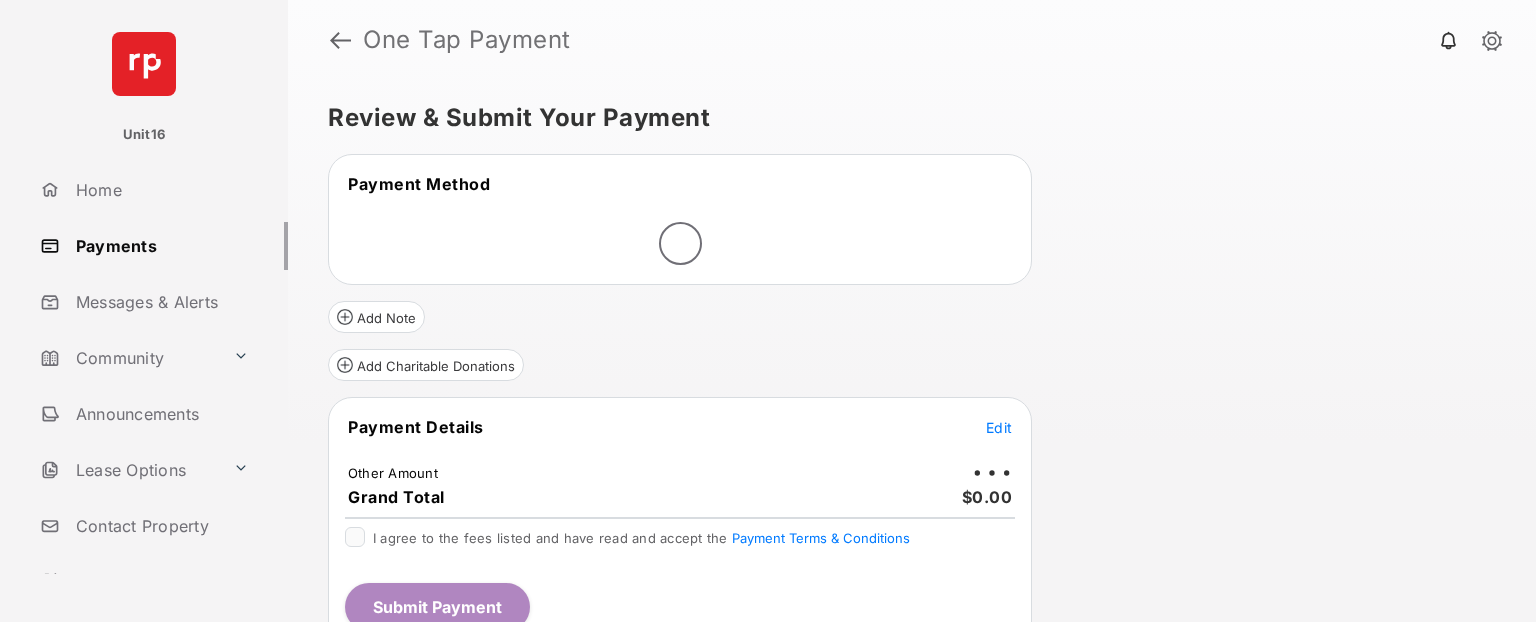 scroll, scrollTop: 0, scrollLeft: 0, axis: both 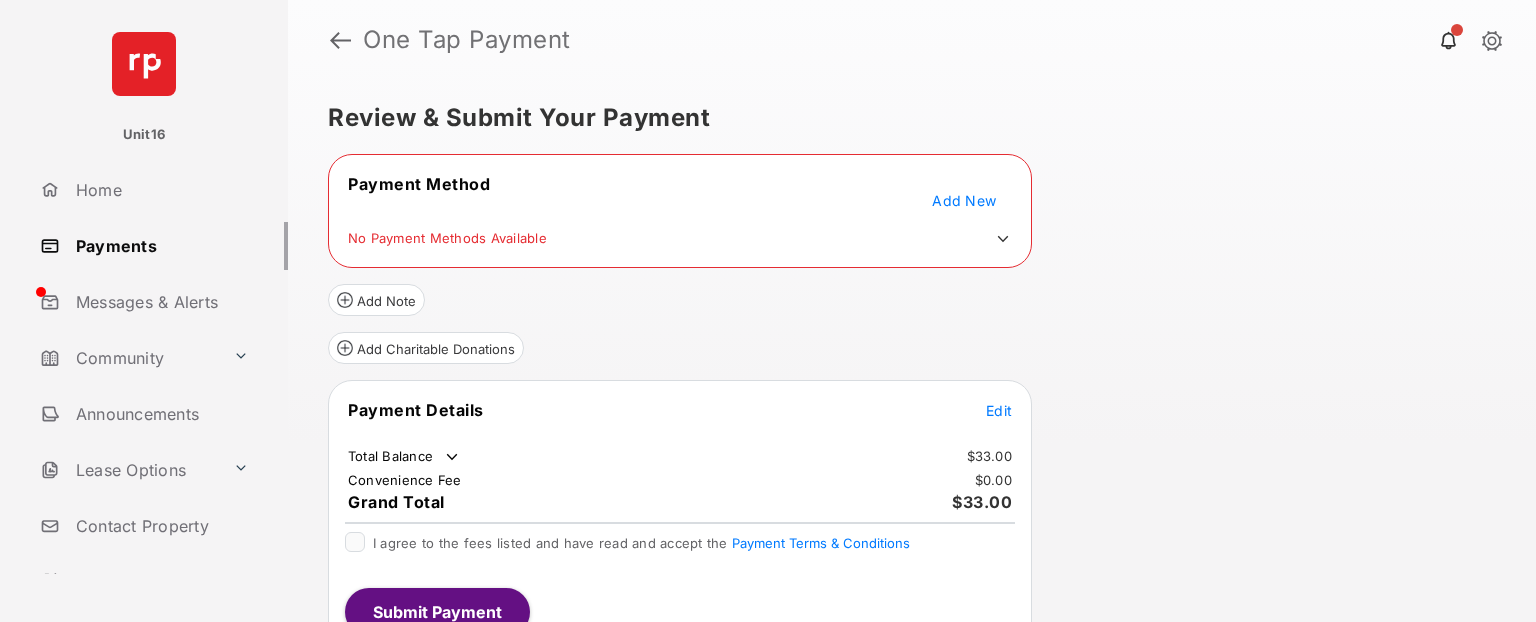 click 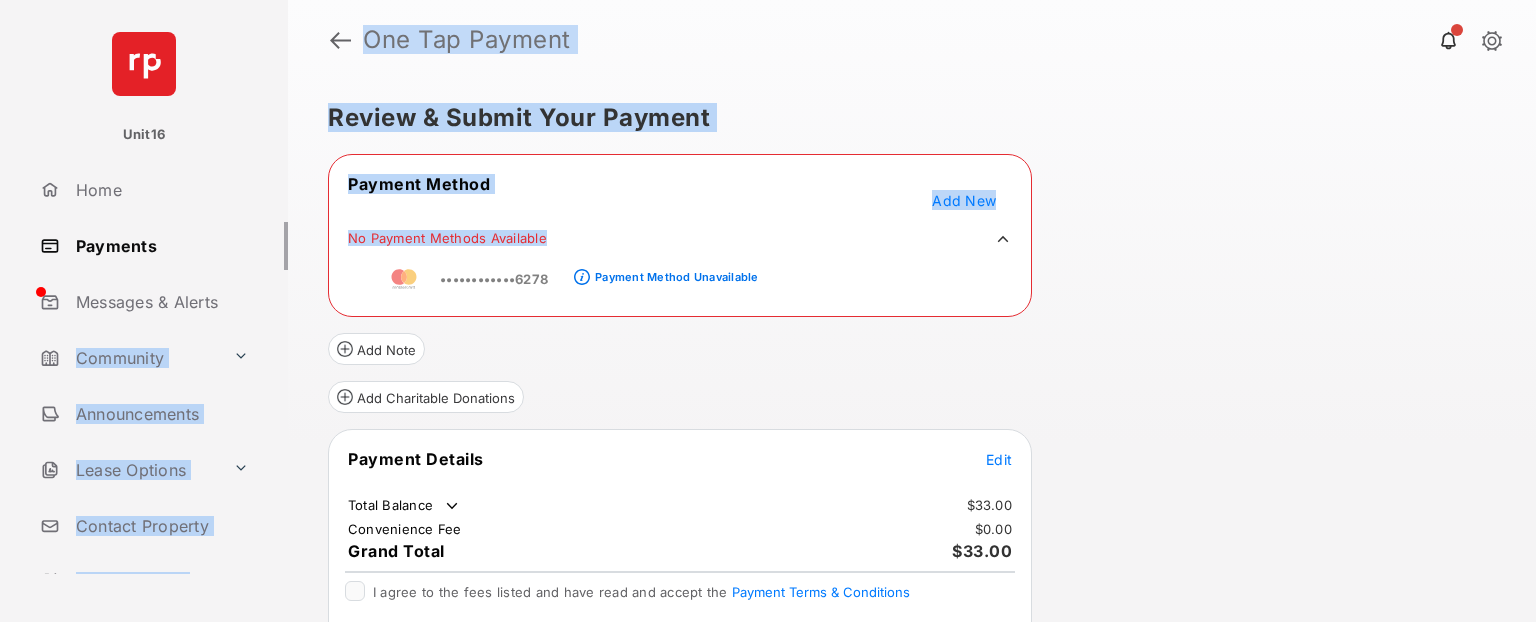 drag, startPoint x: 826, startPoint y: 272, endPoint x: 262, endPoint y: 298, distance: 564.599 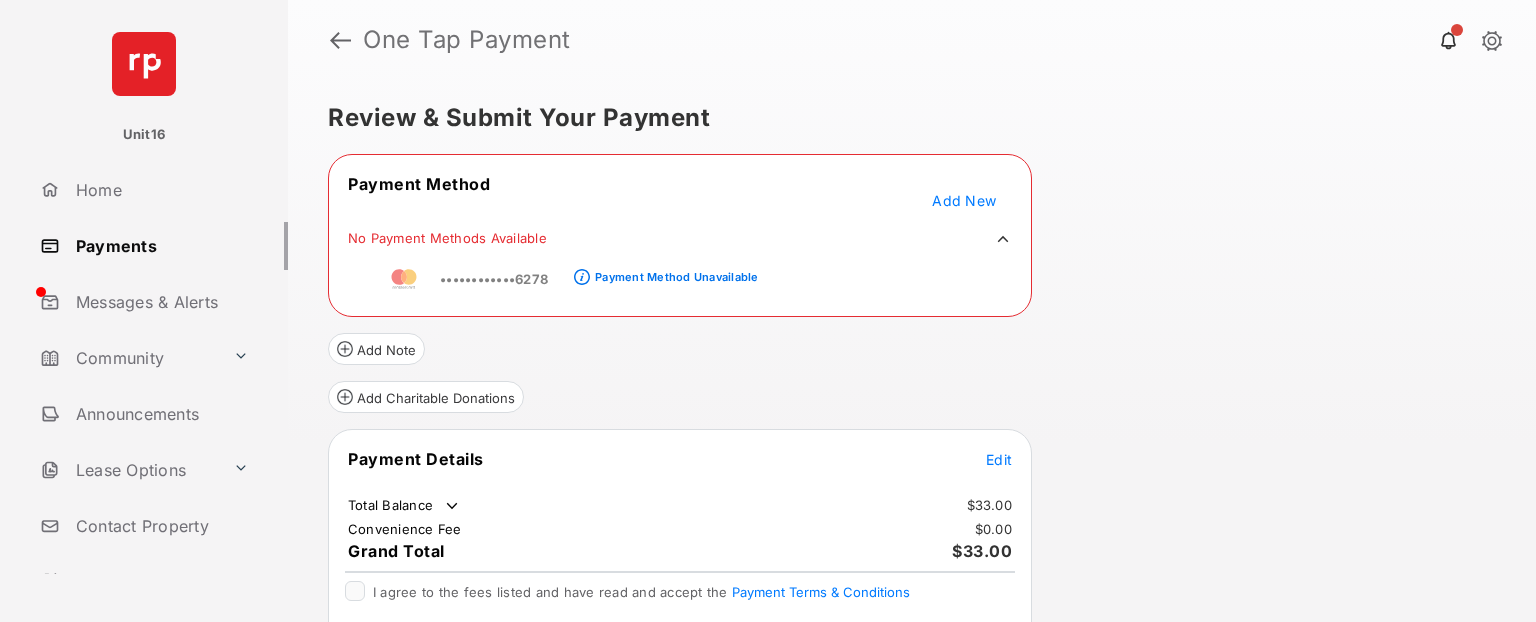 click on "Add Note" at bounding box center [680, 341] 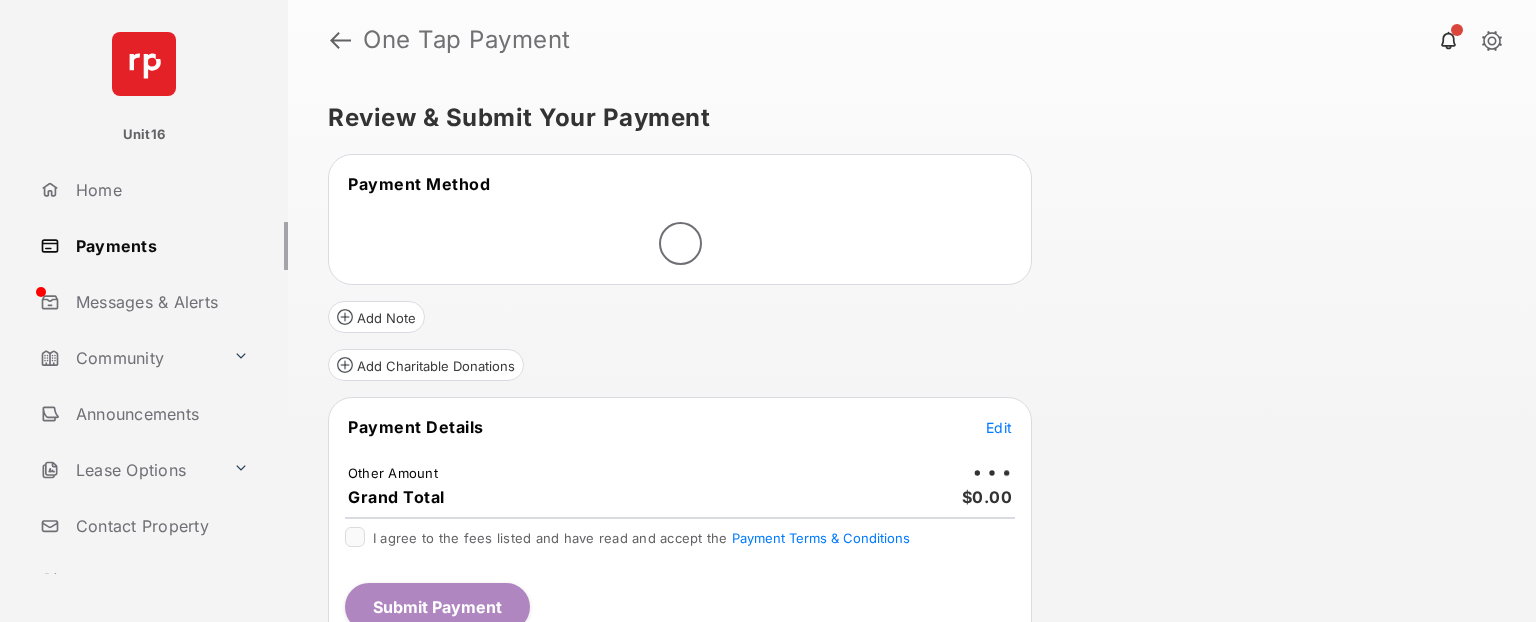 scroll, scrollTop: 0, scrollLeft: 0, axis: both 